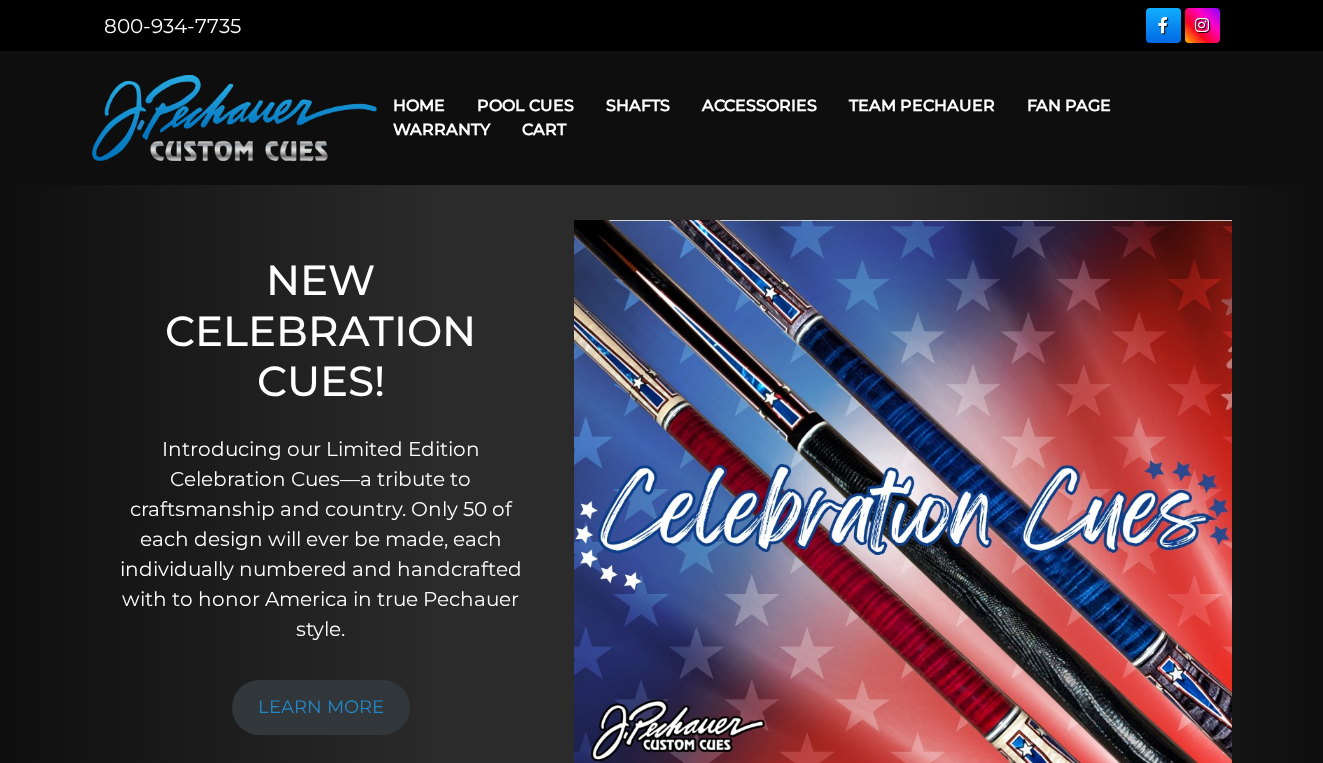 scroll, scrollTop: 0, scrollLeft: 0, axis: both 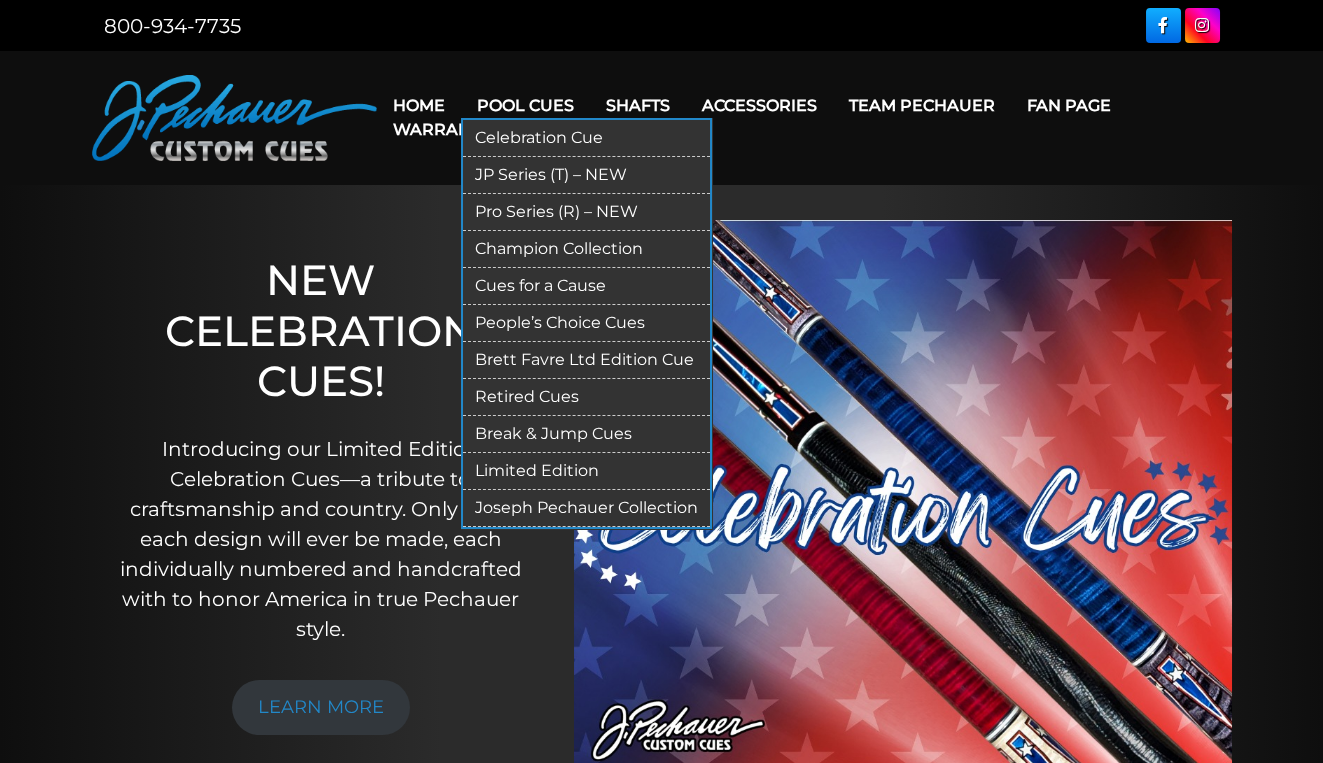 click on "Pool Cues" at bounding box center [525, 105] 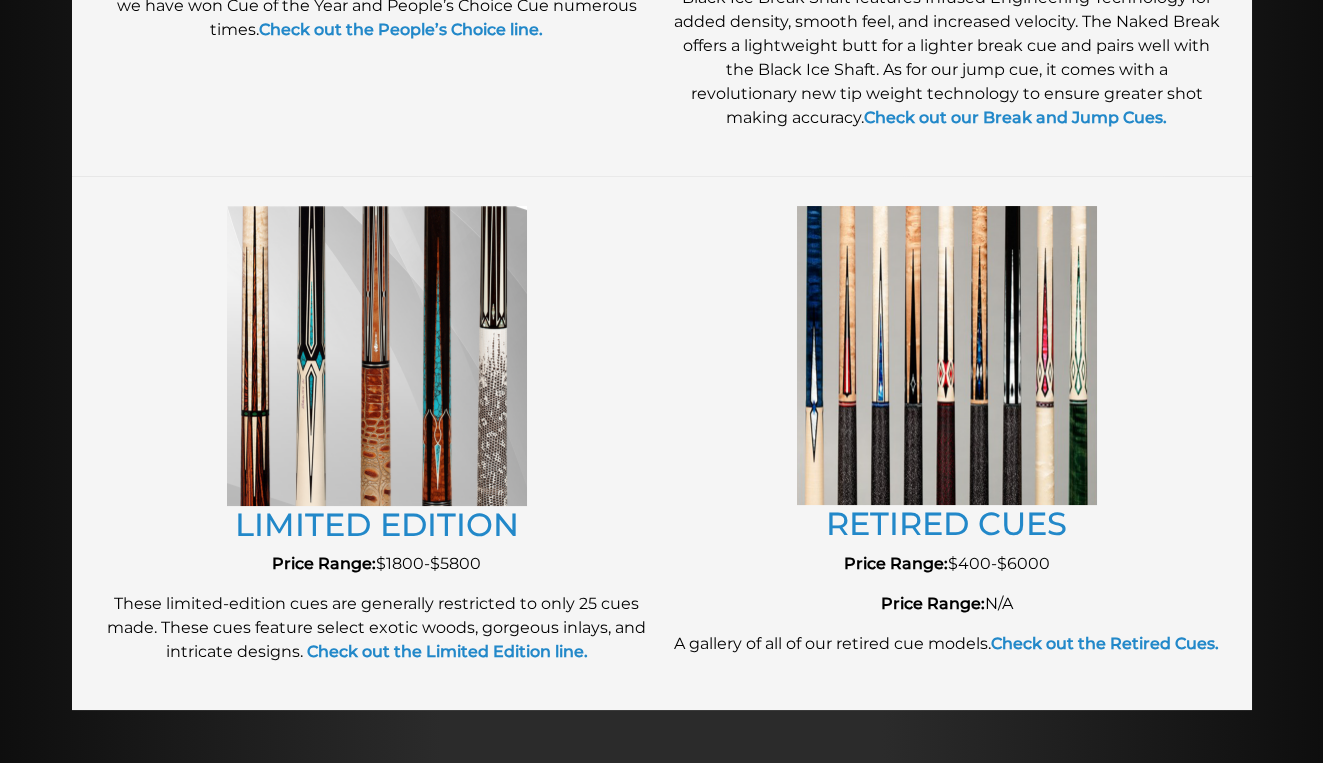 scroll, scrollTop: 2089, scrollLeft: 0, axis: vertical 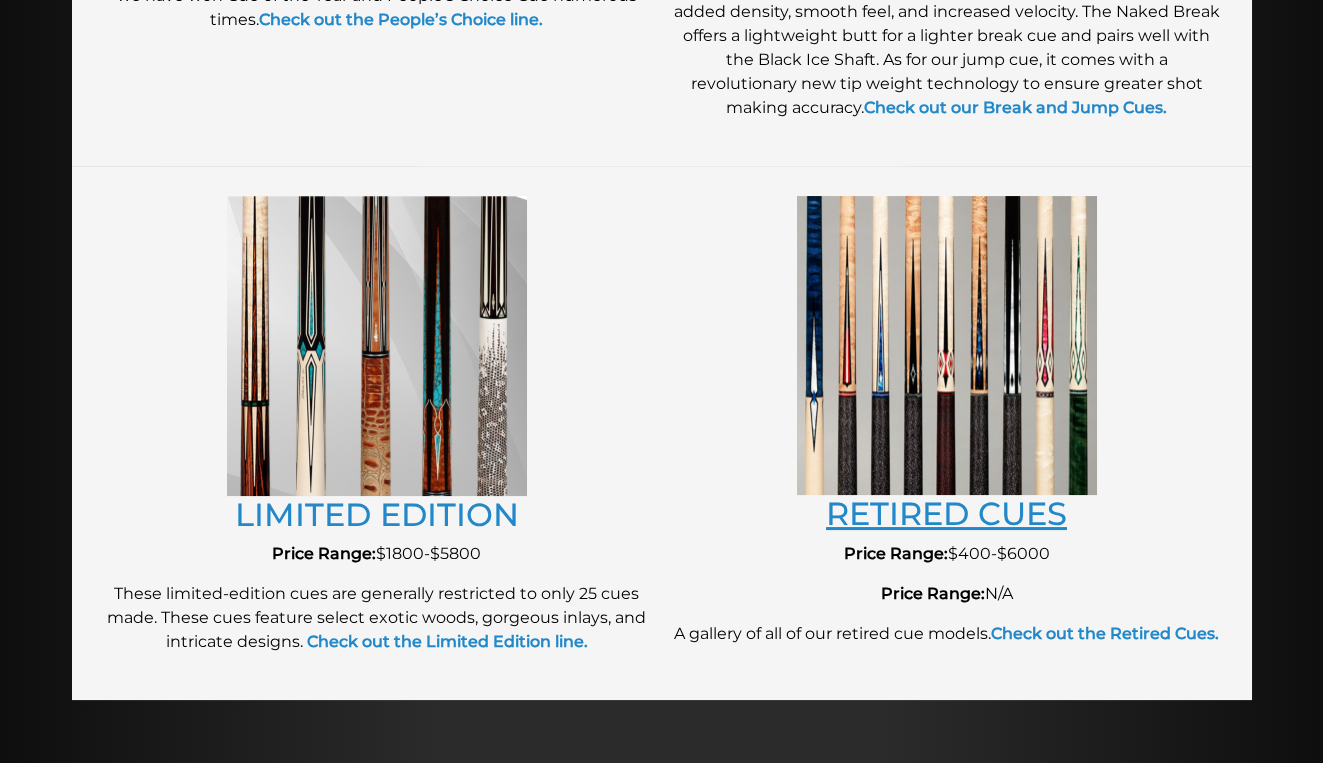 click on "RETIRED CUES" at bounding box center (946, 513) 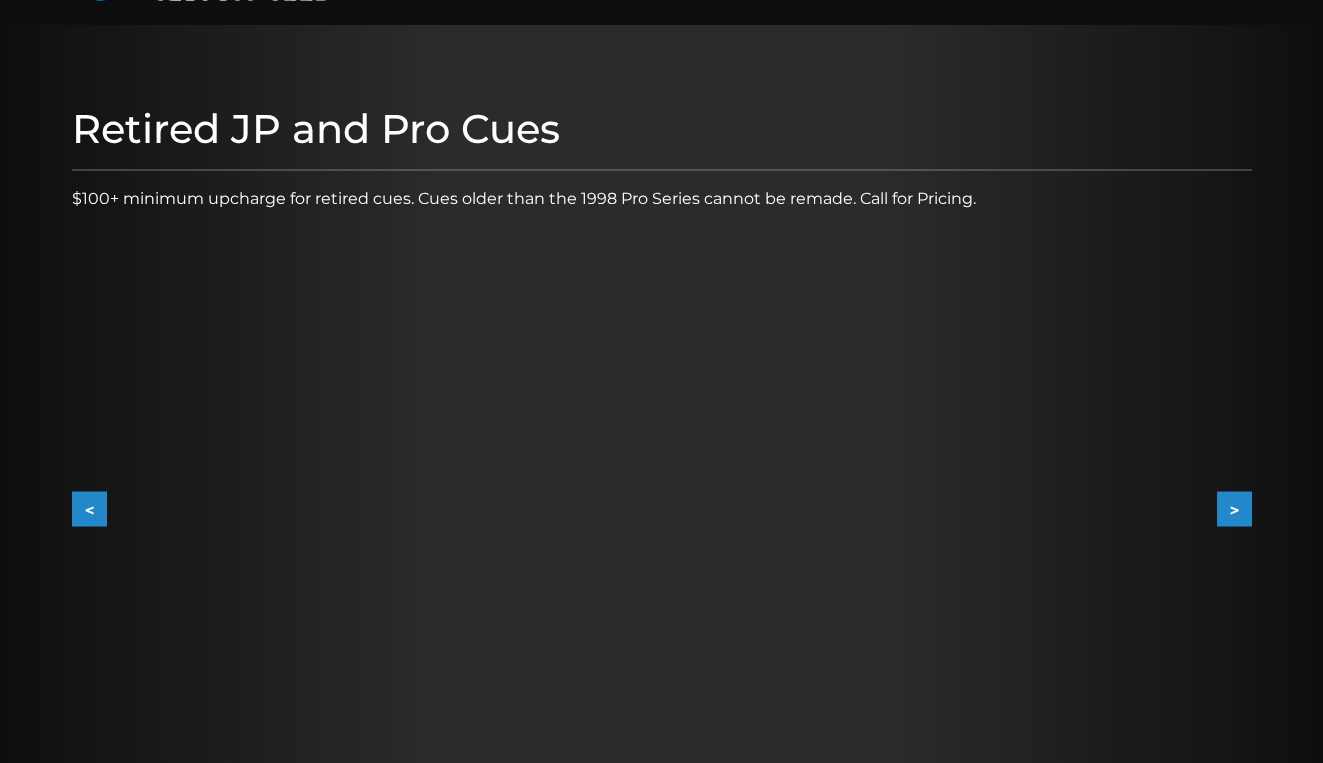 scroll, scrollTop: 167, scrollLeft: 0, axis: vertical 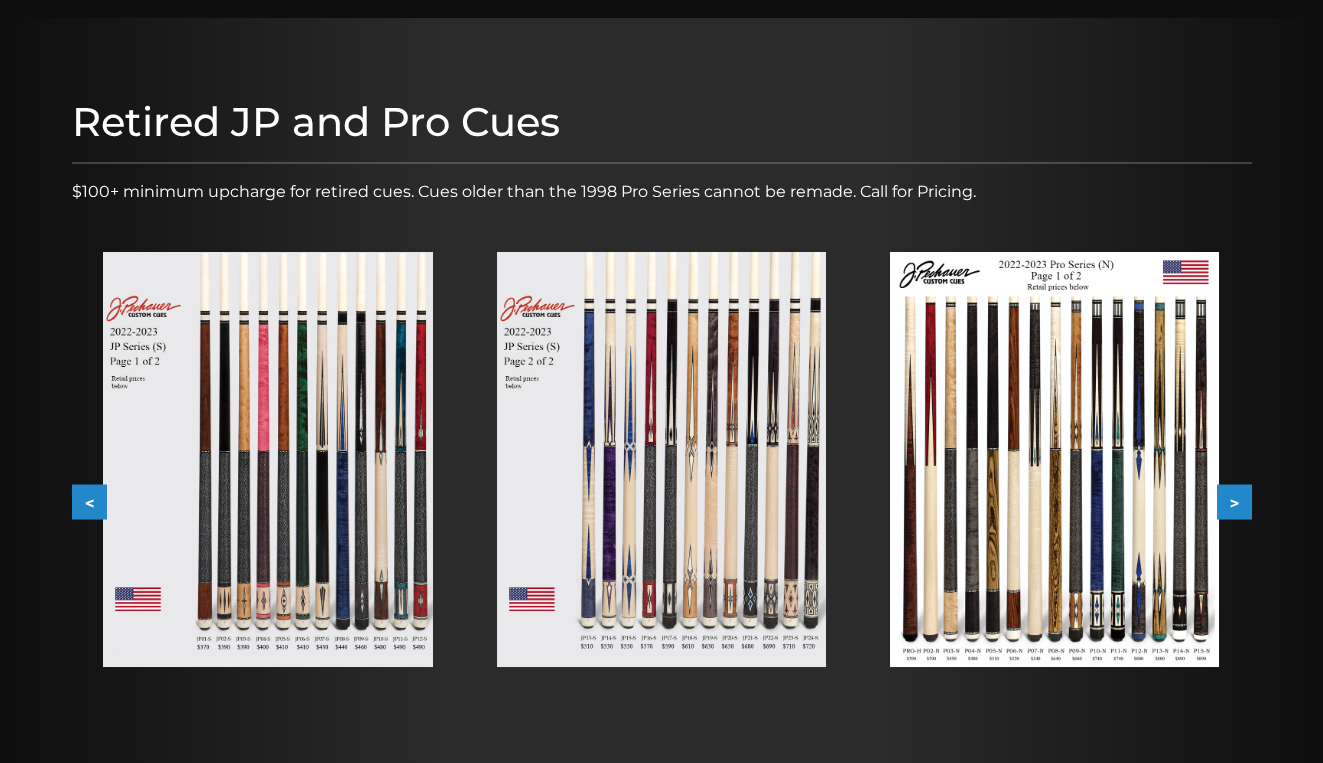 click at bounding box center (1054, 459) 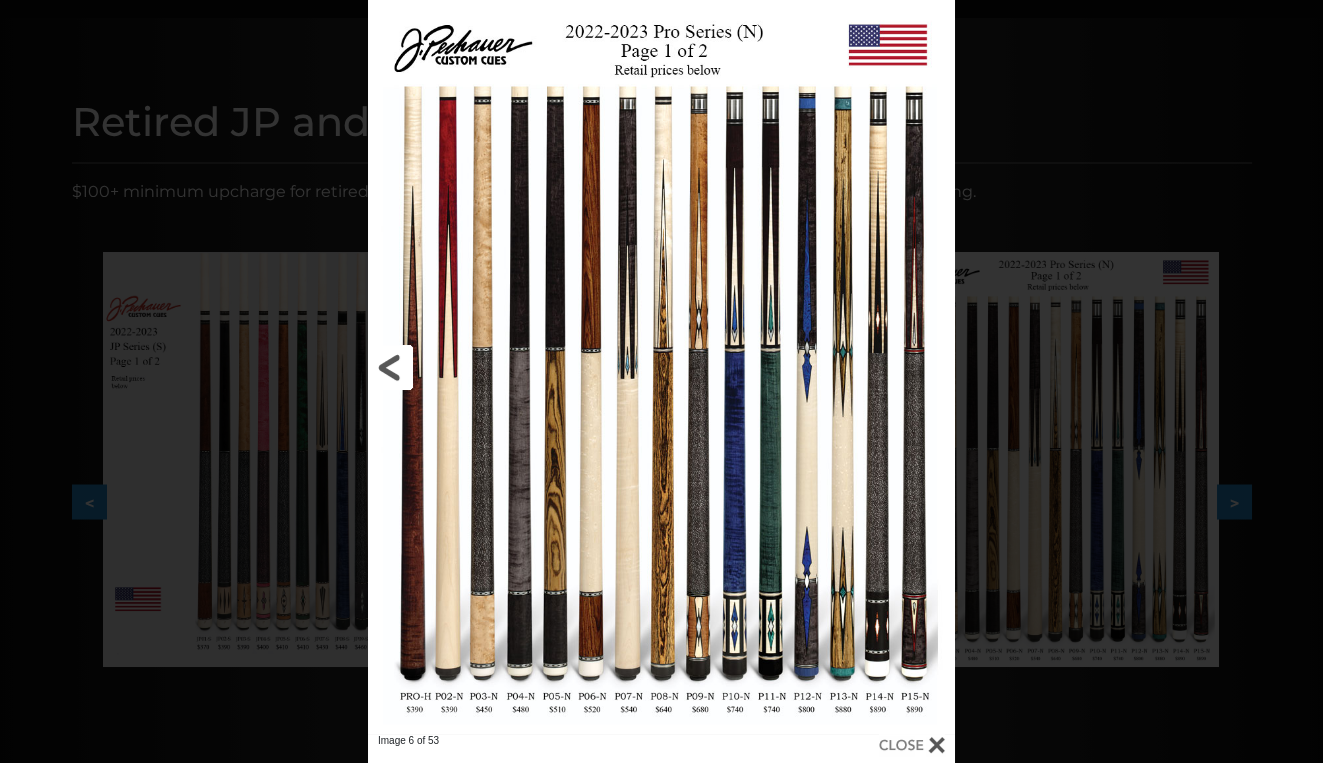click at bounding box center (500, 367) 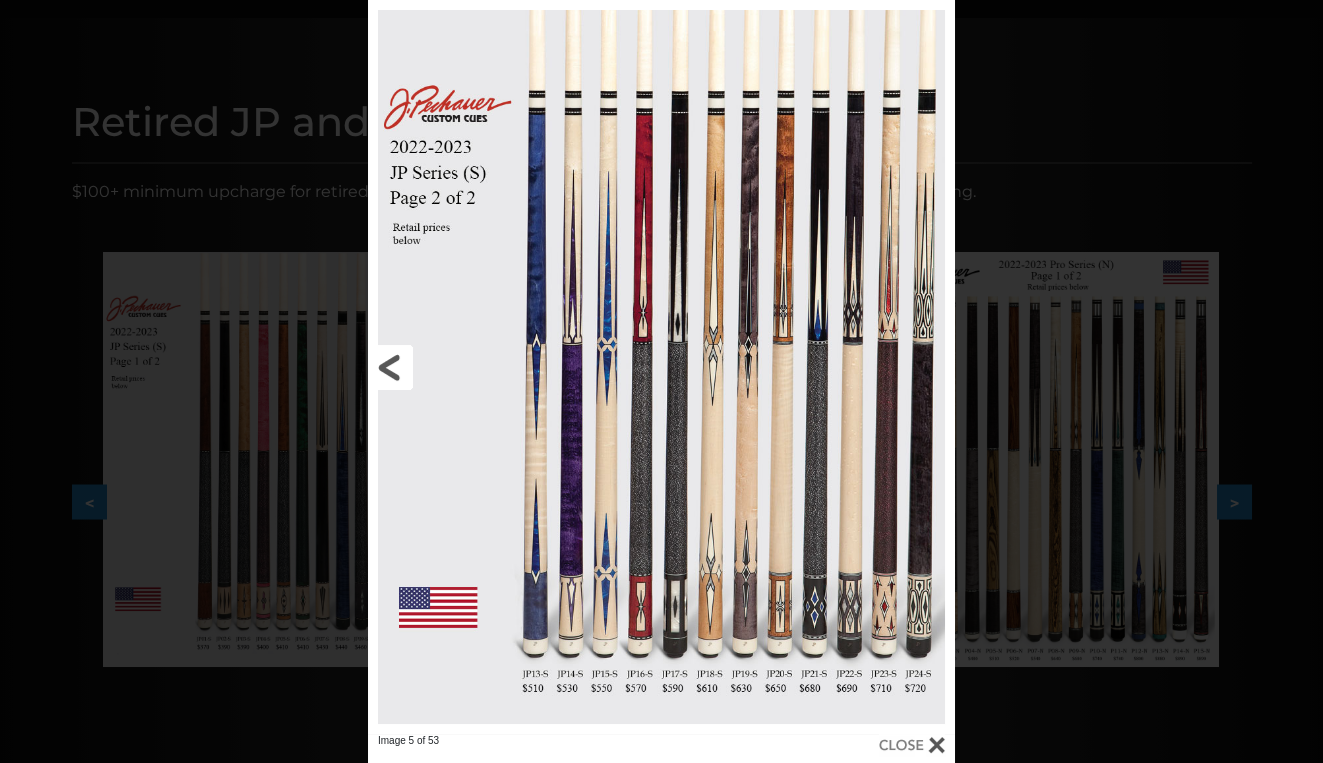 click at bounding box center [500, 367] 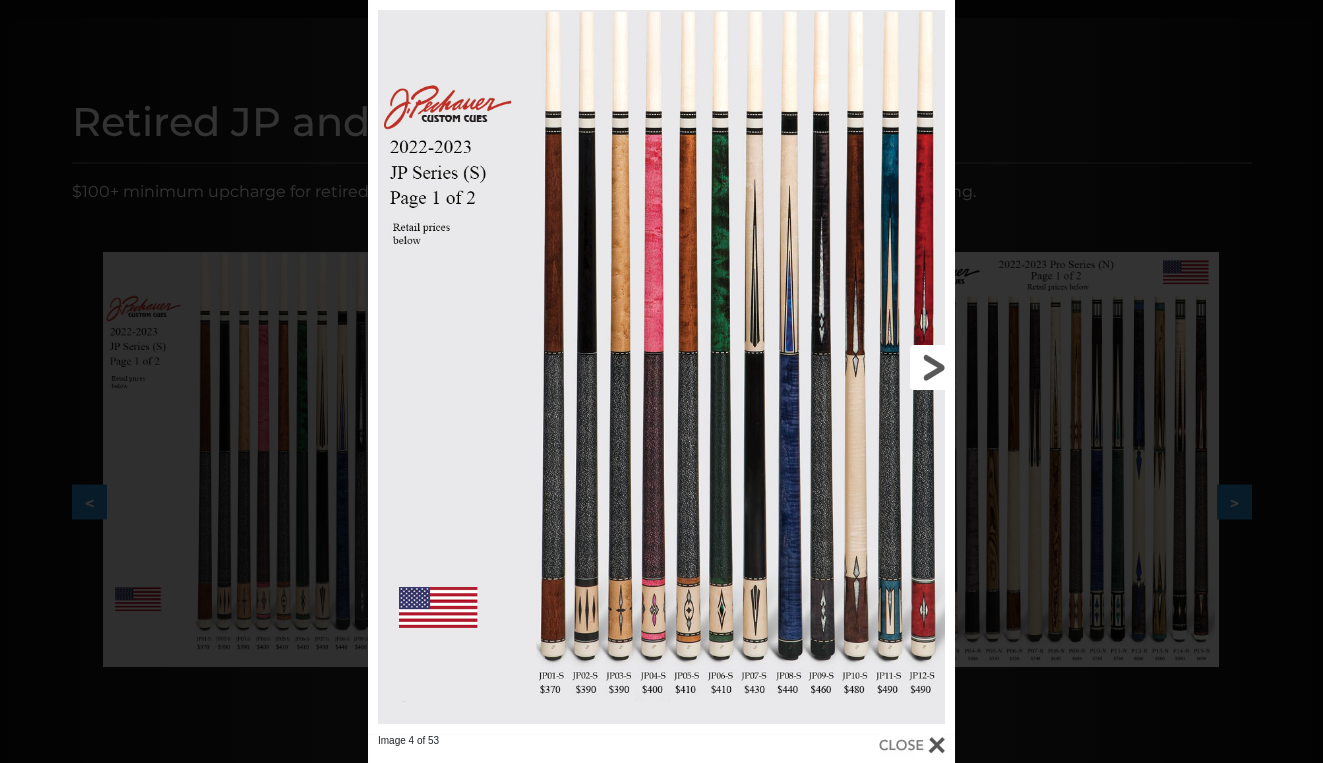 click at bounding box center (823, 367) 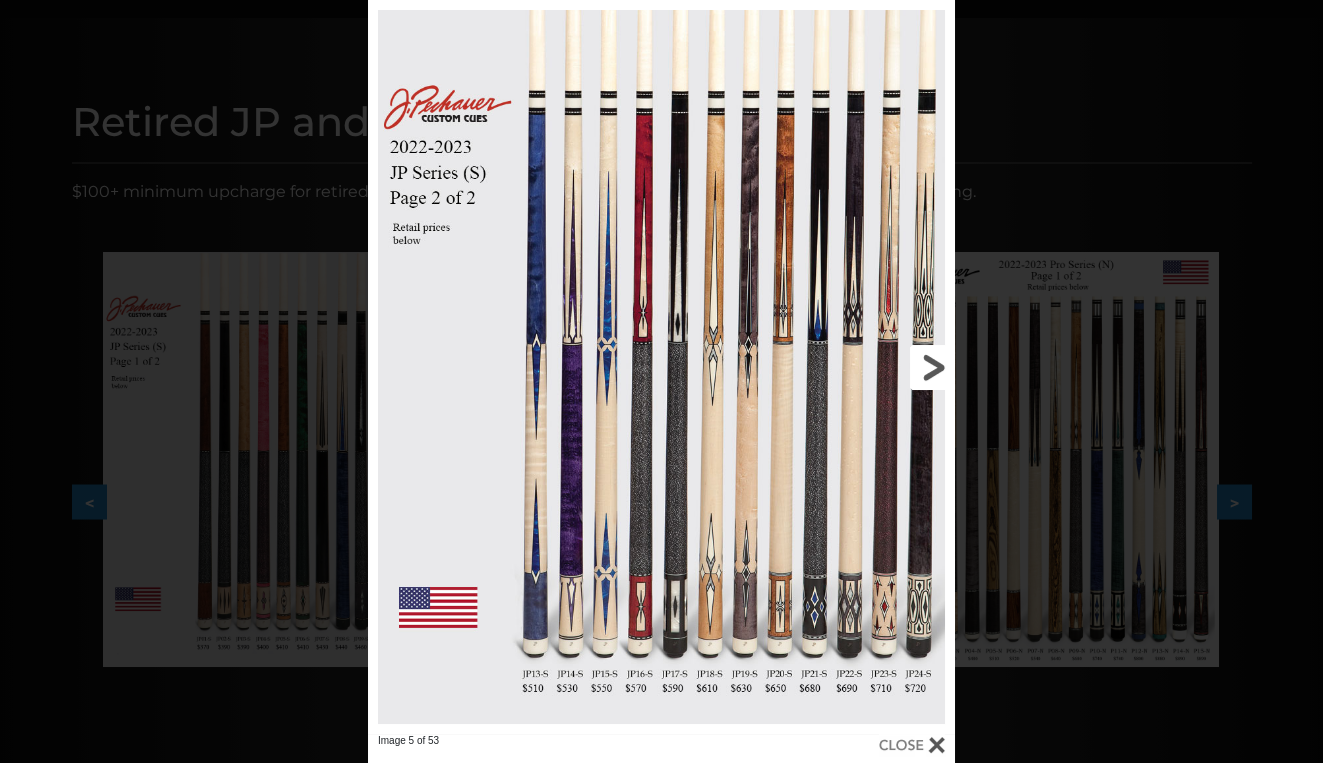 click at bounding box center (823, 367) 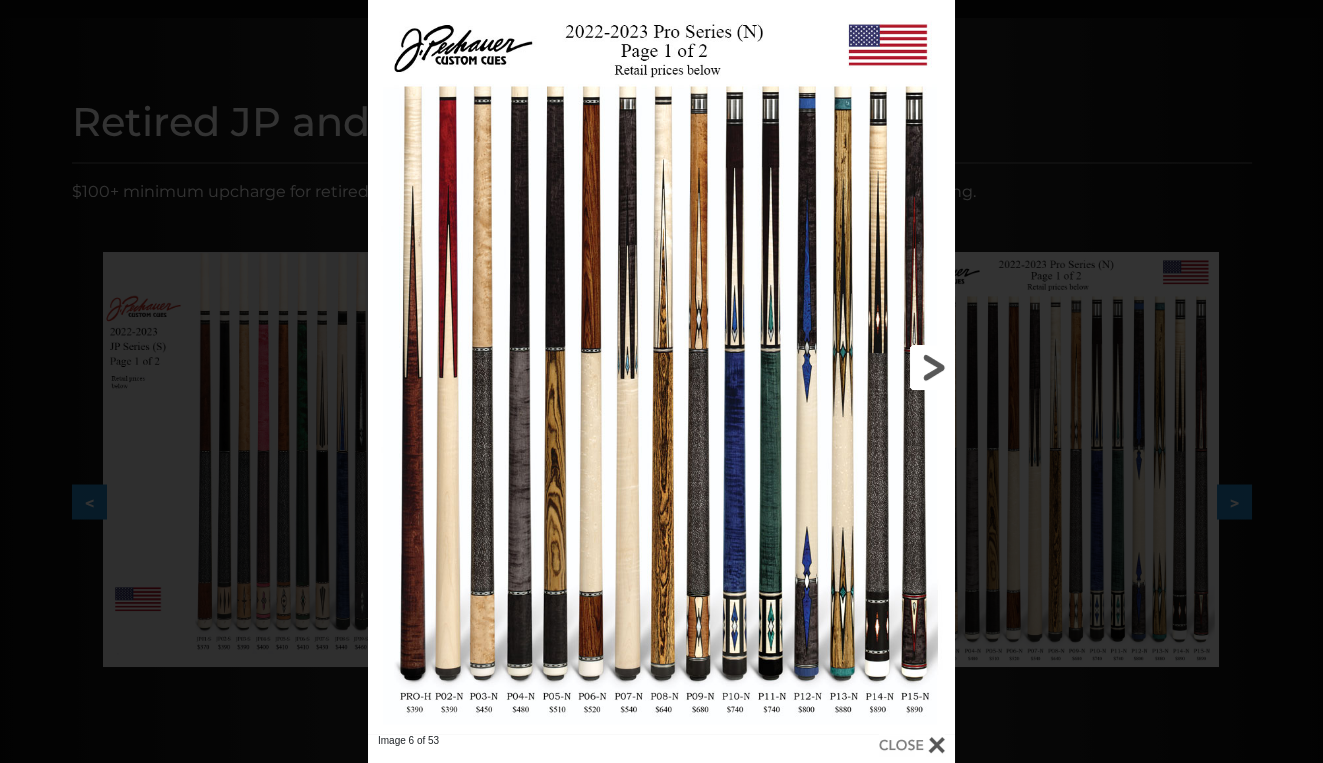 click at bounding box center (823, 367) 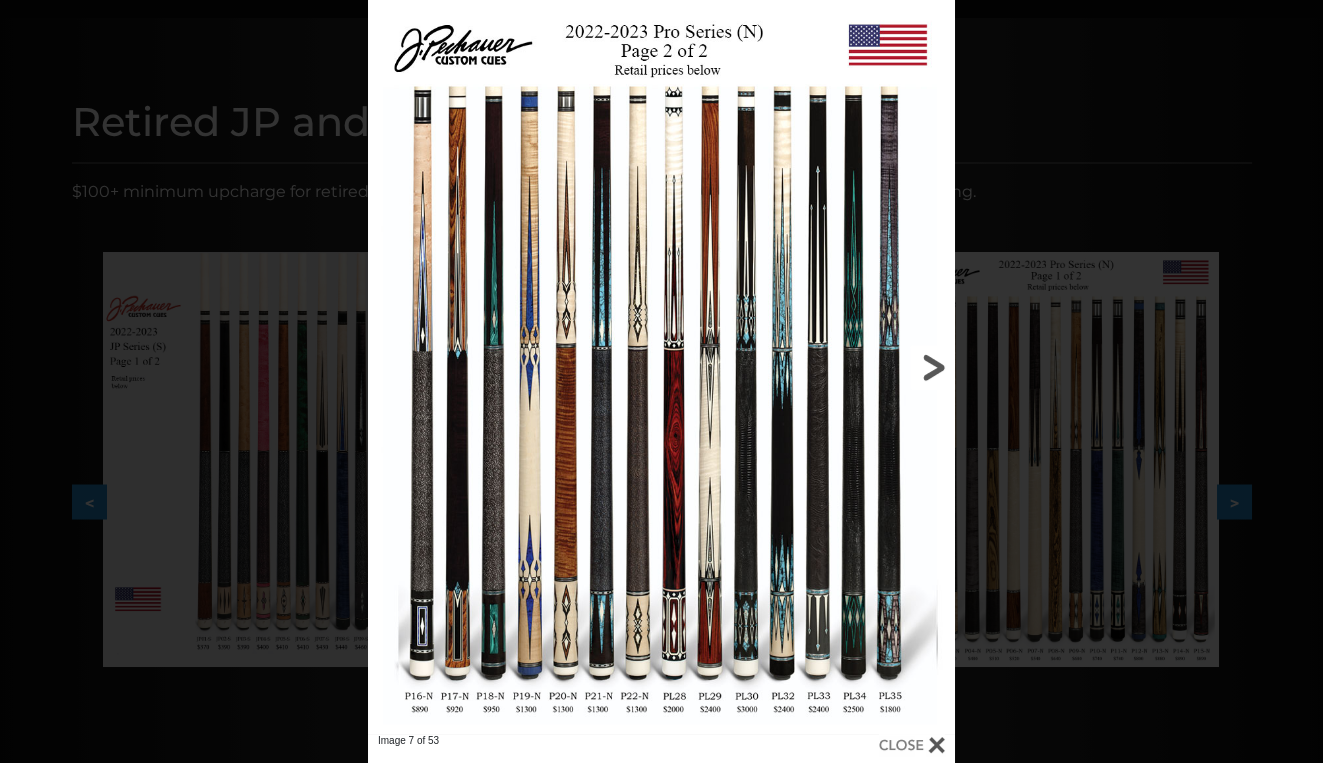 click at bounding box center (823, 367) 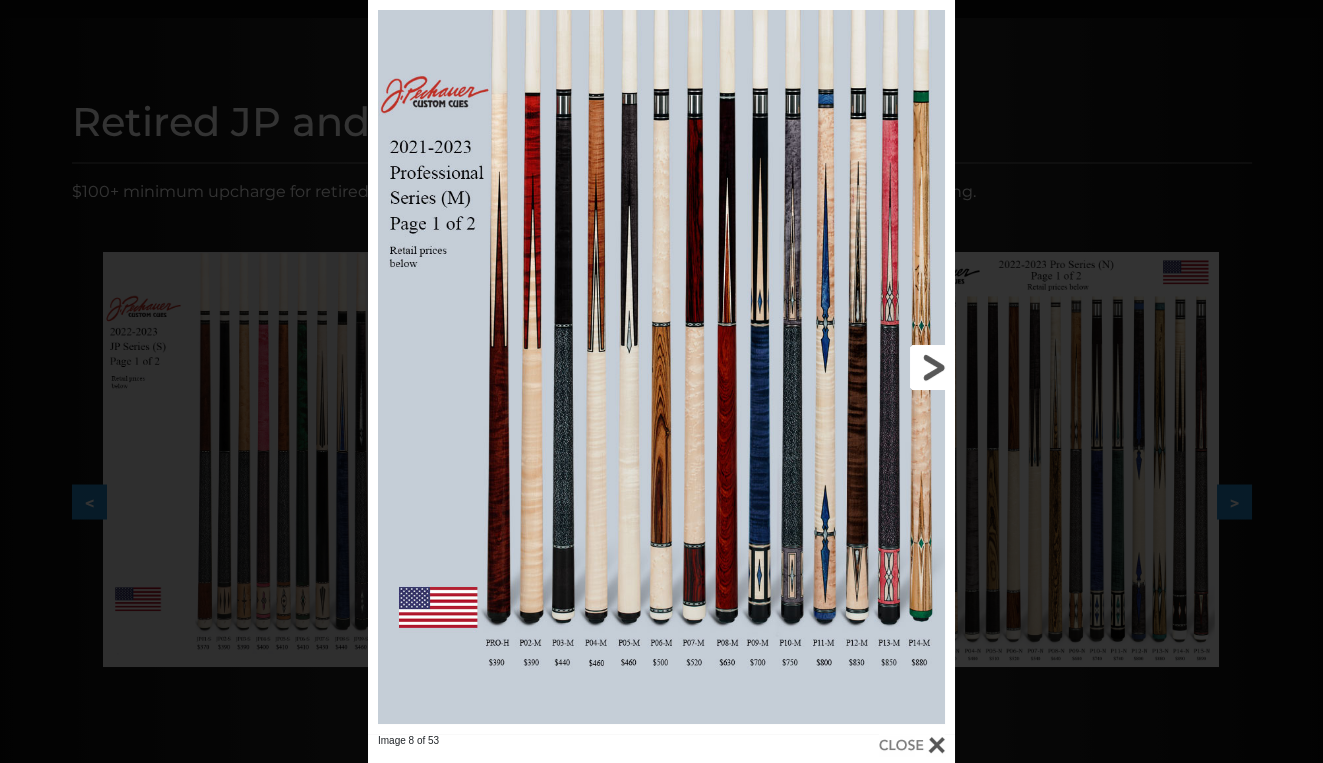 click at bounding box center [823, 367] 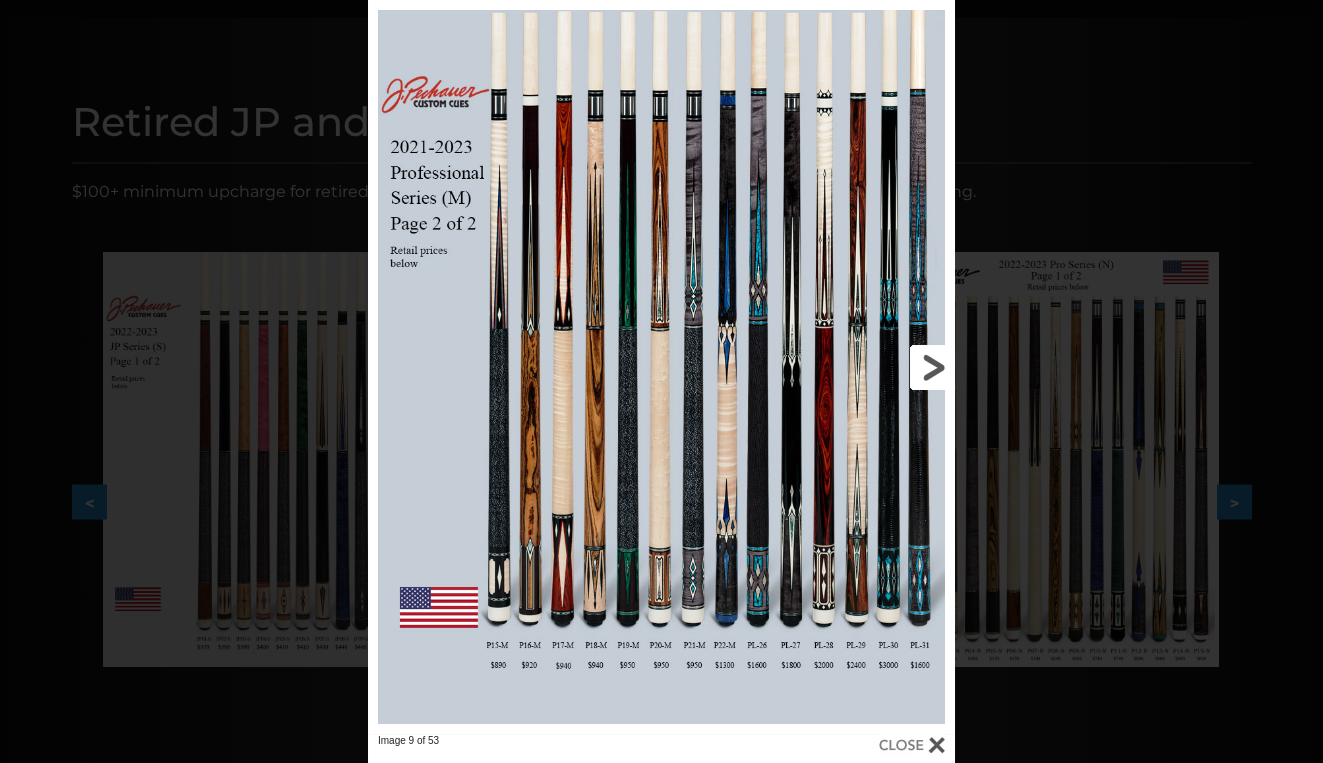 click at bounding box center (823, 367) 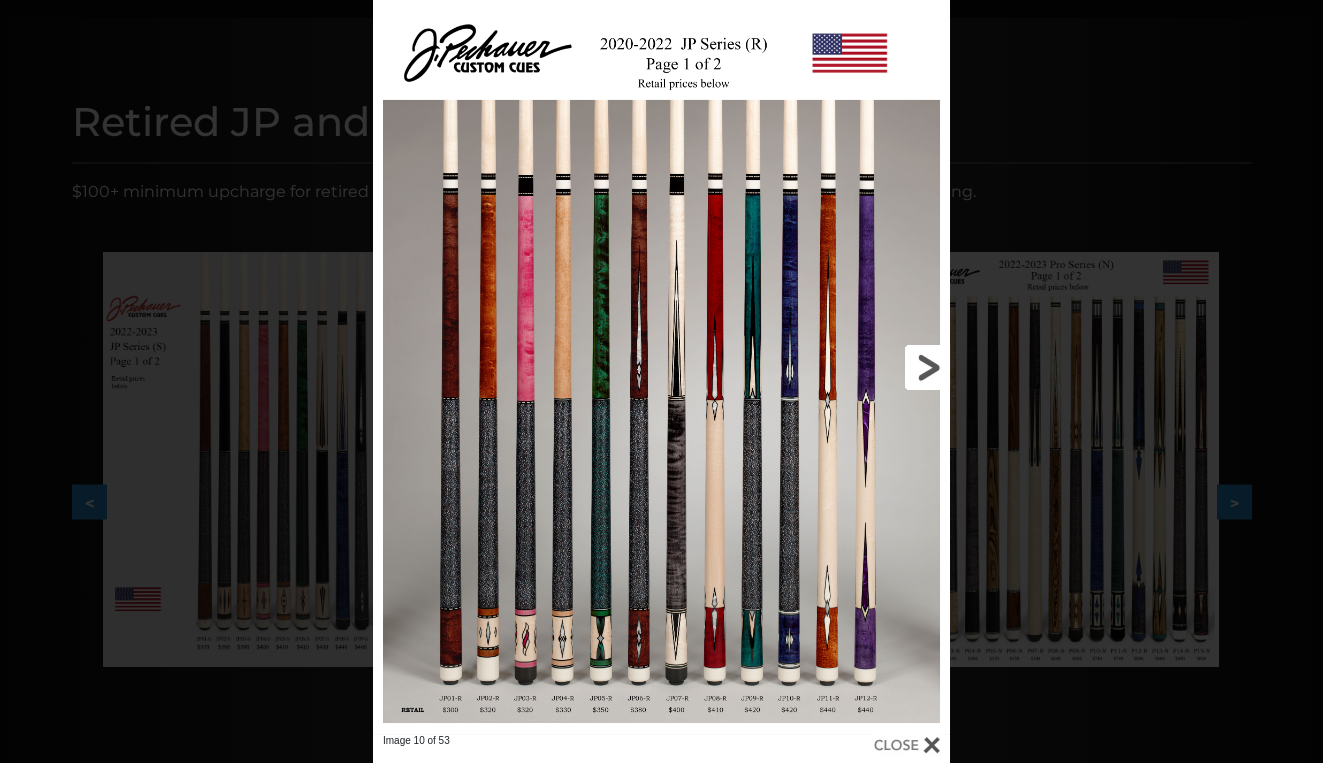 click at bounding box center [820, 367] 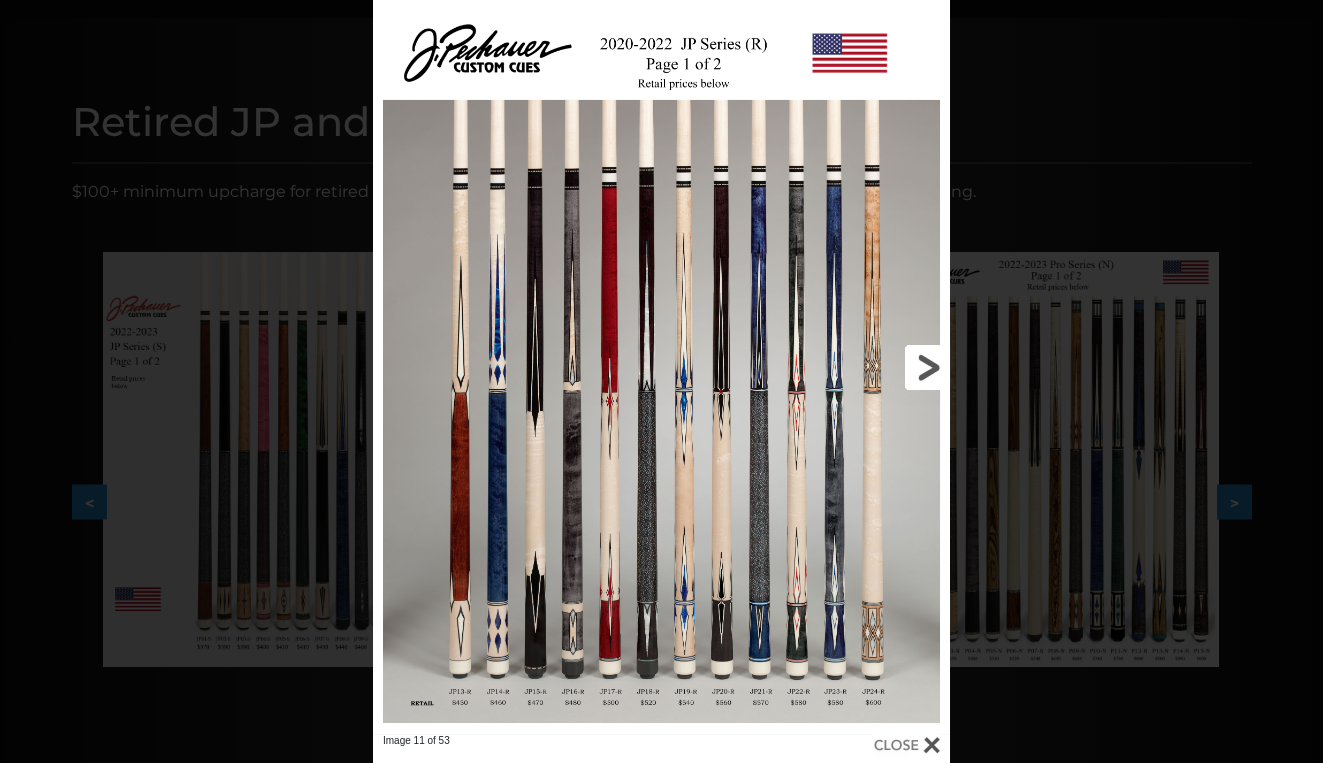 click at bounding box center (820, 367) 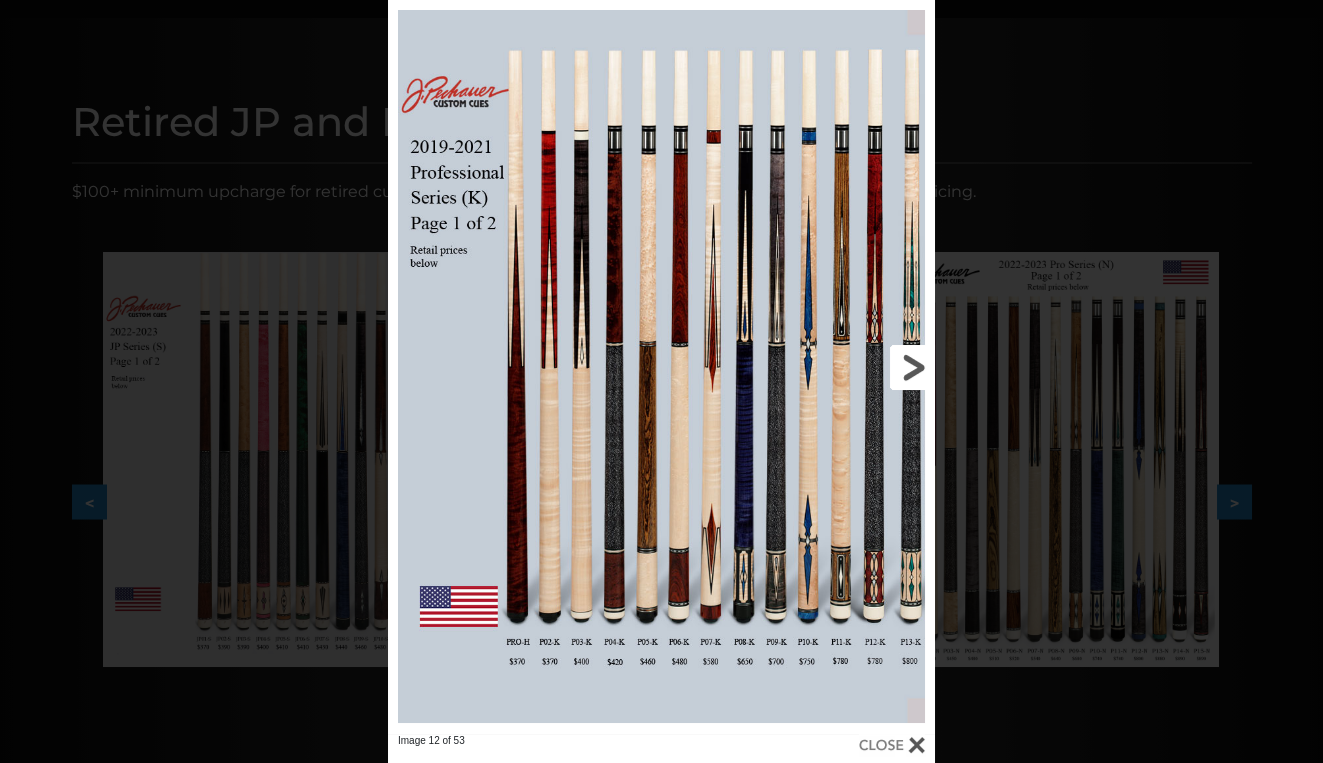 click at bounding box center (812, 367) 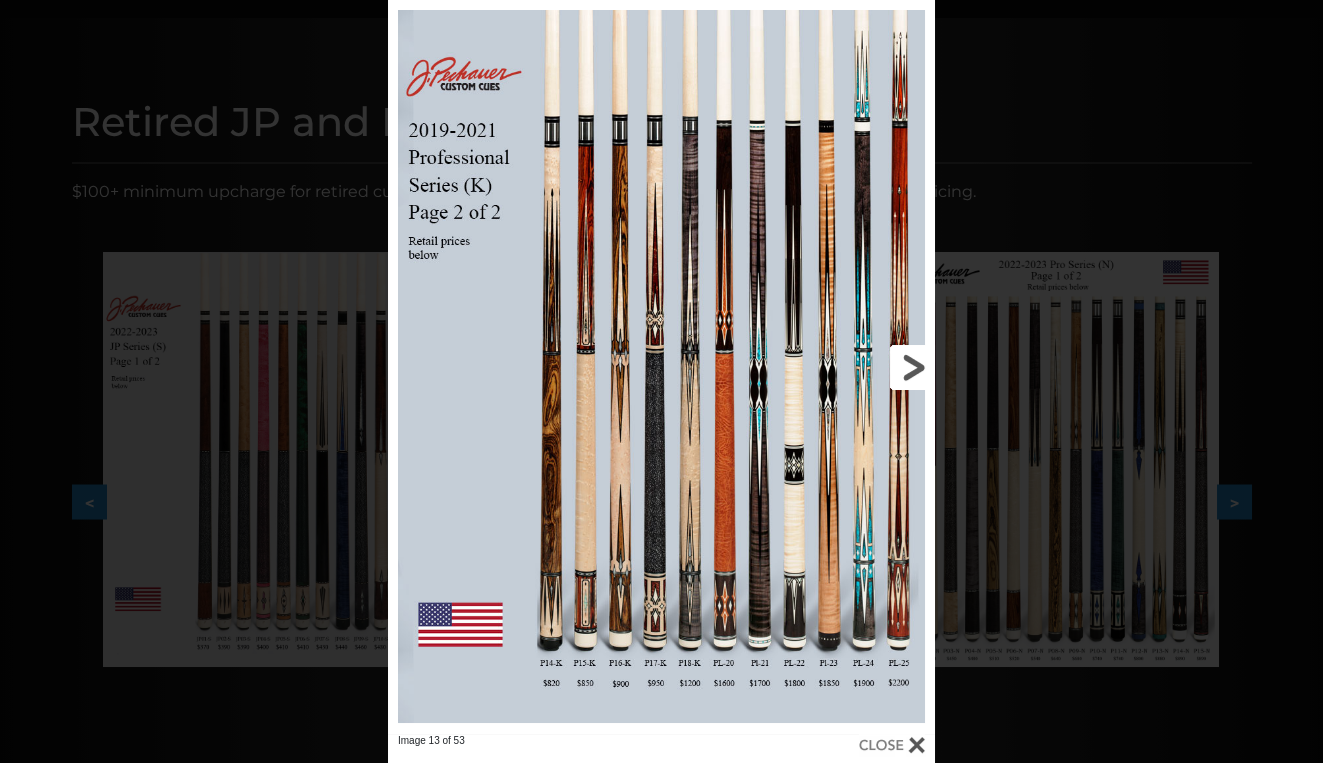 click at bounding box center (812, 367) 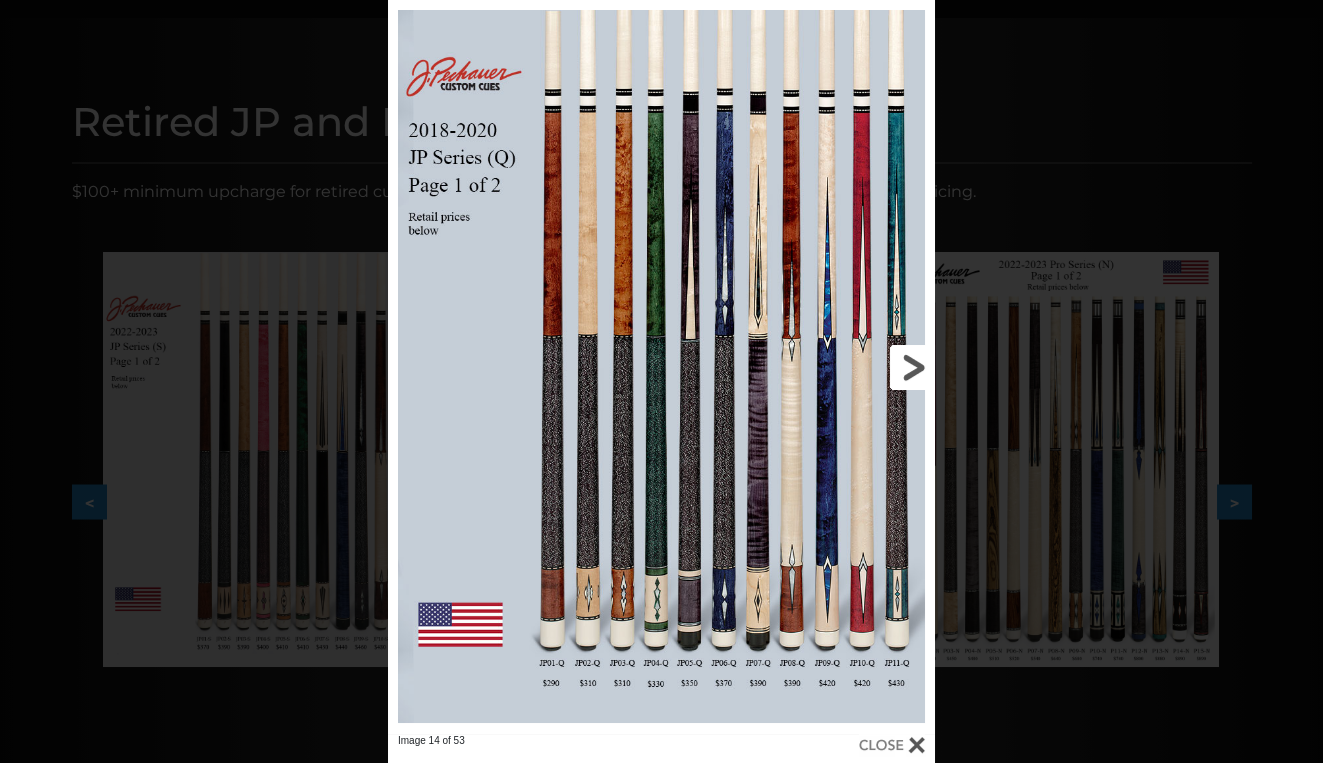 click at bounding box center [812, 367] 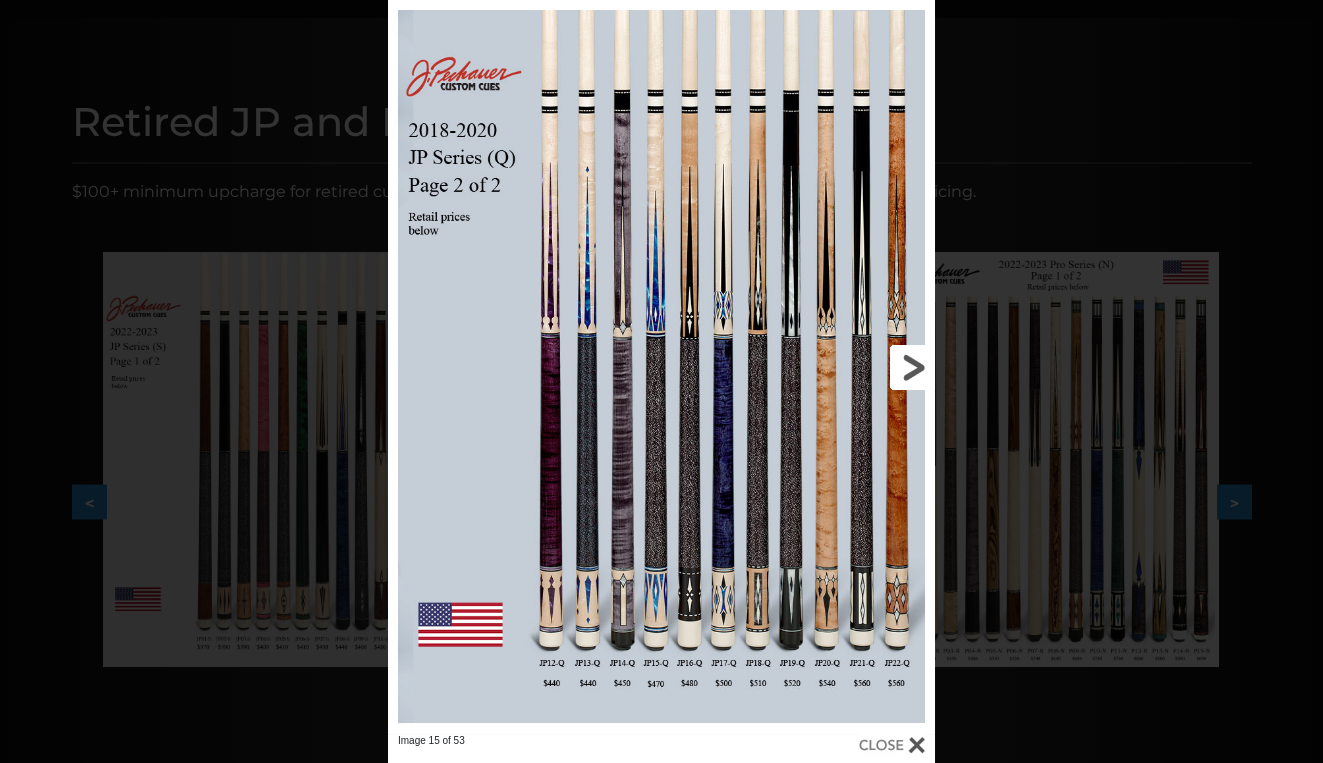 click at bounding box center (812, 367) 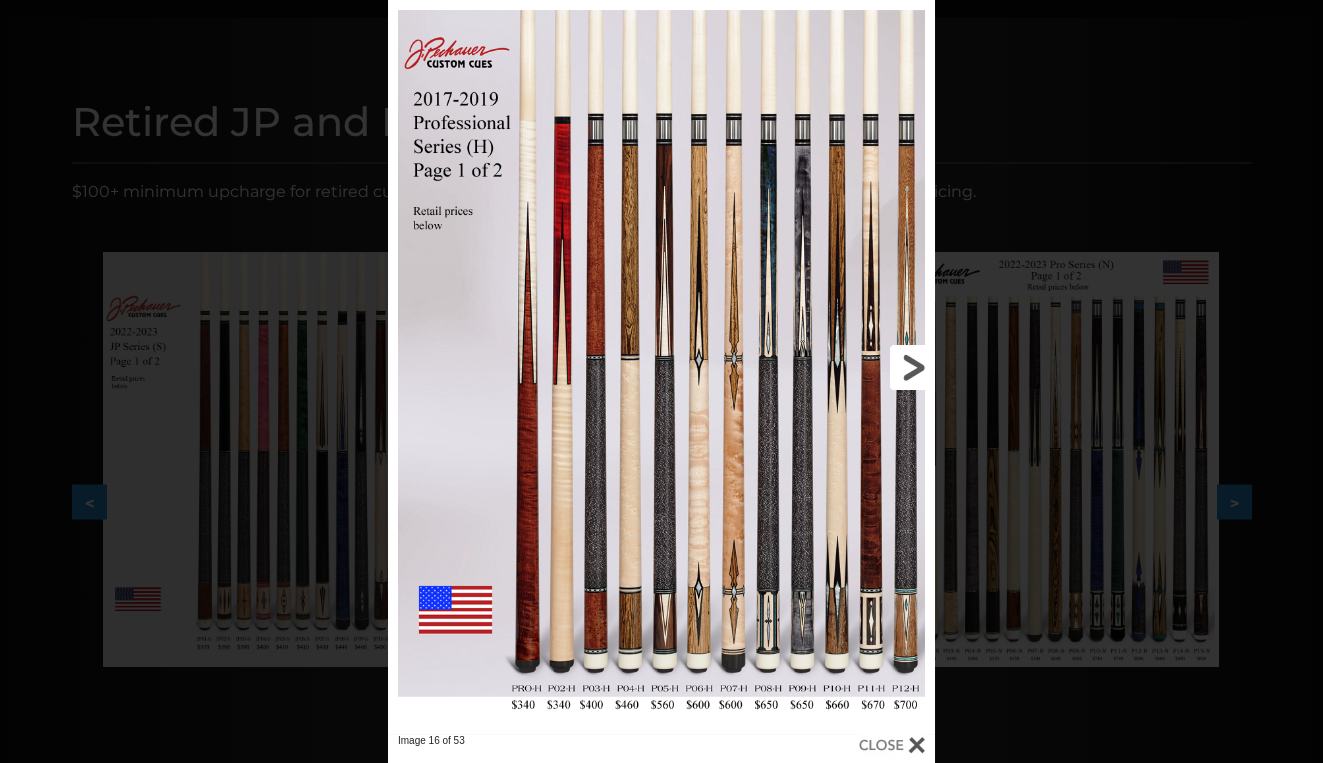 click at bounding box center [812, 367] 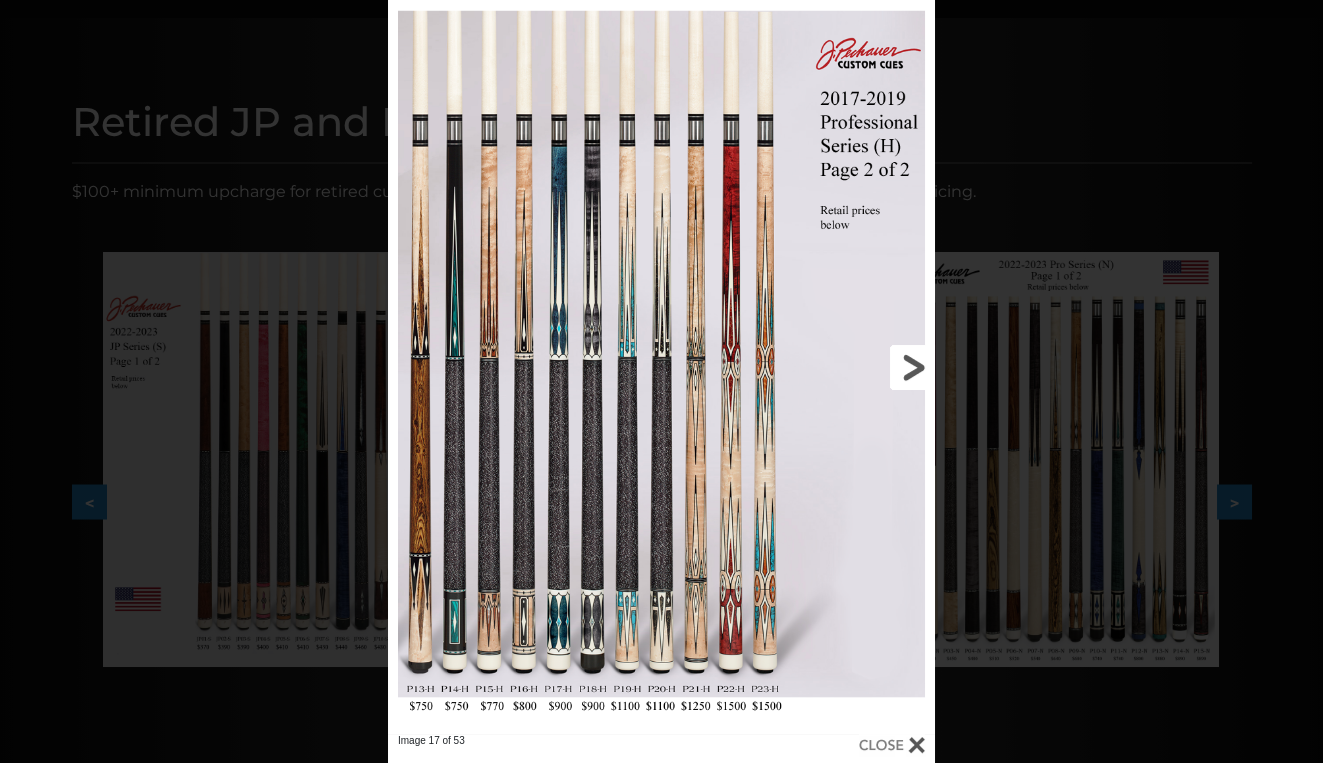 click at bounding box center [812, 367] 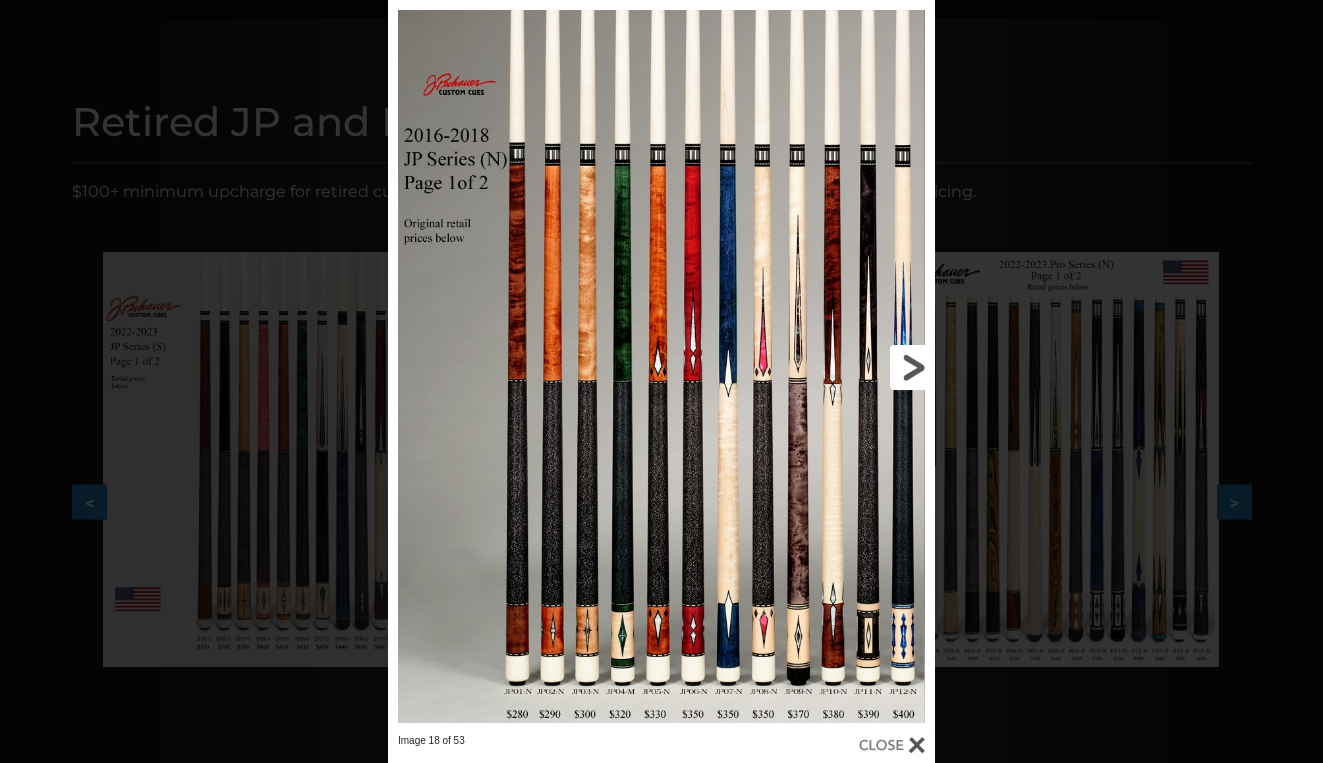click at bounding box center [812, 367] 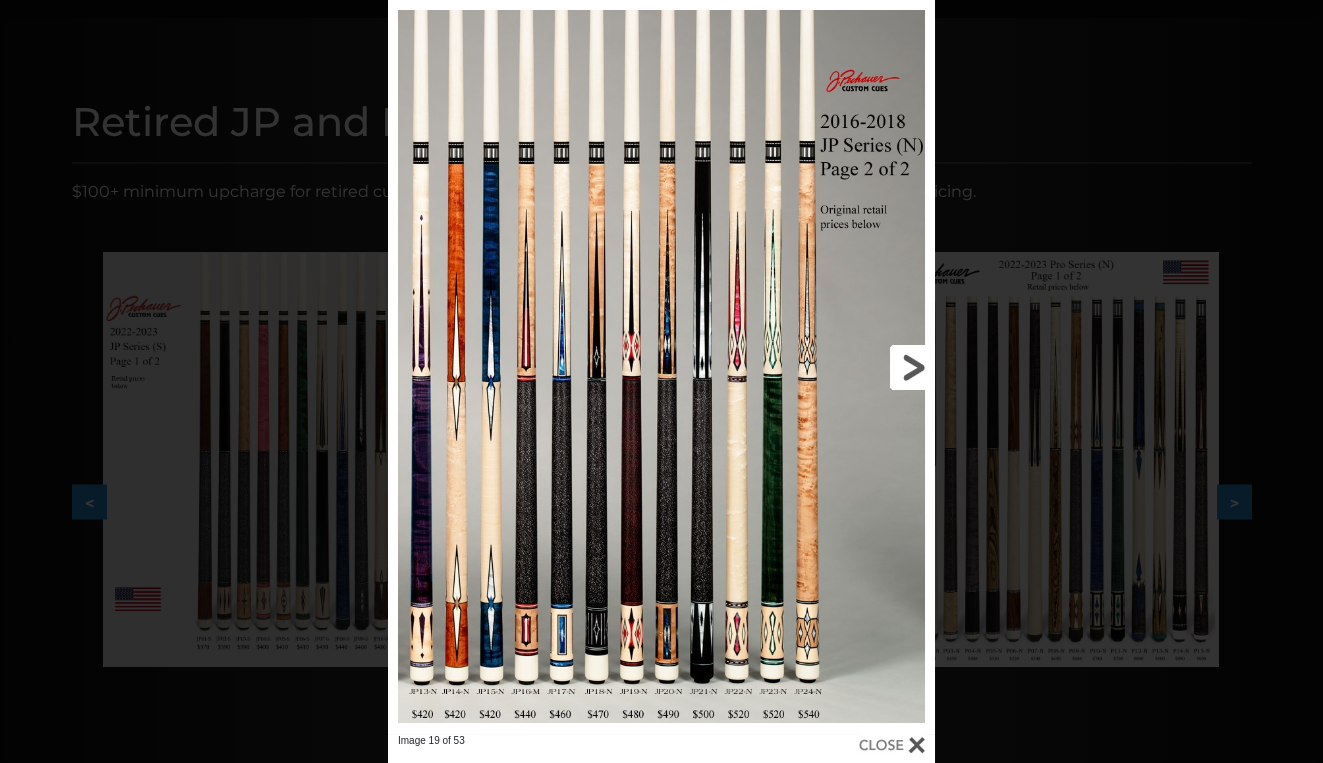click at bounding box center [812, 367] 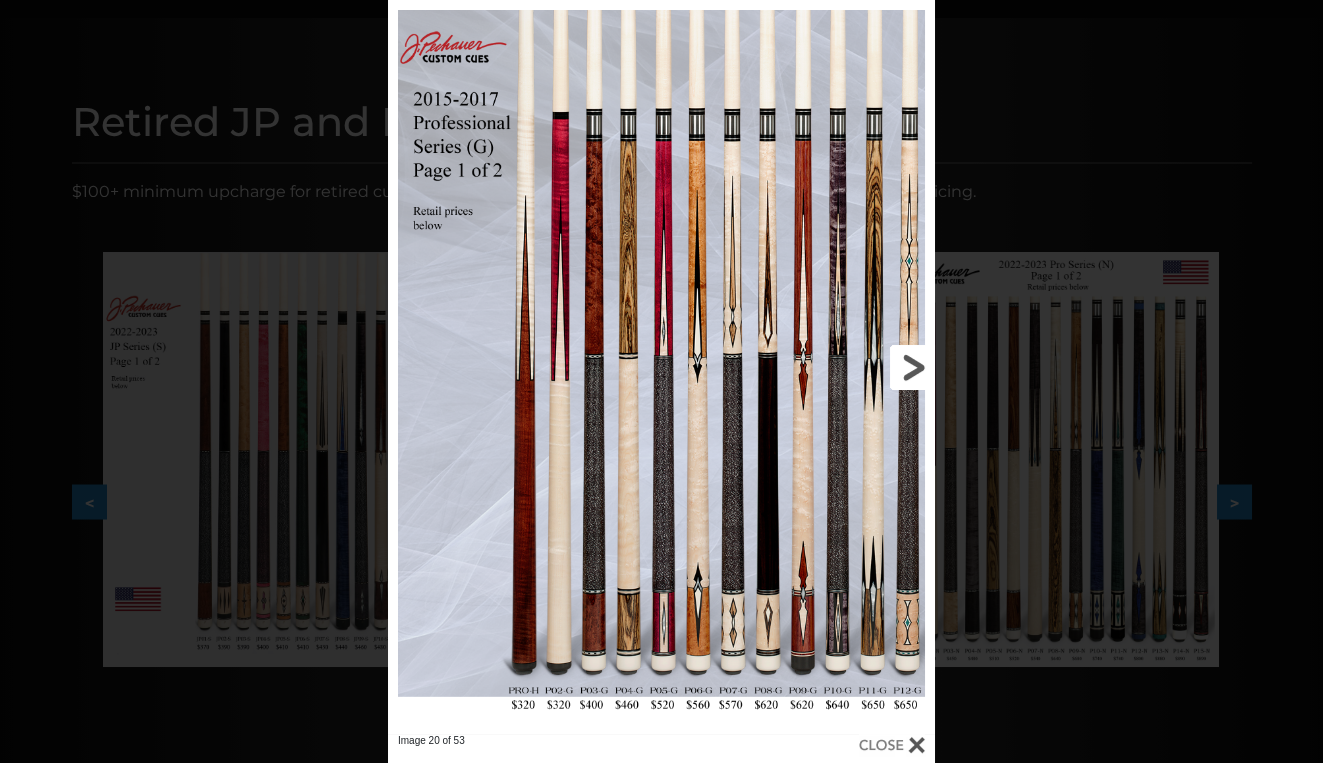 click at bounding box center (812, 367) 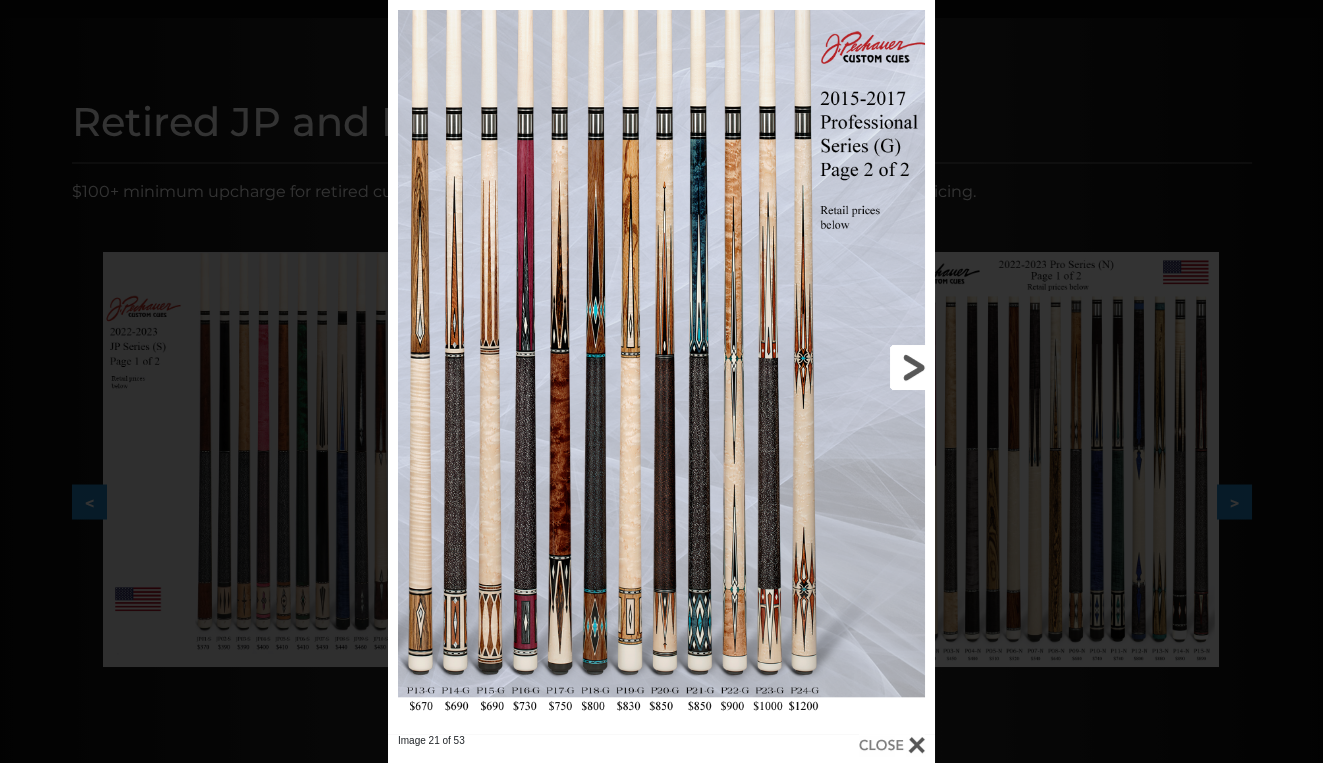 click at bounding box center [812, 367] 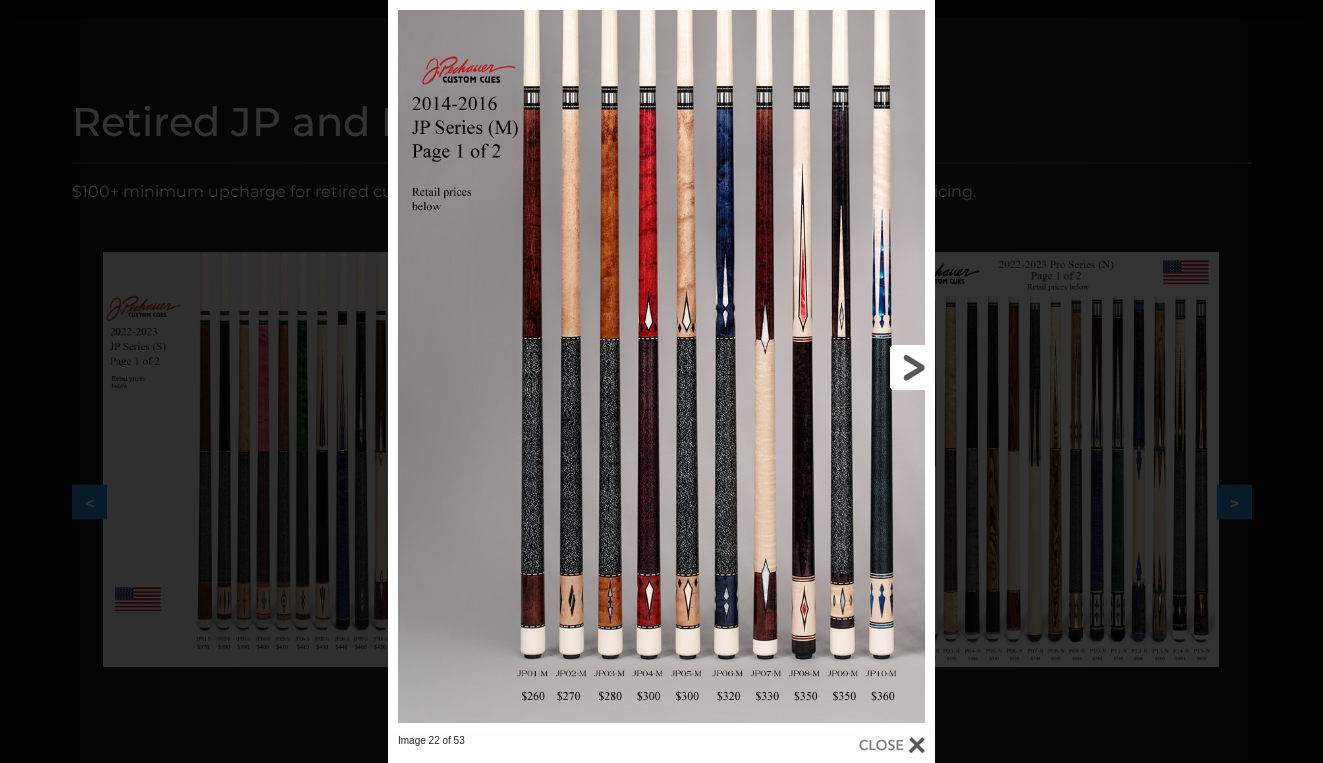 click at bounding box center [812, 367] 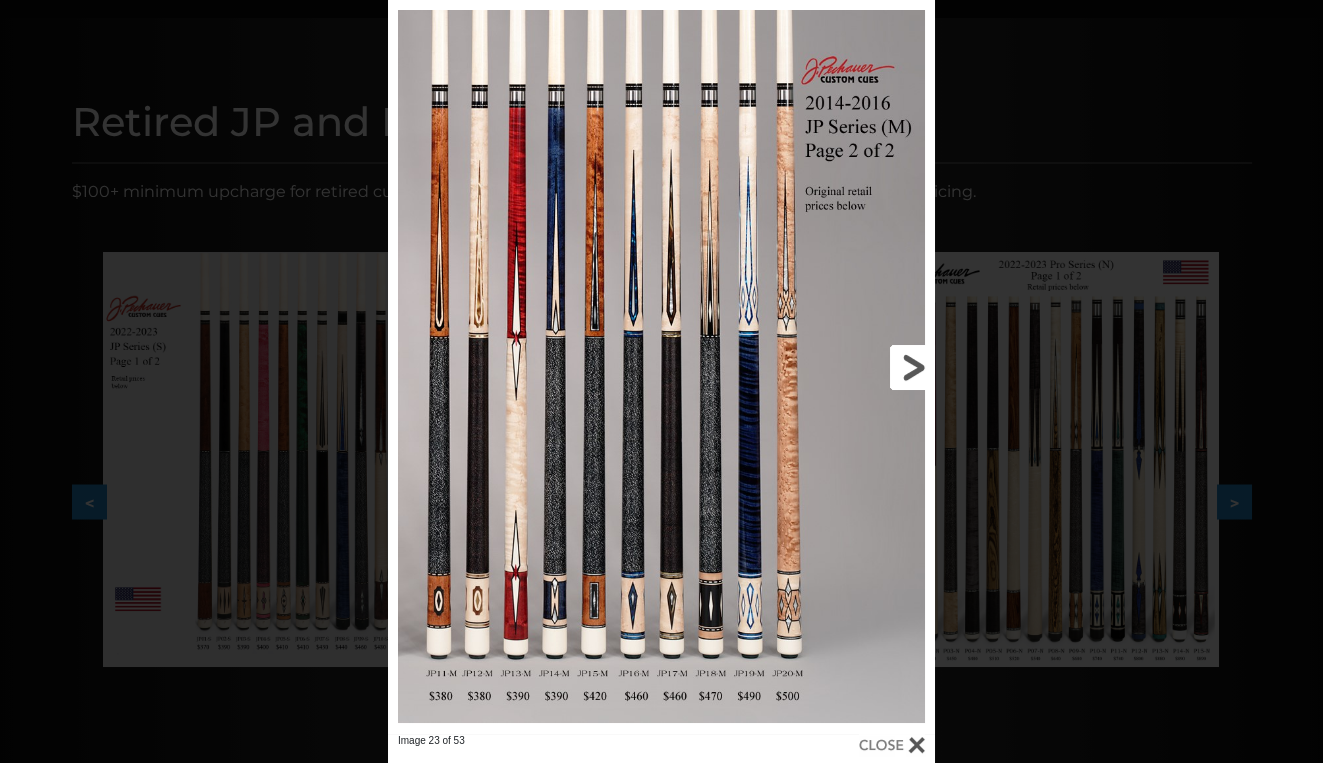 click at bounding box center (812, 367) 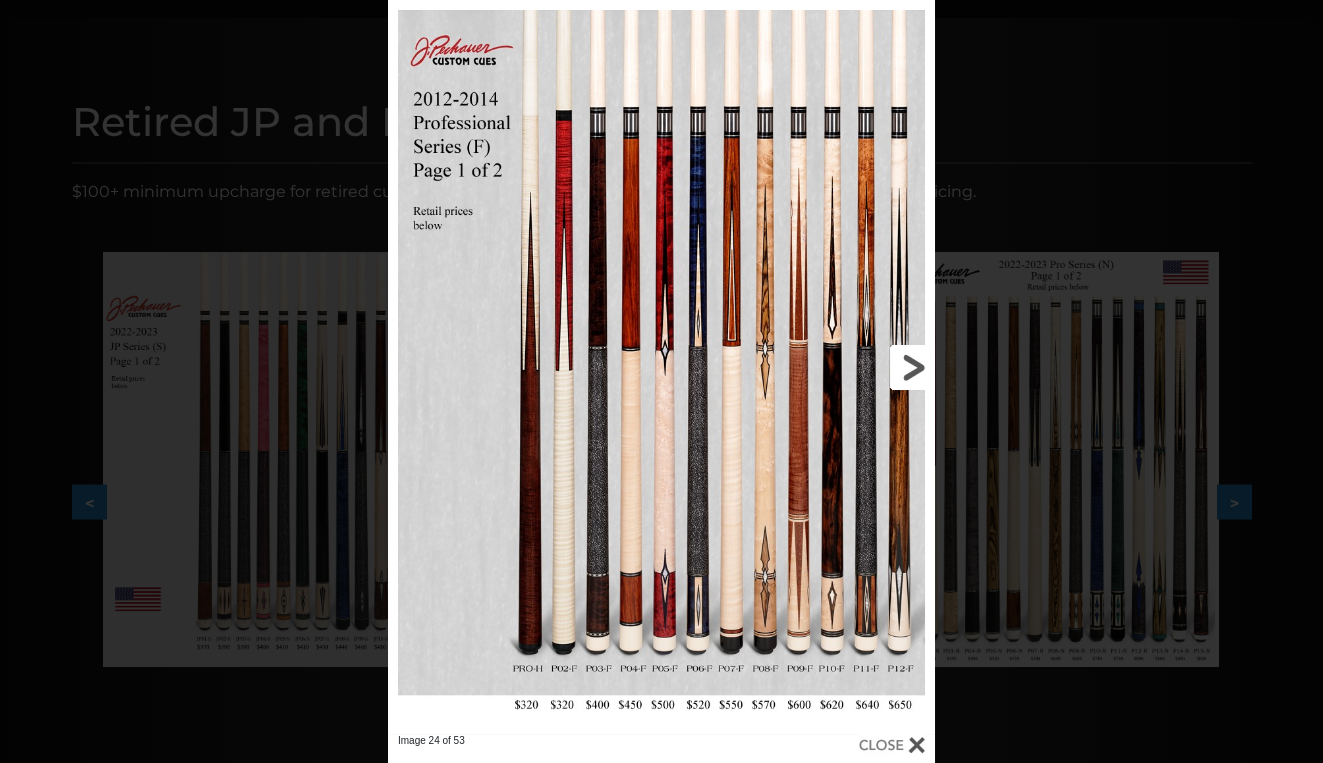 click at bounding box center (812, 367) 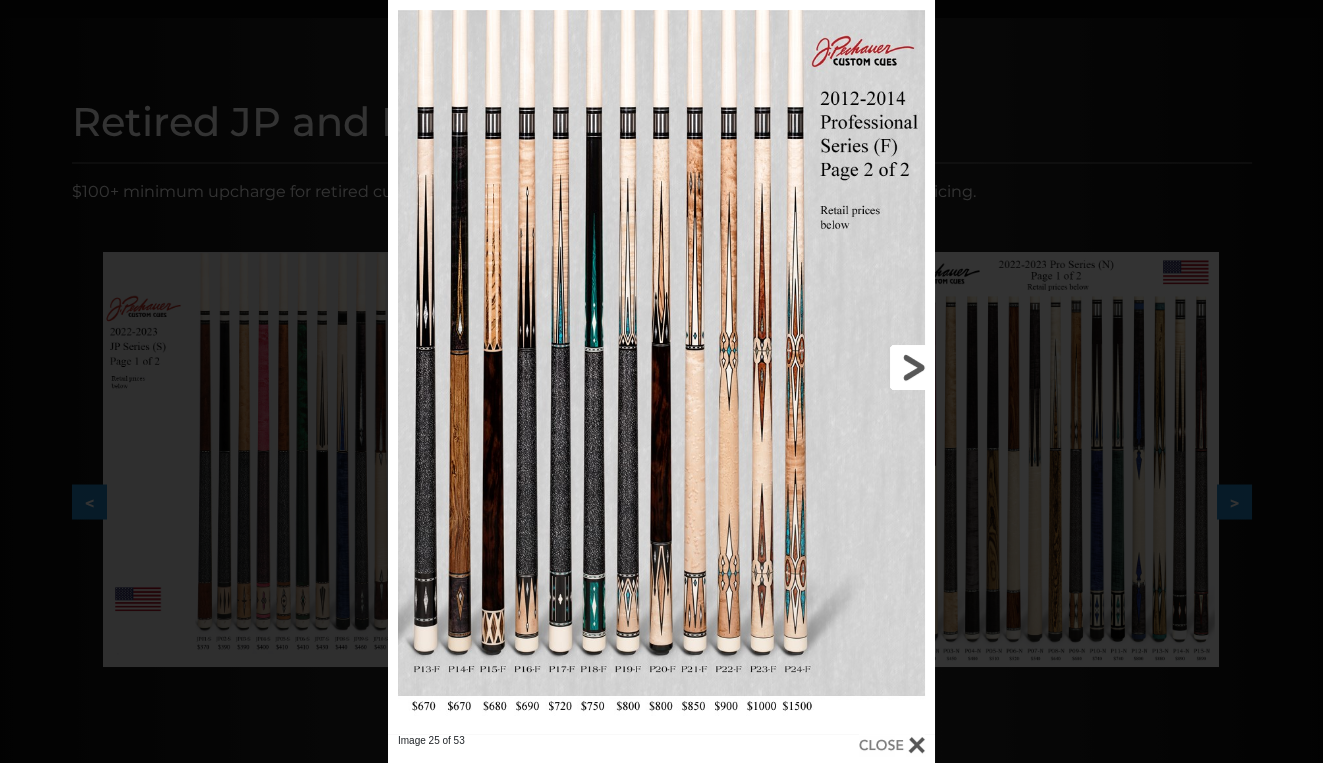 click at bounding box center [812, 367] 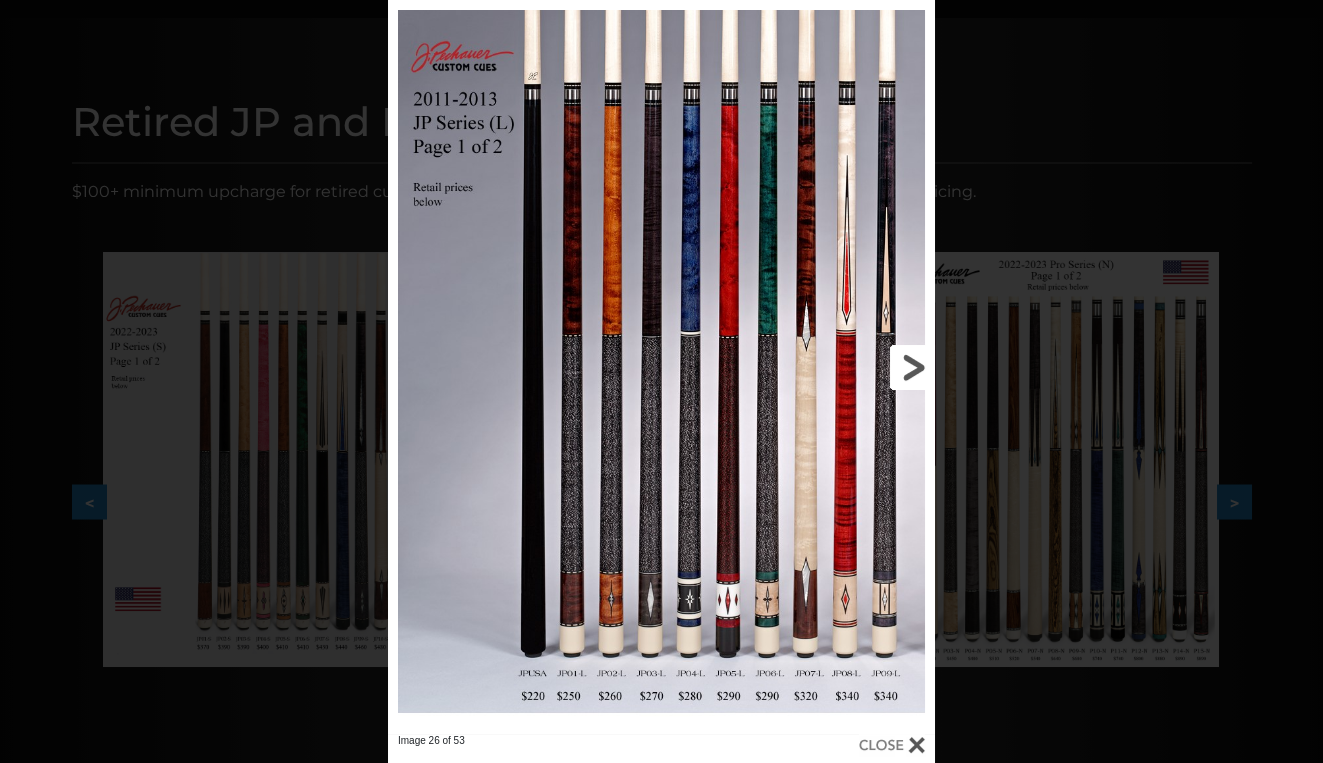click at bounding box center [812, 367] 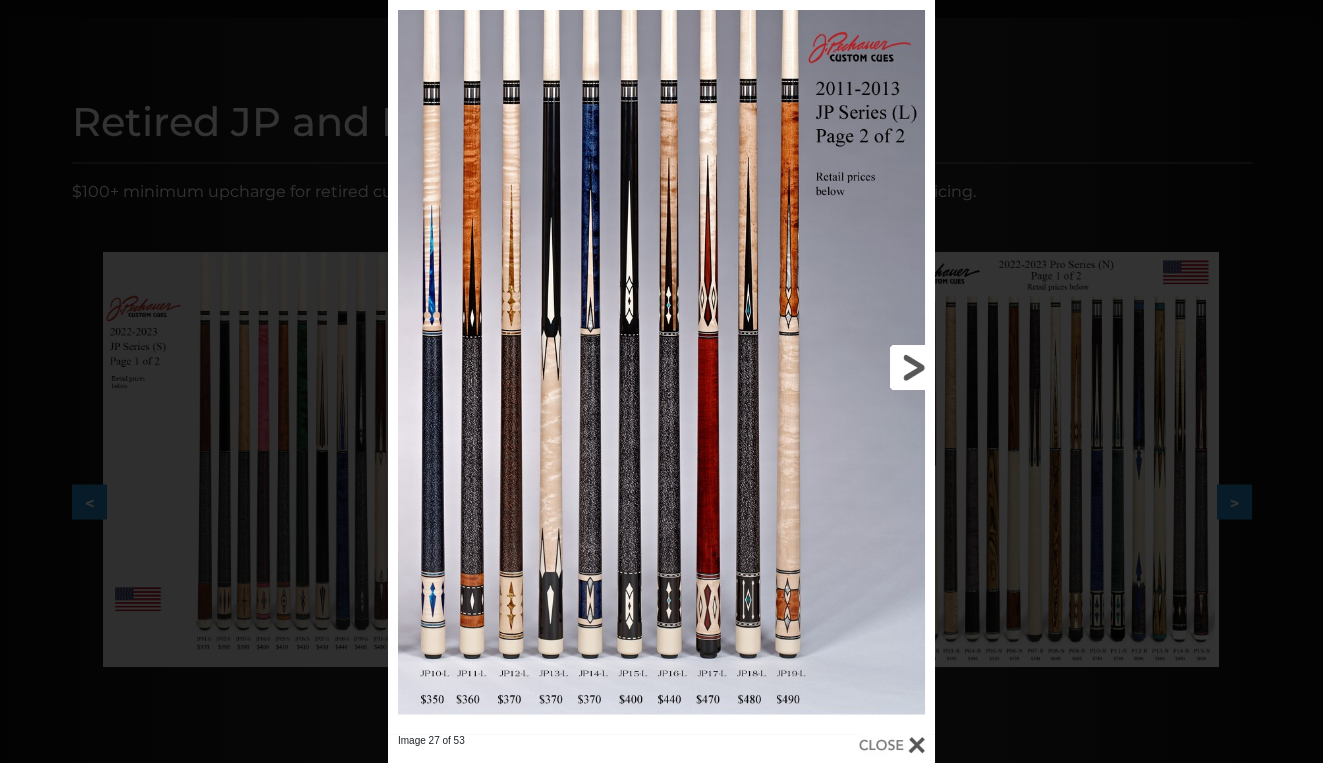 click at bounding box center [812, 367] 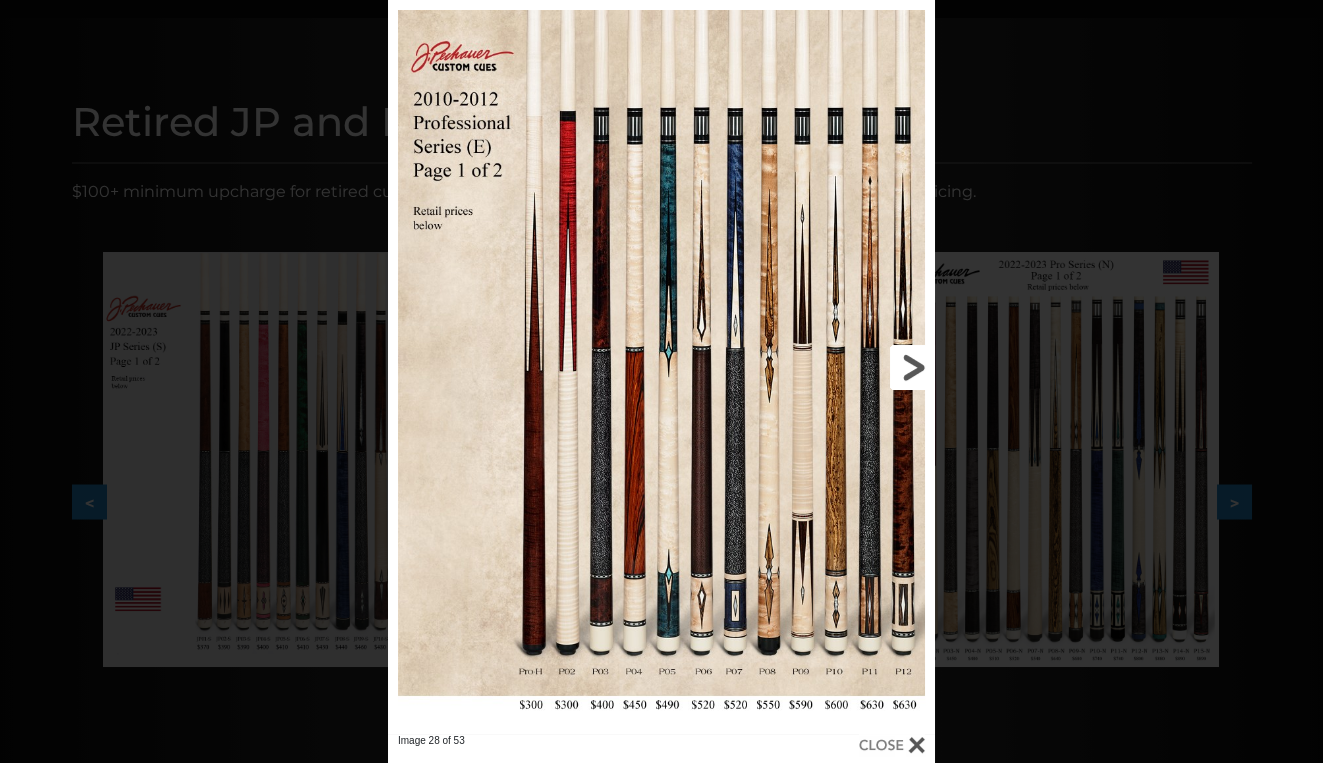 click at bounding box center [812, 367] 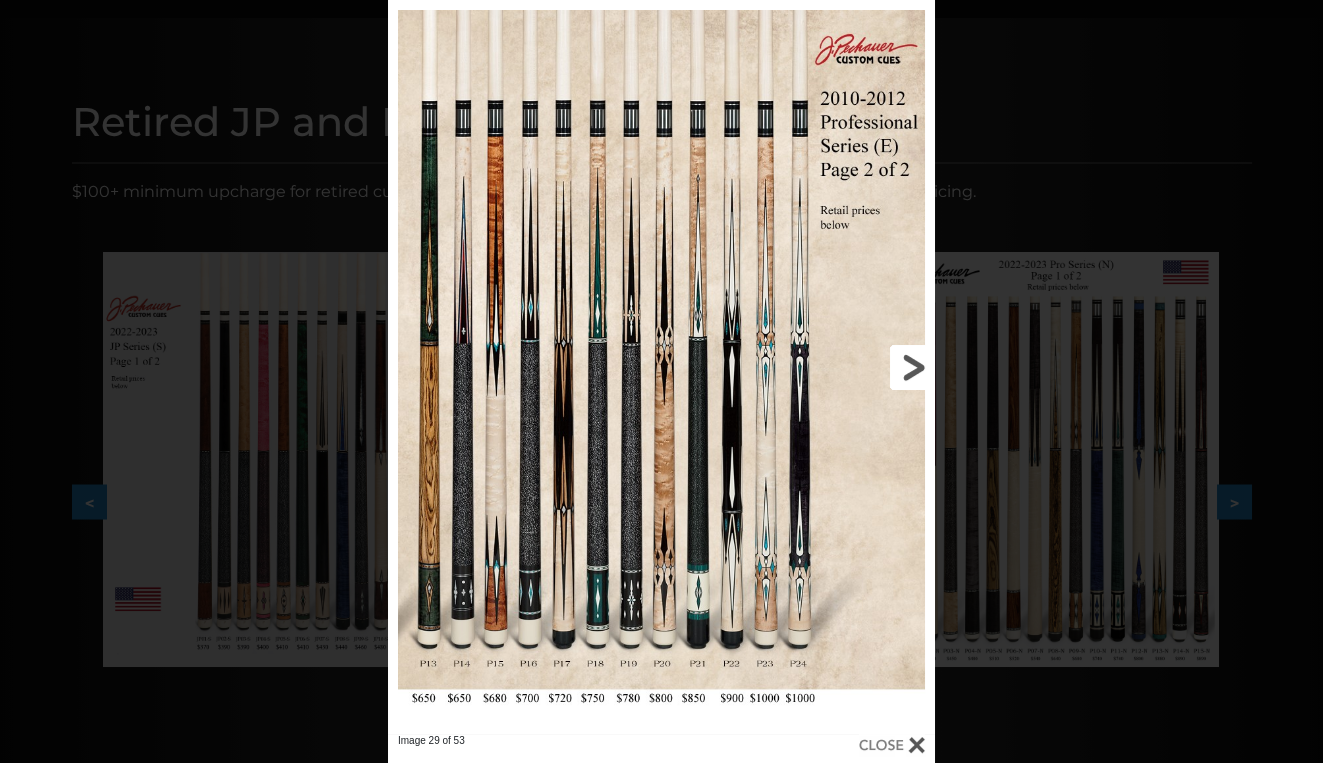 click at bounding box center (812, 367) 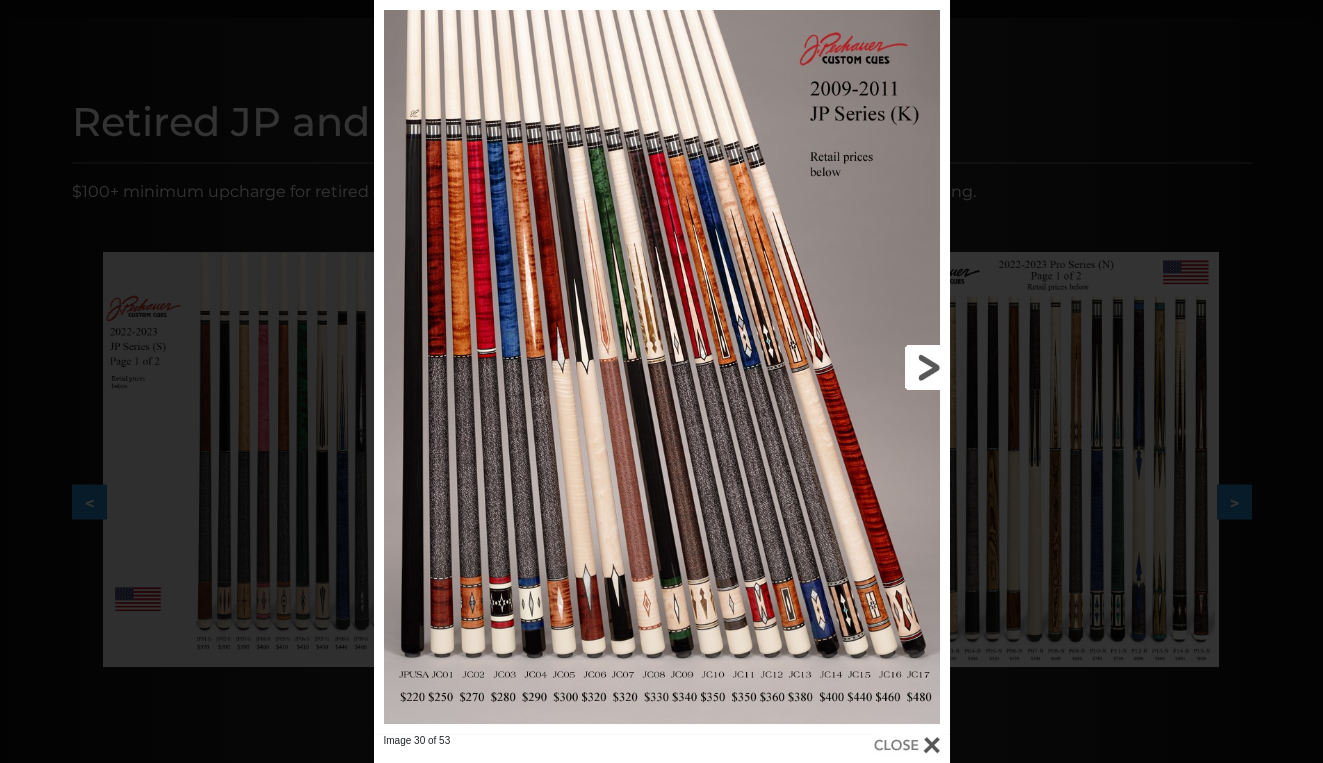 click at bounding box center (819, 367) 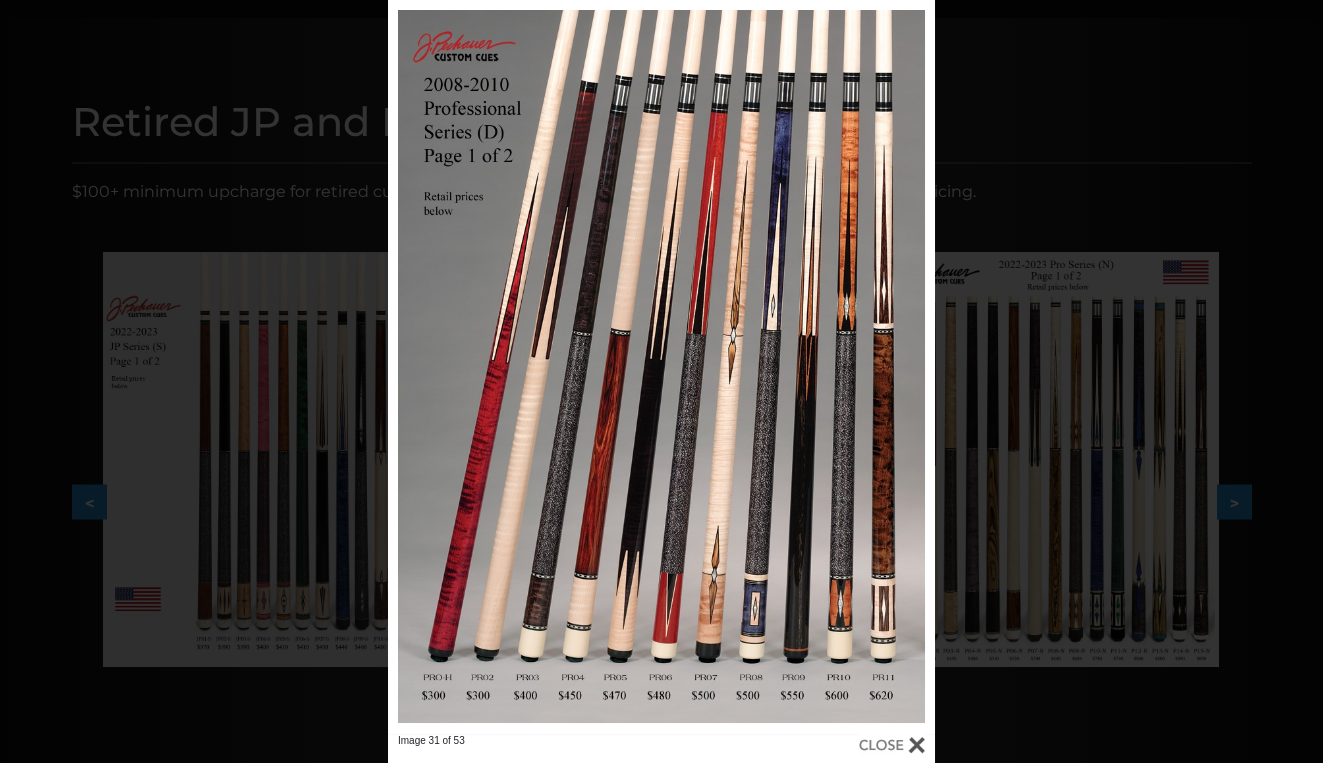 click at bounding box center (892, 745) 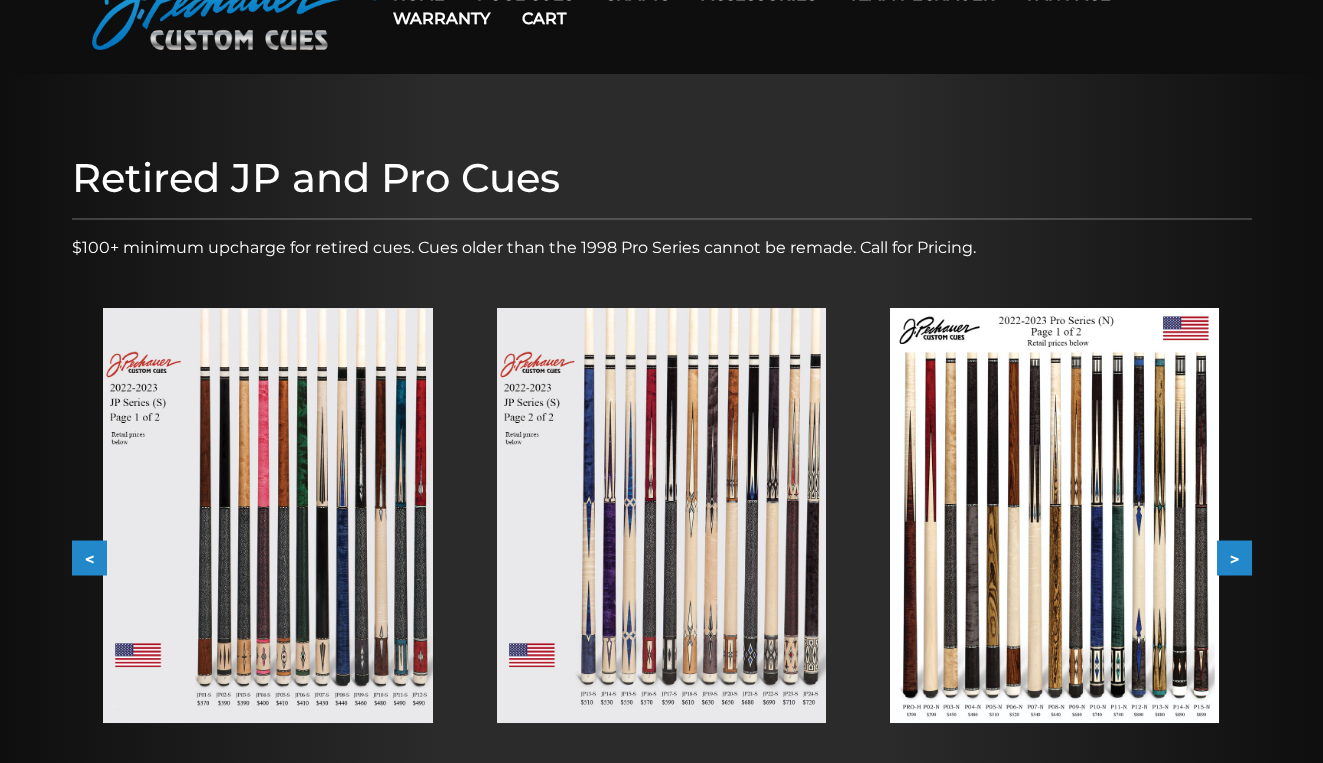 scroll, scrollTop: 0, scrollLeft: 0, axis: both 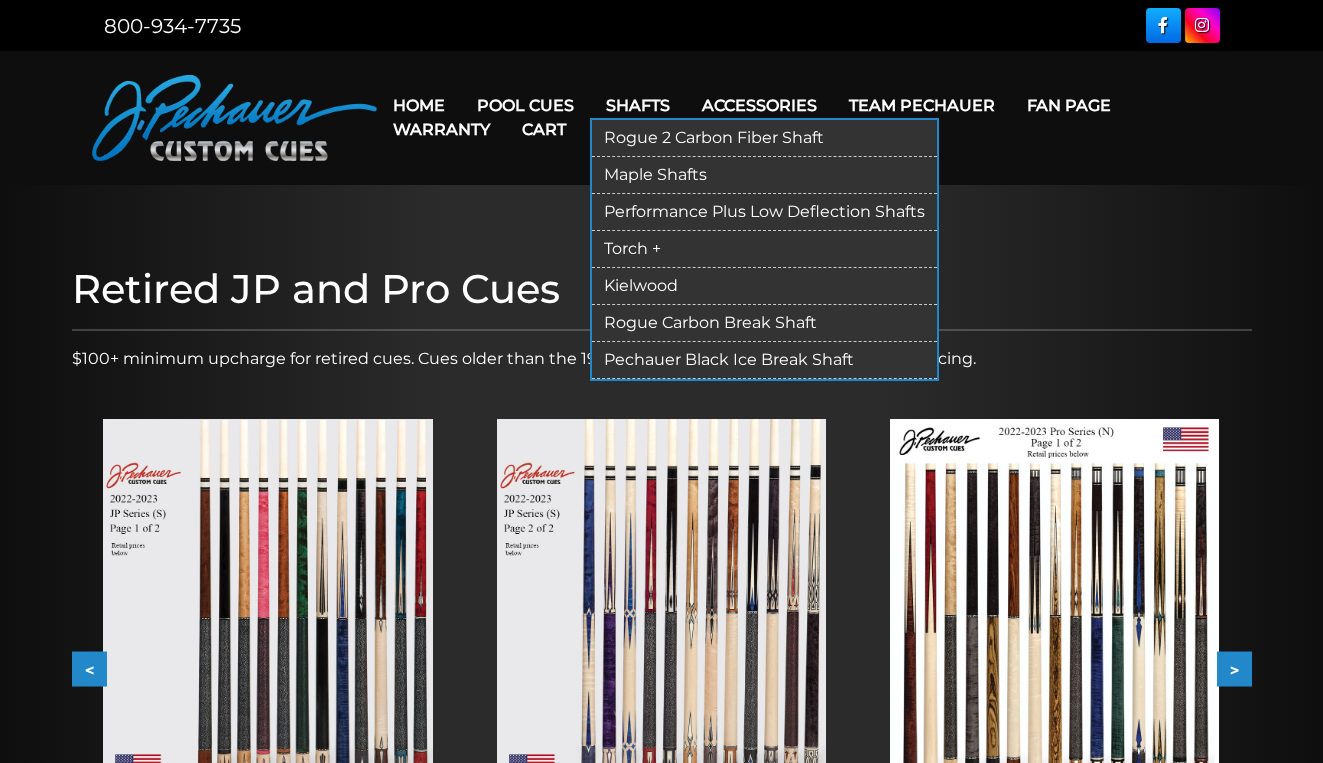 click on "Shafts" at bounding box center [638, 105] 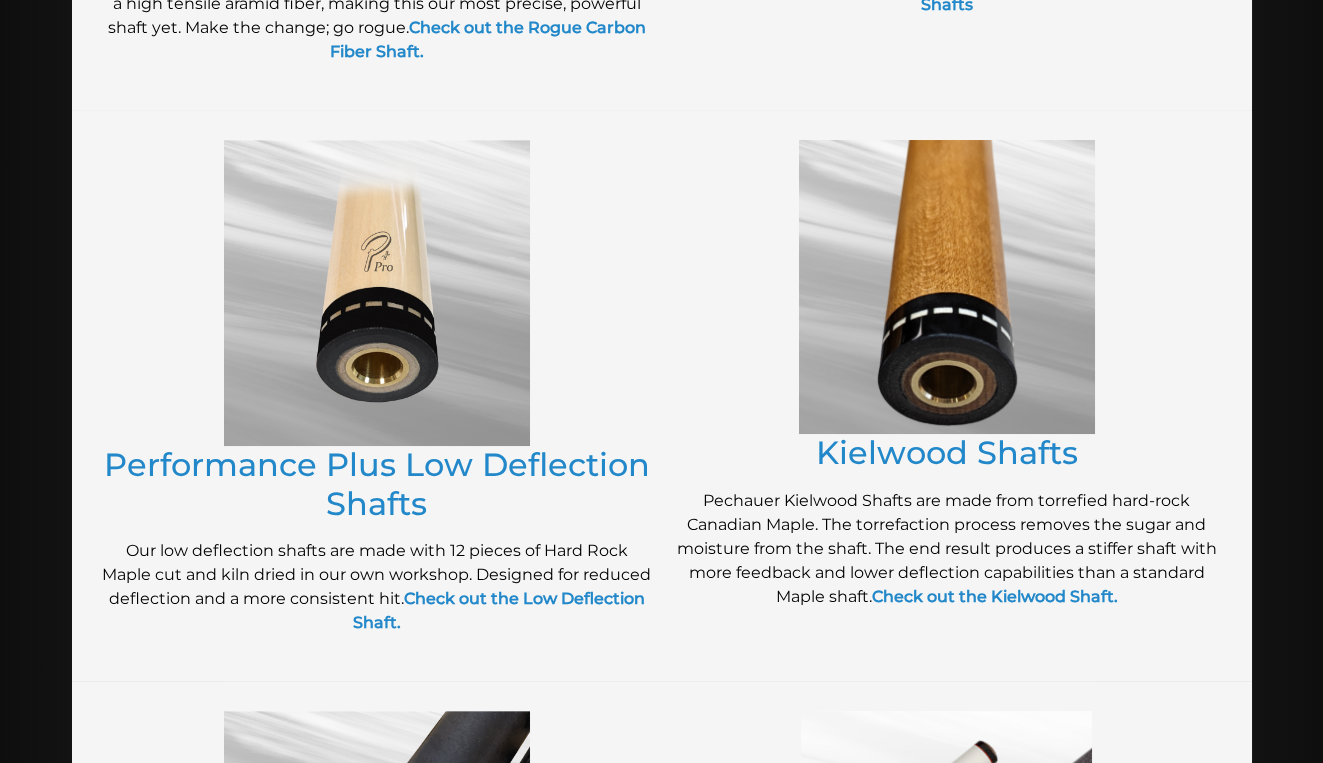 scroll, scrollTop: 844, scrollLeft: 0, axis: vertical 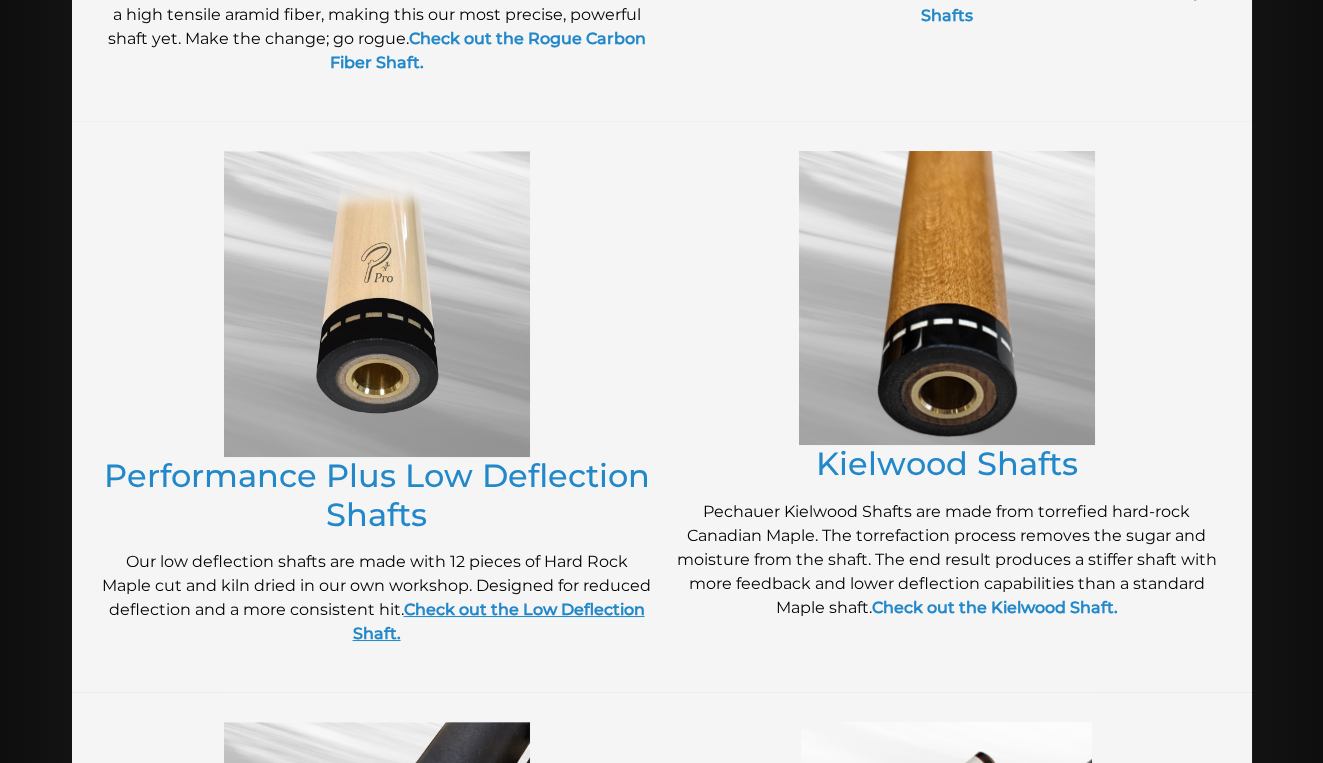 click on "Check out the Low Deflection Shaft." at bounding box center (499, 621) 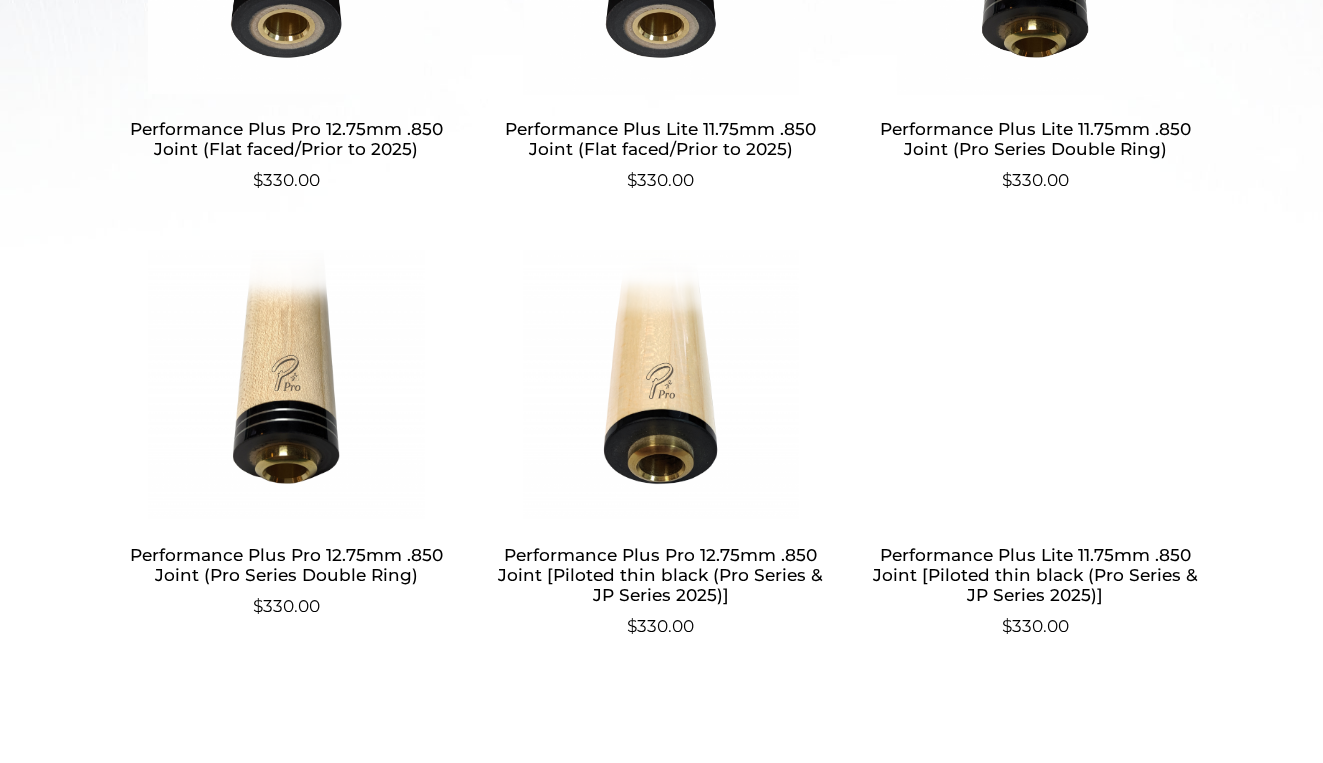 scroll, scrollTop: 863, scrollLeft: 0, axis: vertical 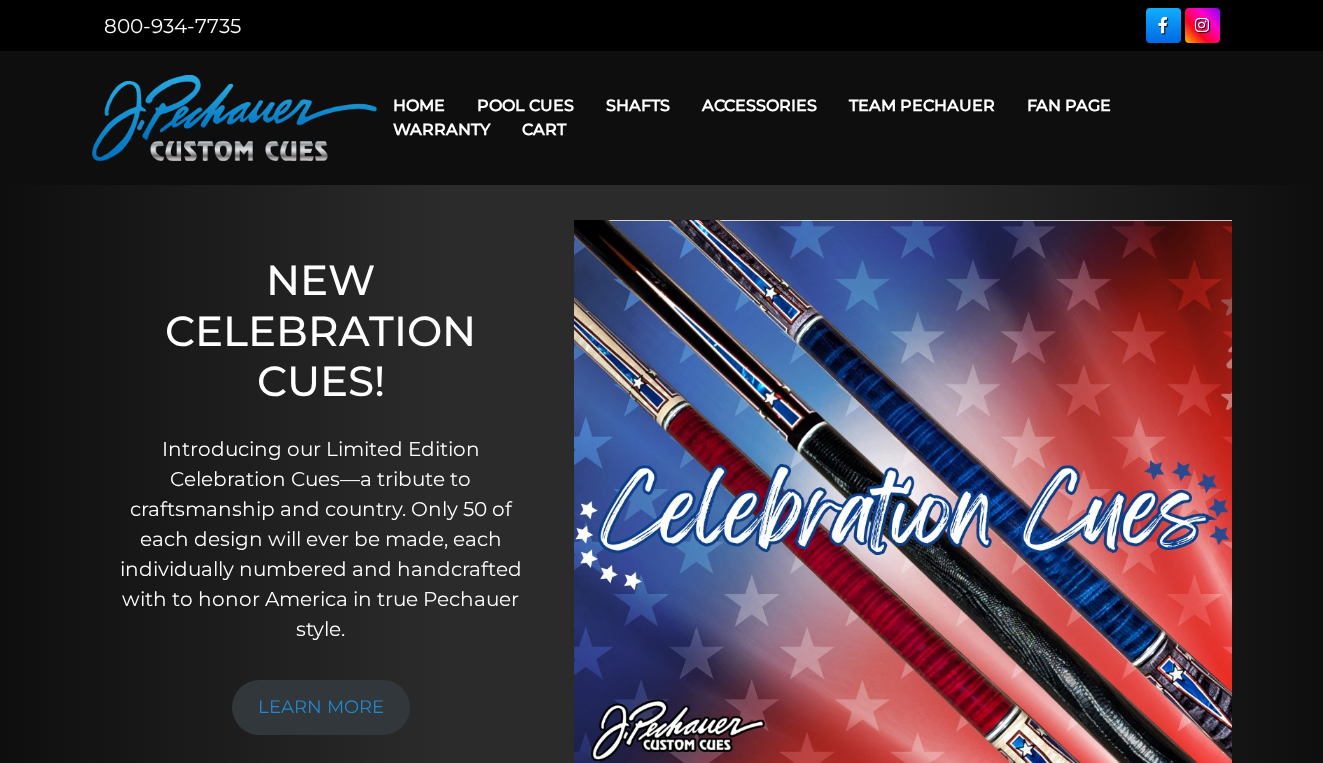 click on "Cart" at bounding box center [544, 129] 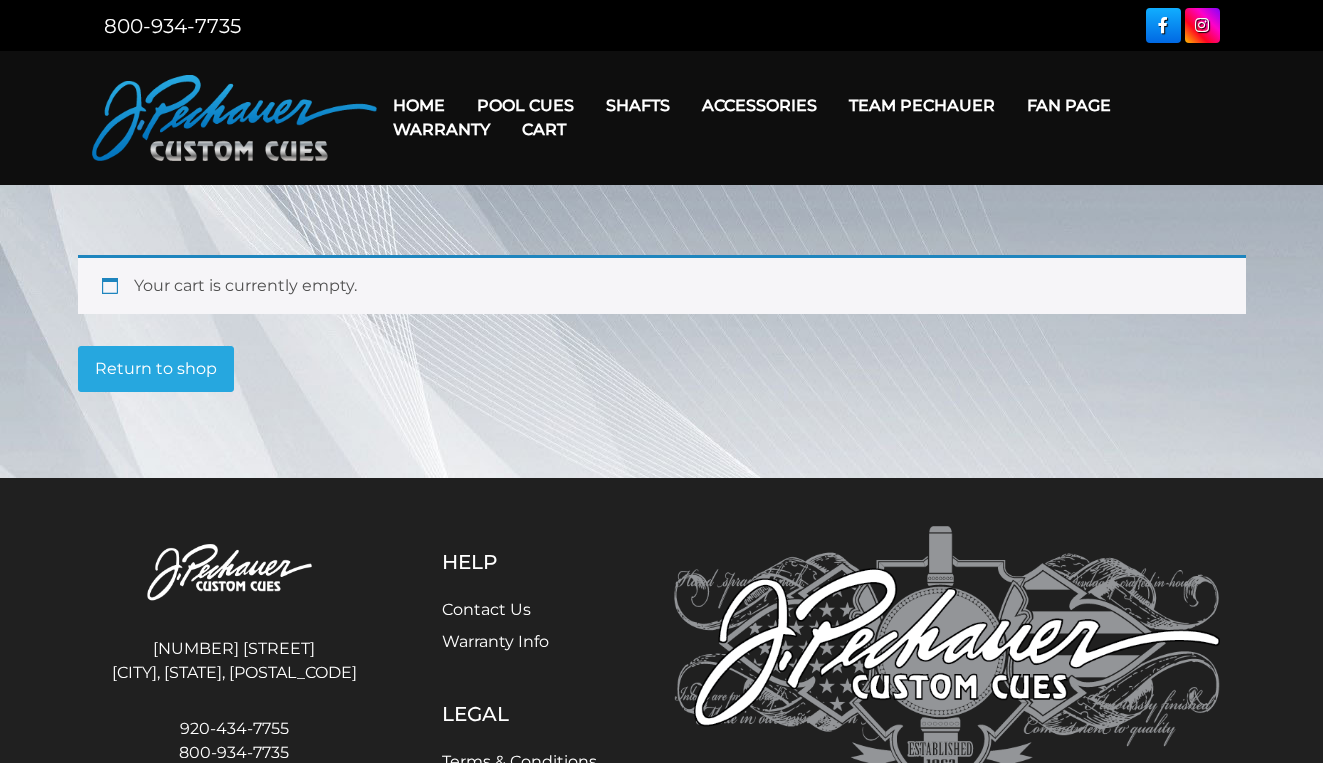 scroll, scrollTop: 0, scrollLeft: 0, axis: both 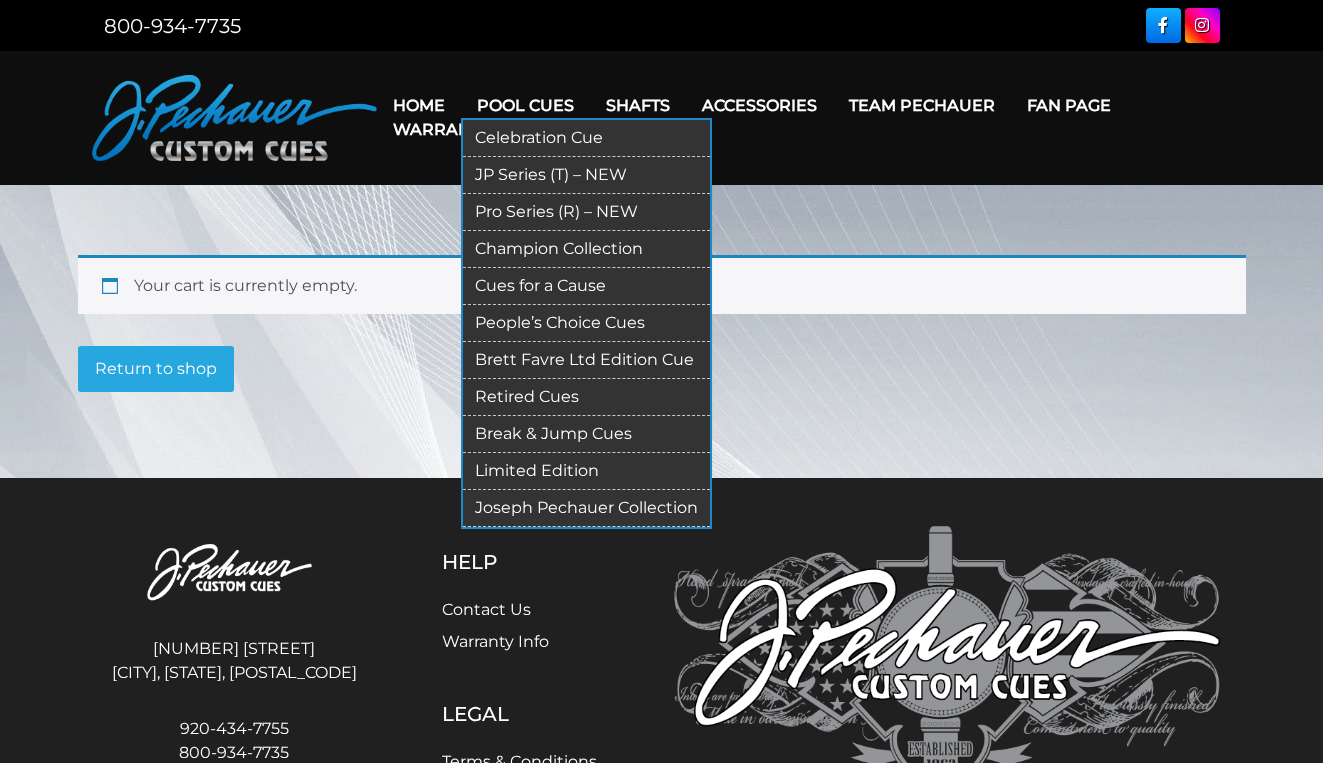 click on "Pool Cues" at bounding box center (525, 105) 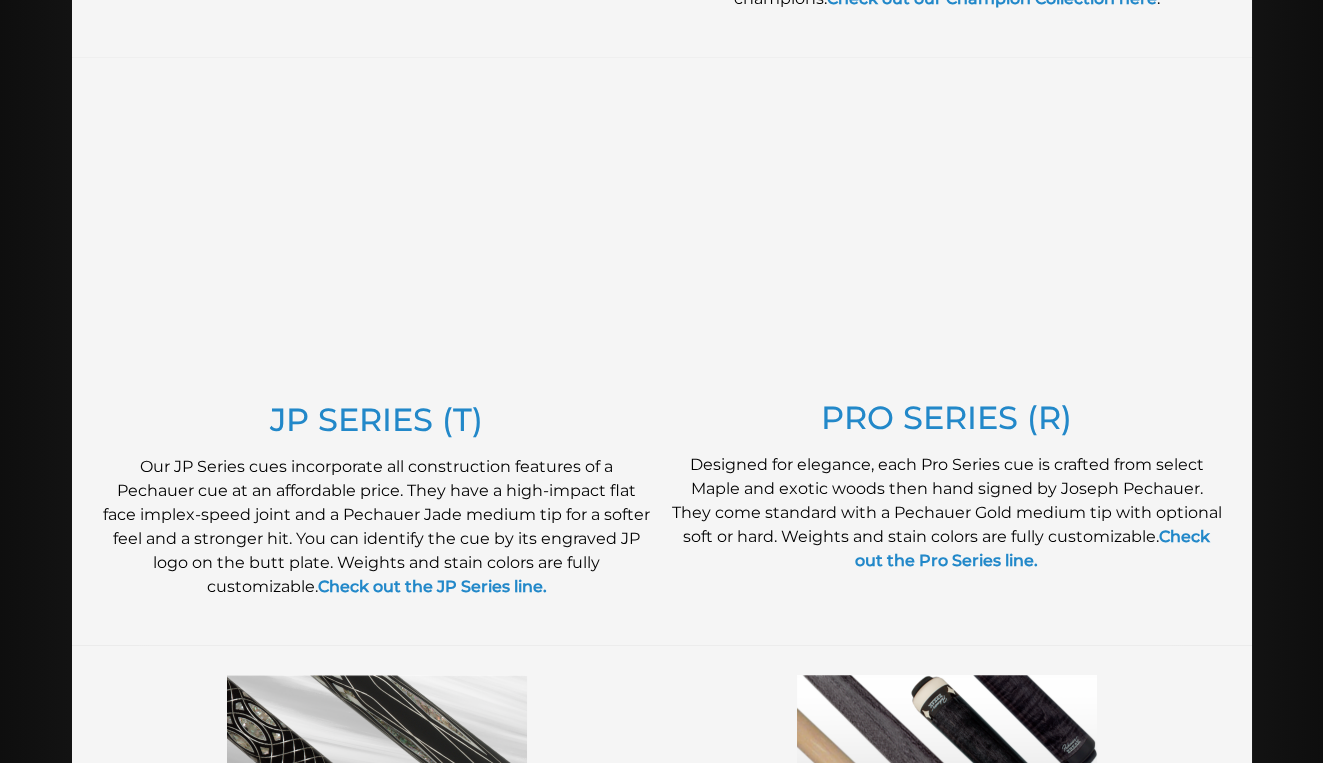scroll, scrollTop: 992, scrollLeft: 0, axis: vertical 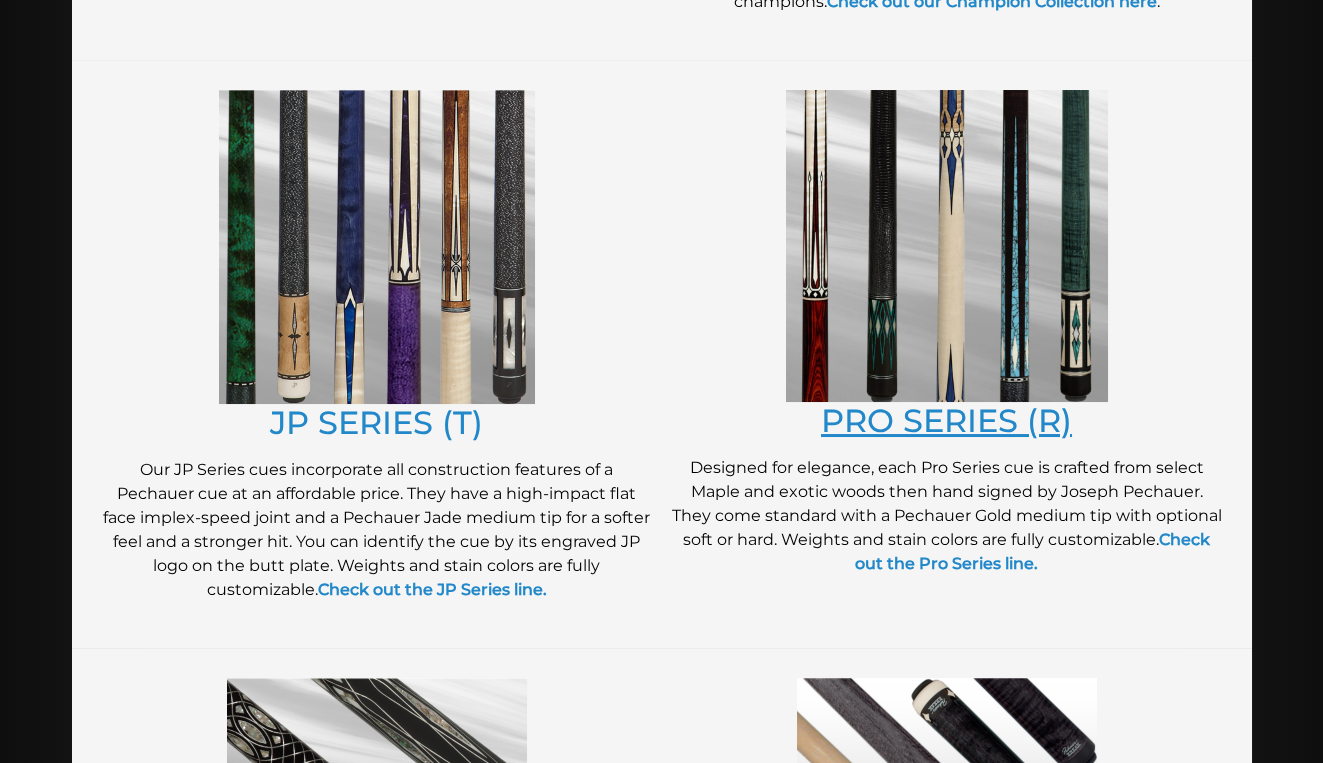click on "PRO SERIES (R)" at bounding box center (946, 420) 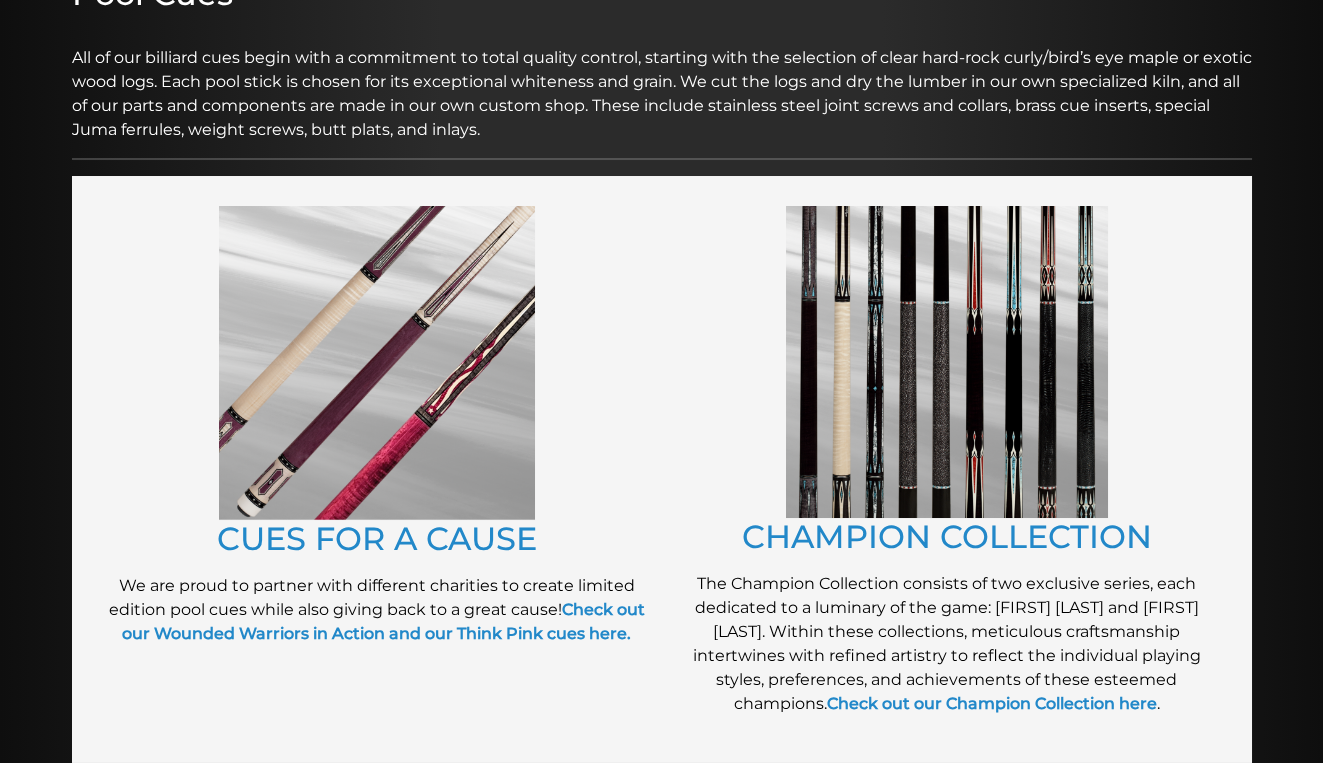 scroll, scrollTop: 278, scrollLeft: 0, axis: vertical 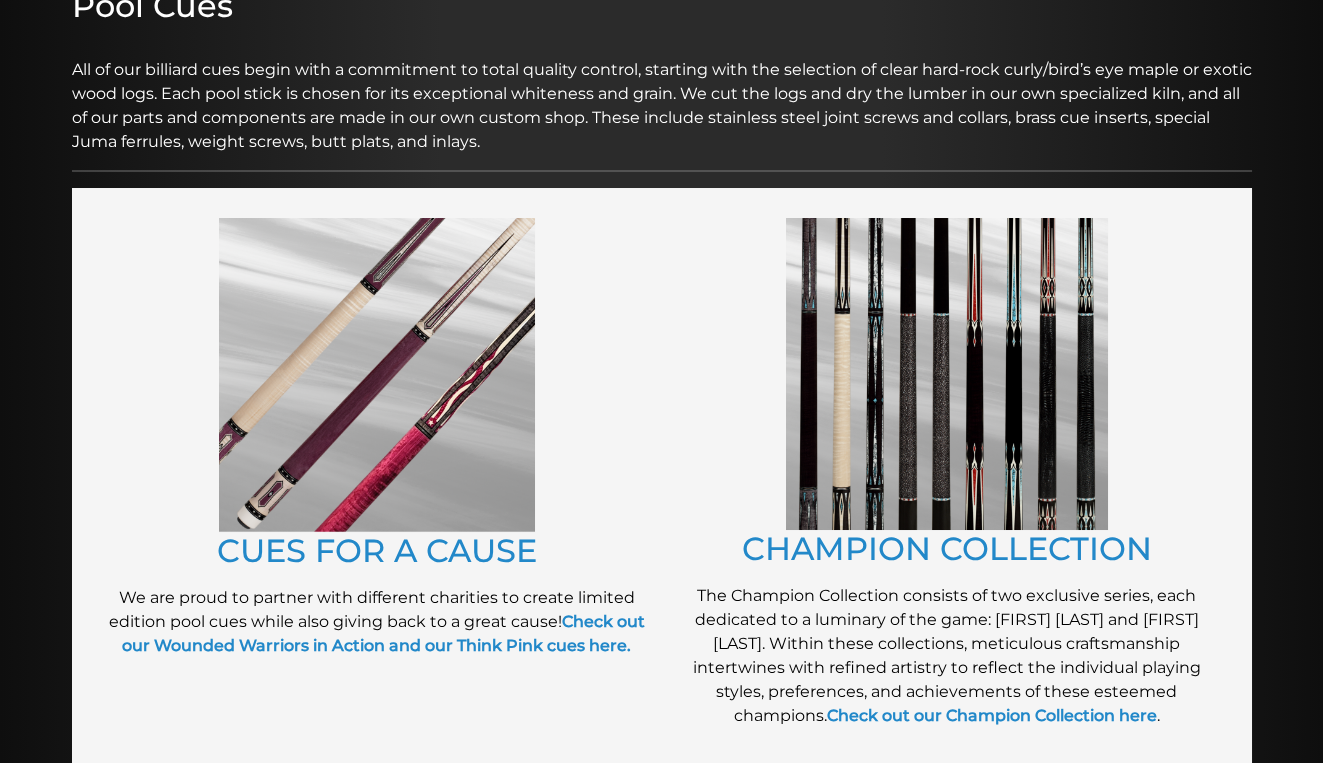 click at bounding box center [947, 374] 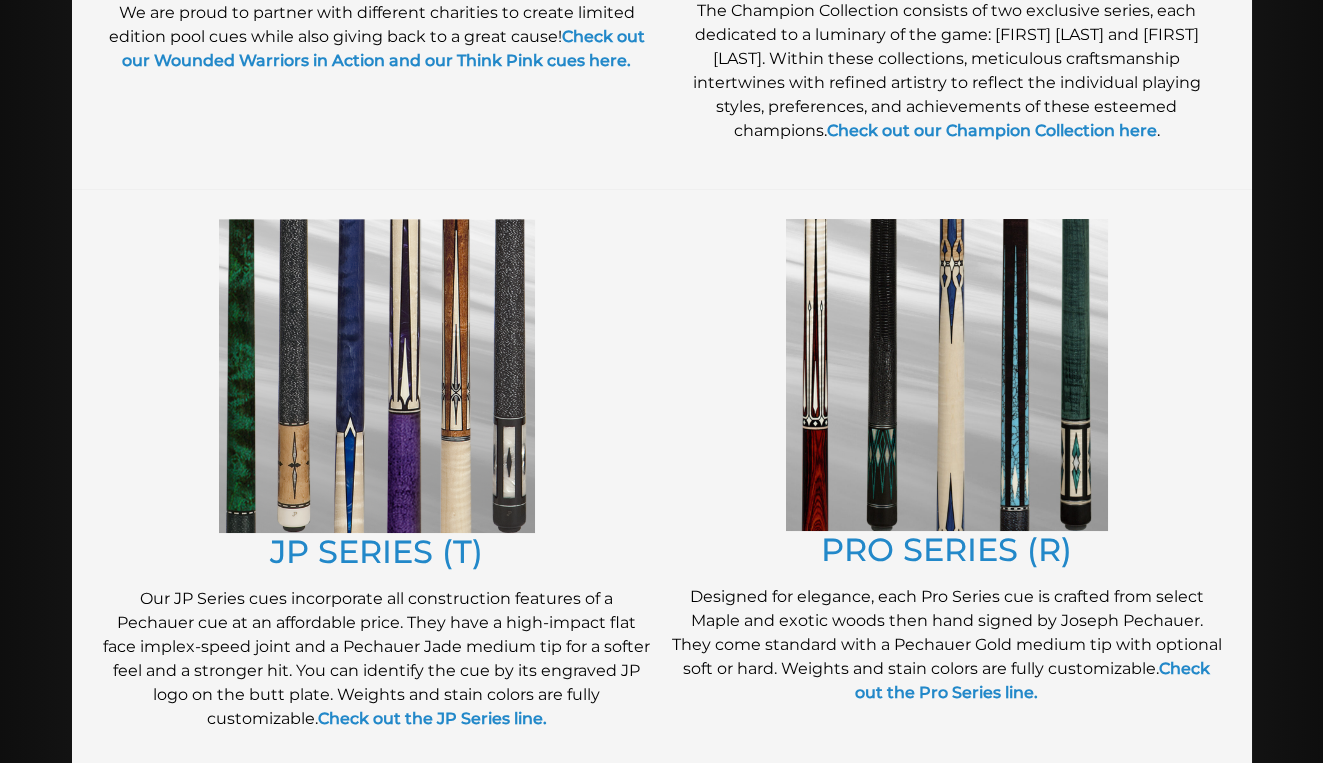 scroll, scrollTop: 864, scrollLeft: 0, axis: vertical 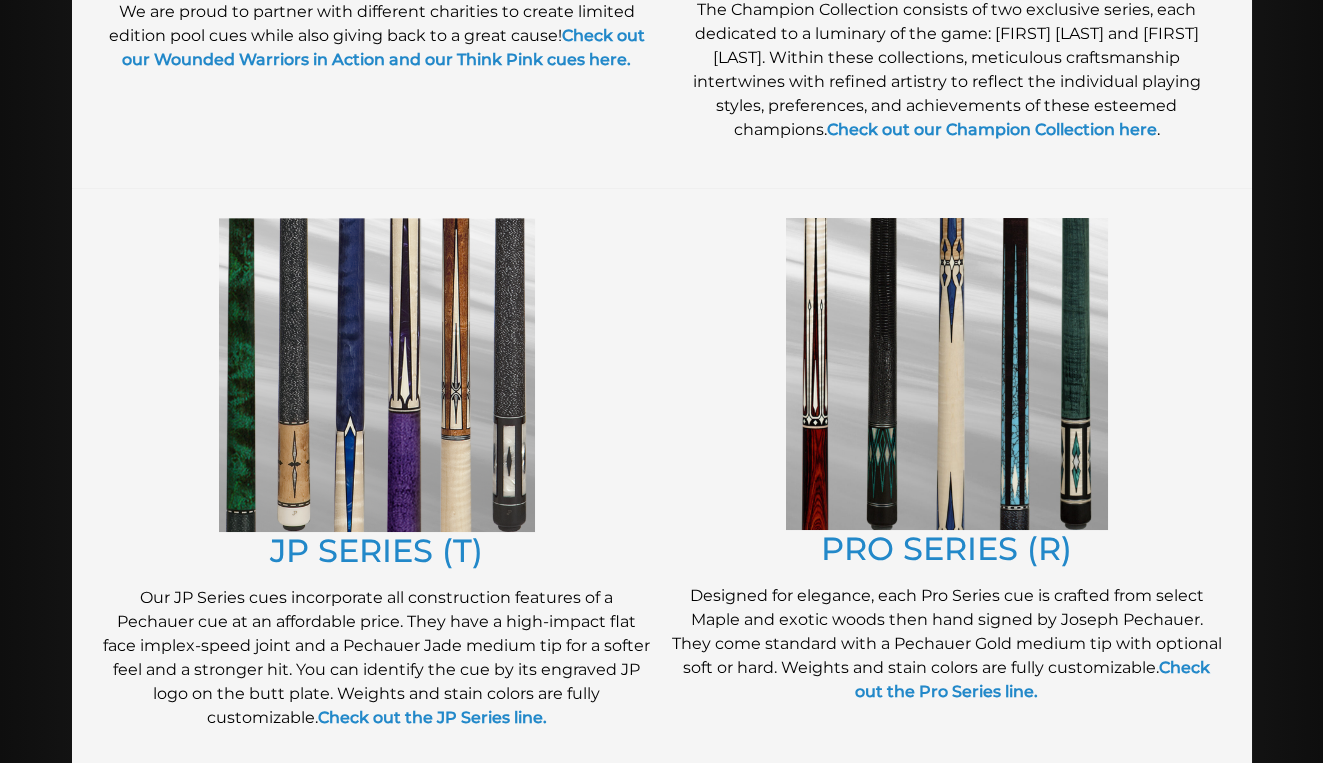 click at bounding box center [377, 375] 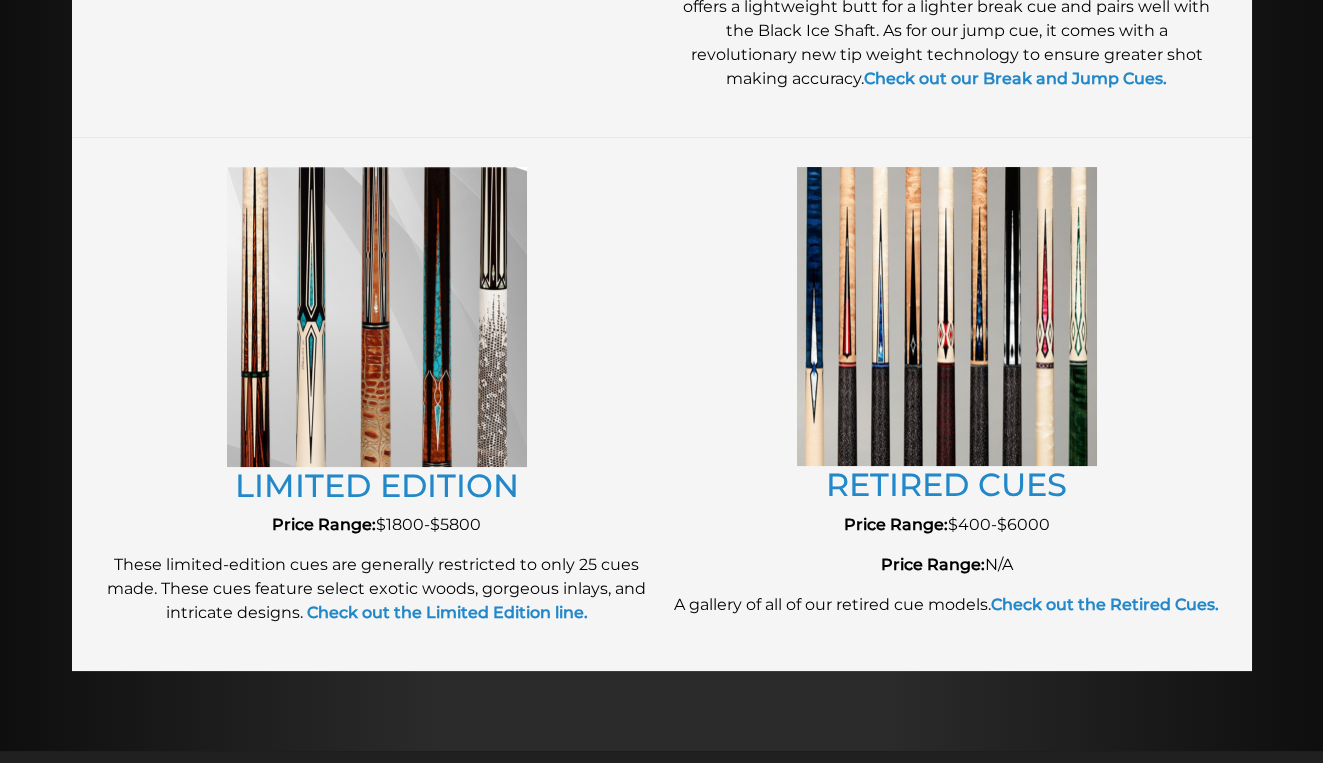 scroll, scrollTop: 2119, scrollLeft: 0, axis: vertical 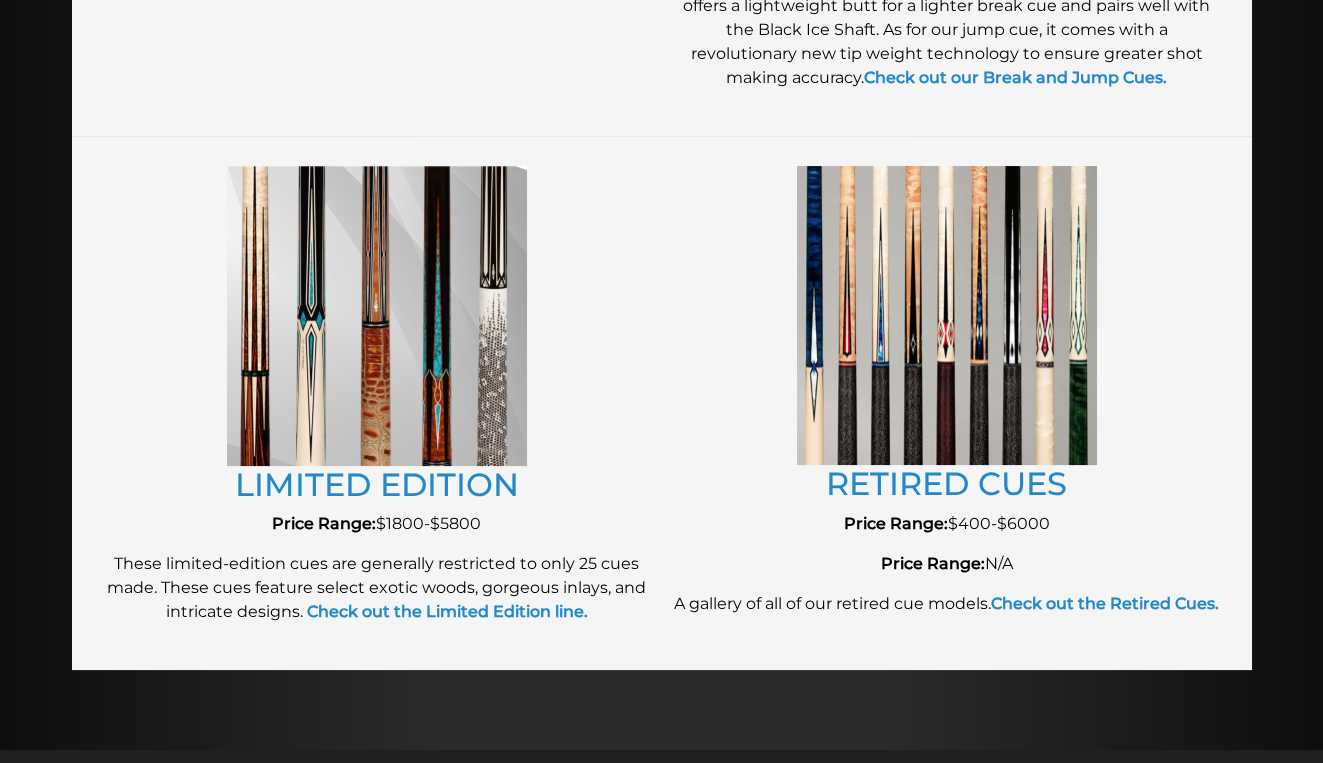 click at bounding box center (377, 316) 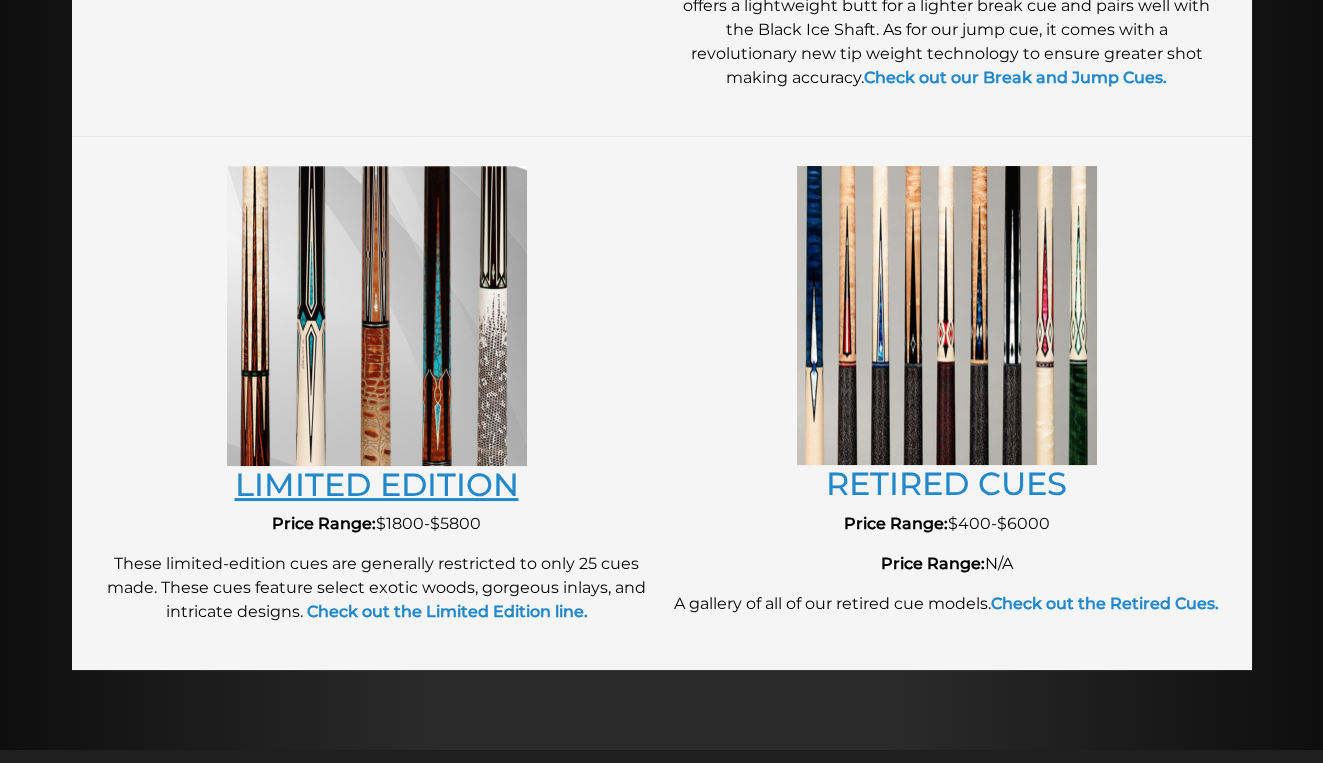 click on "LIMITED EDITION" at bounding box center (377, 484) 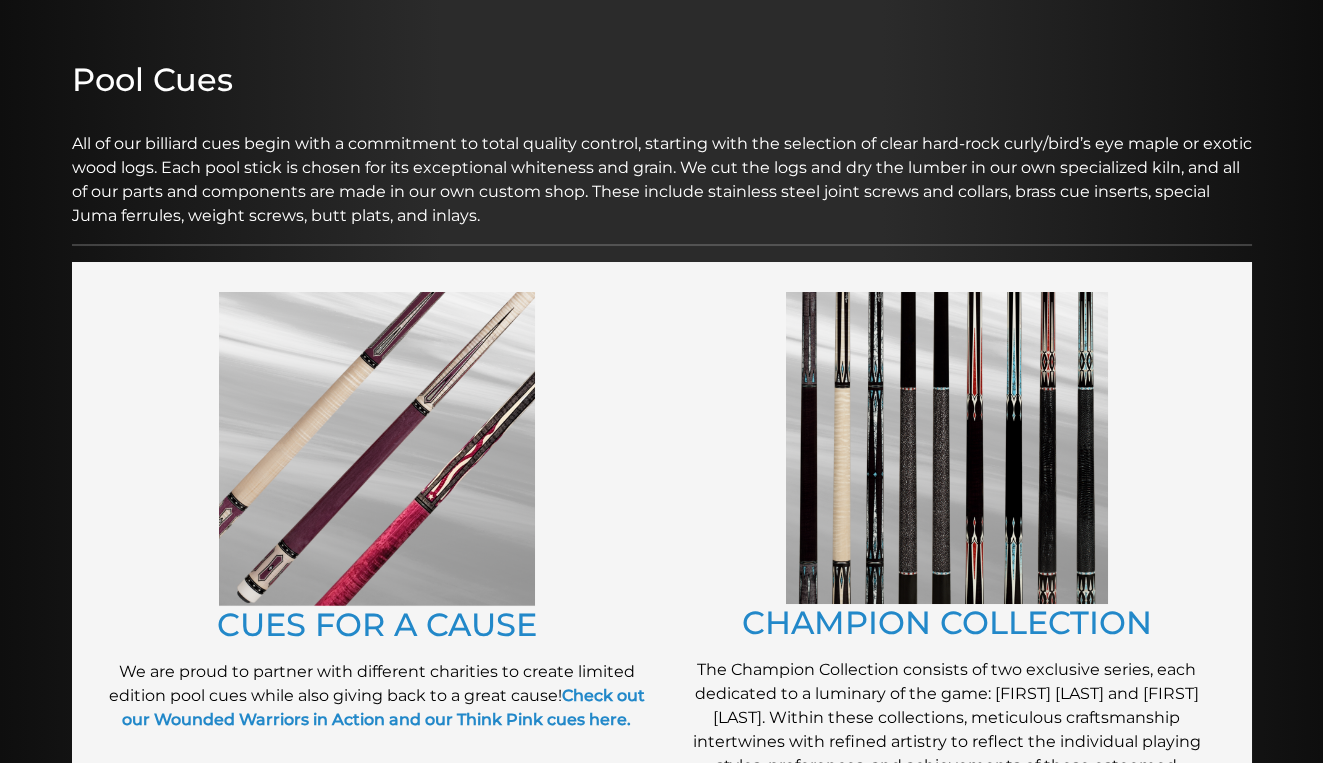 scroll, scrollTop: 0, scrollLeft: 0, axis: both 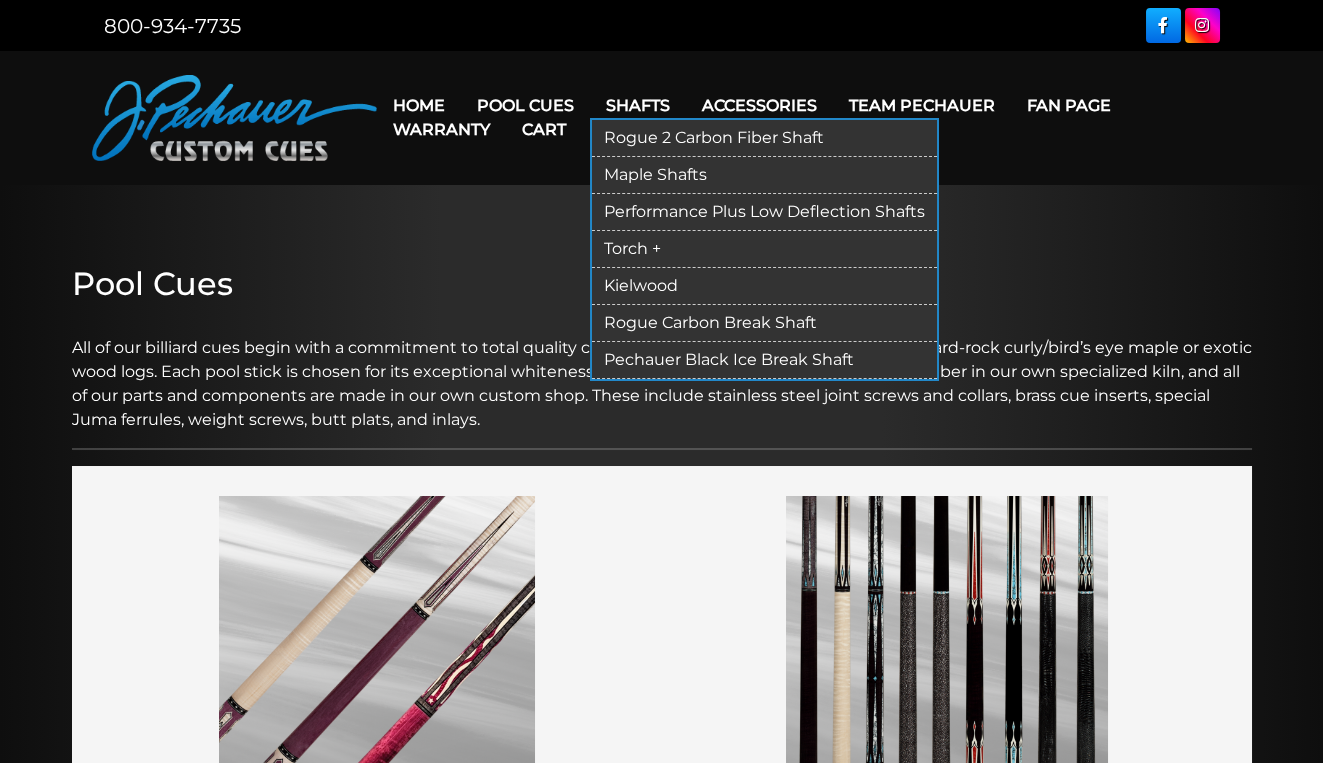 click on "Shafts" at bounding box center (638, 105) 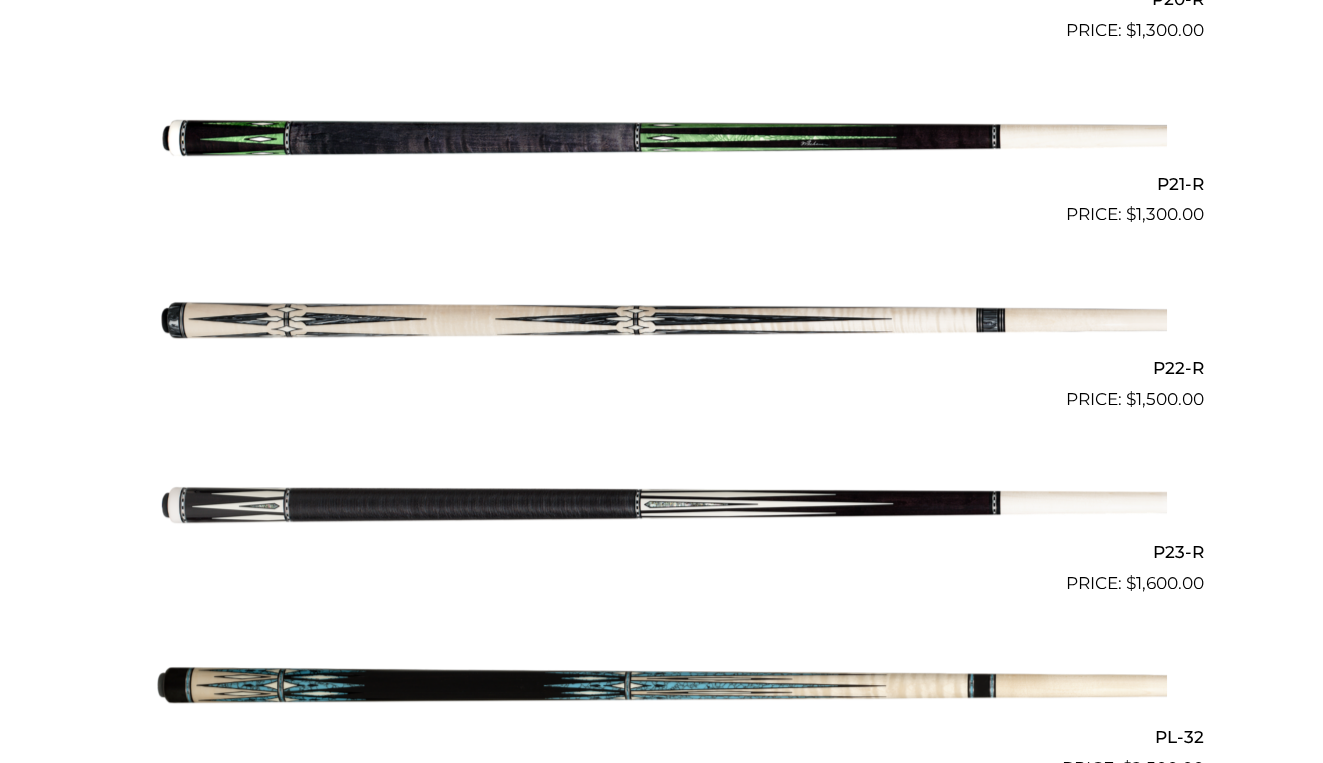 scroll, scrollTop: 4269, scrollLeft: 0, axis: vertical 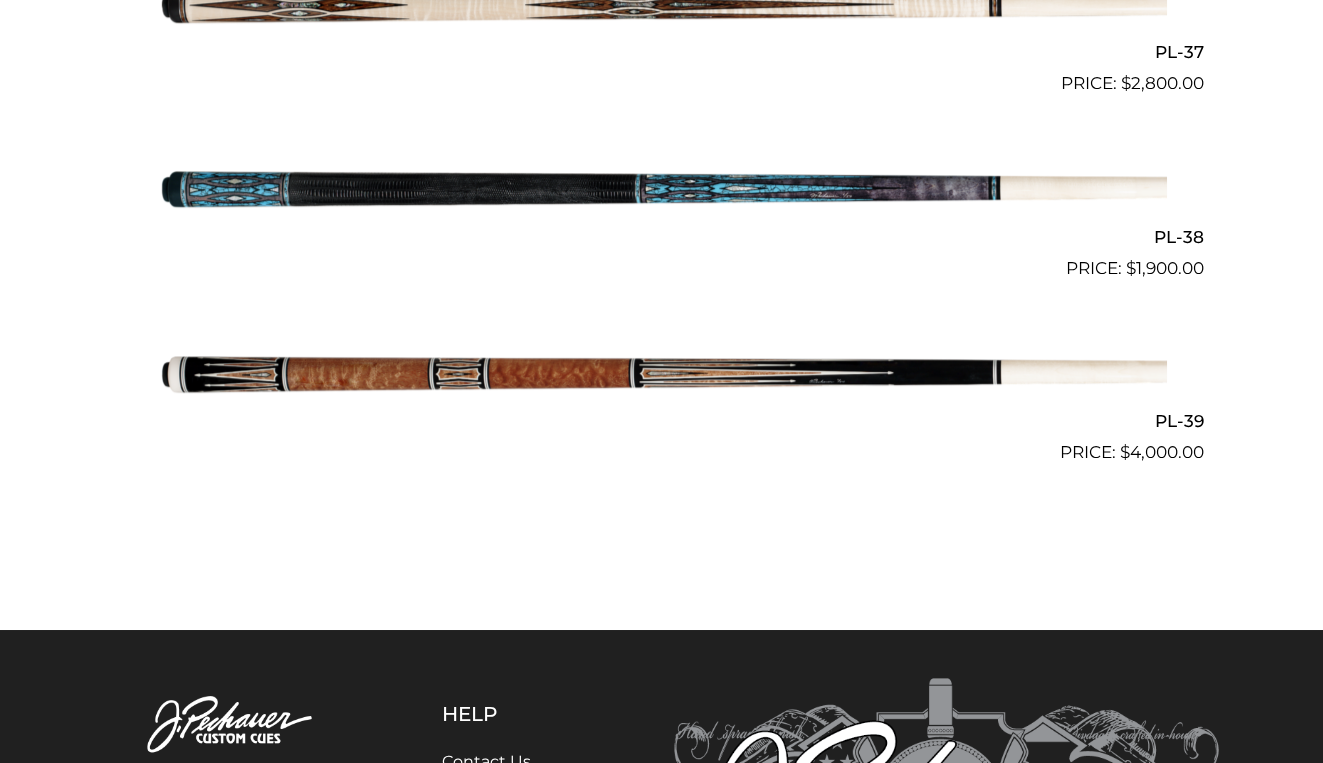 click at bounding box center (662, 374) 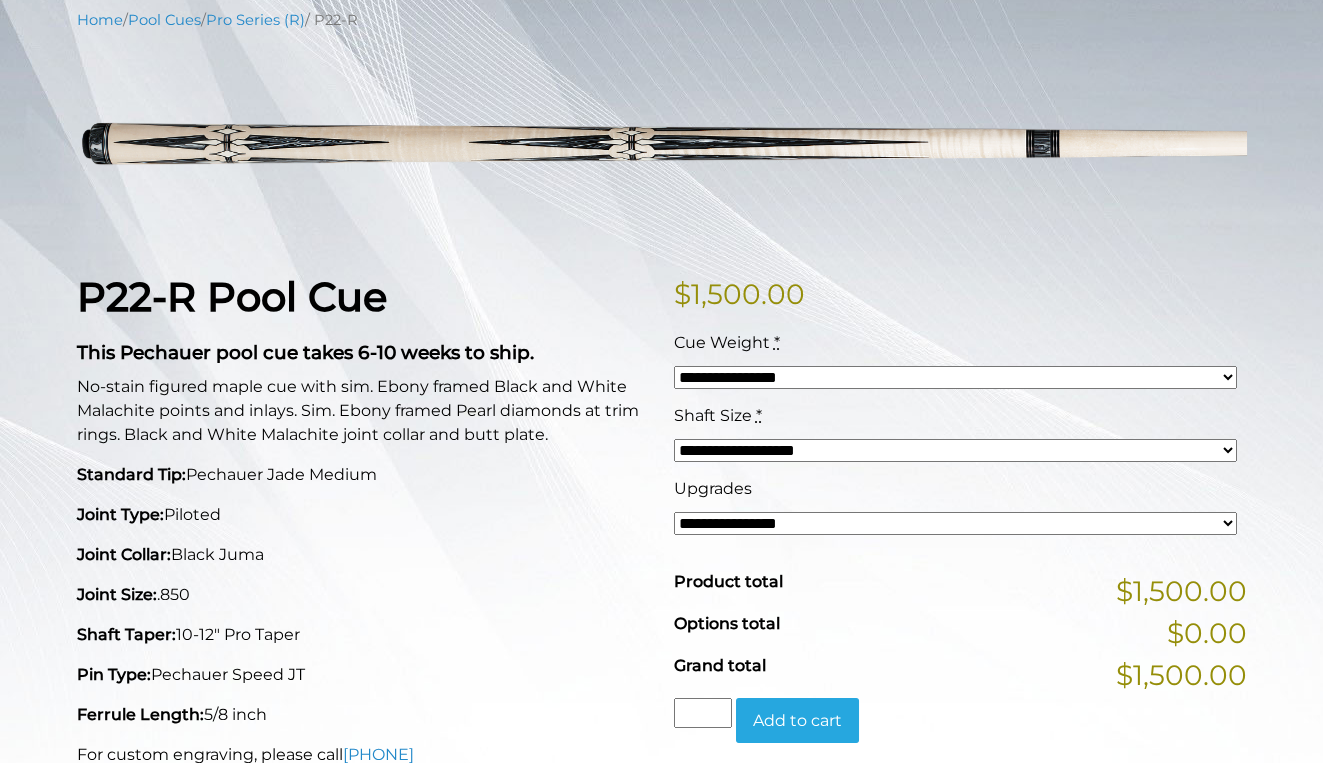 scroll, scrollTop: 250, scrollLeft: 0, axis: vertical 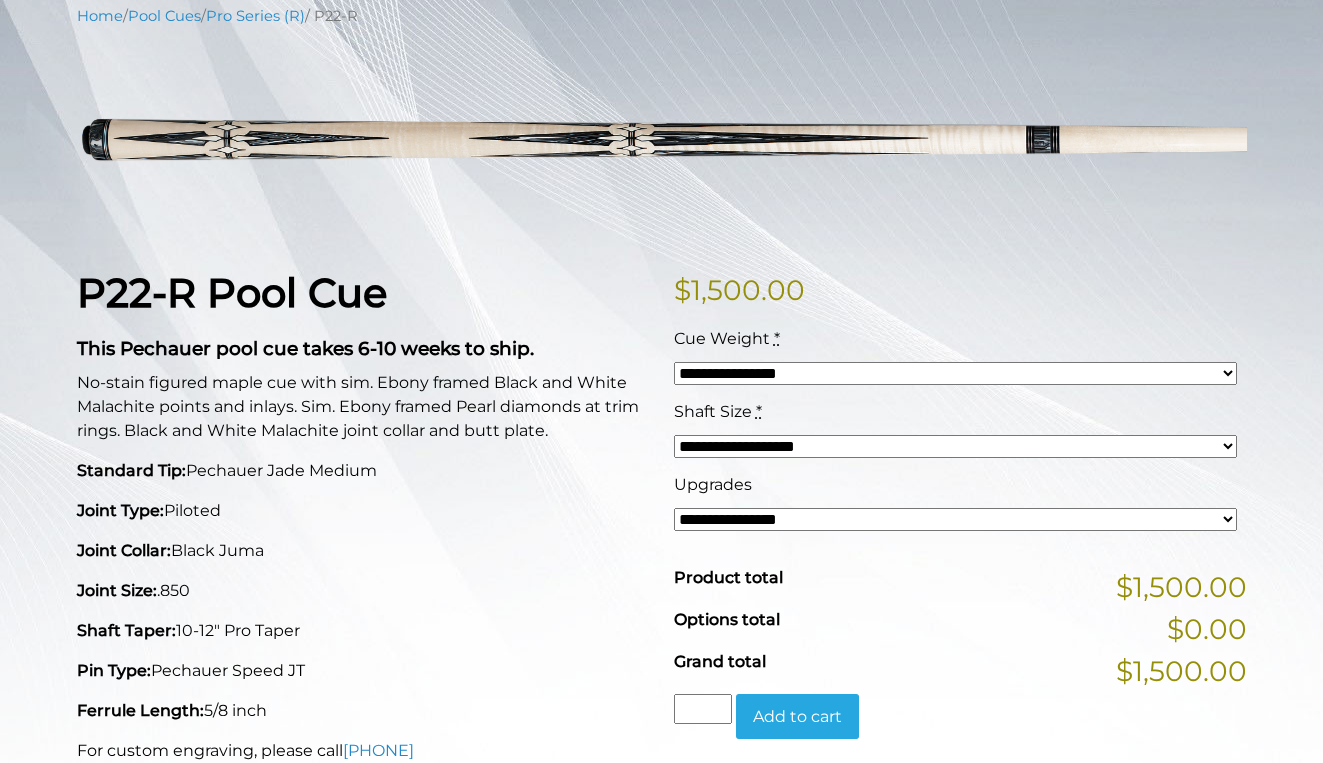 click on "**********" at bounding box center (955, 519) 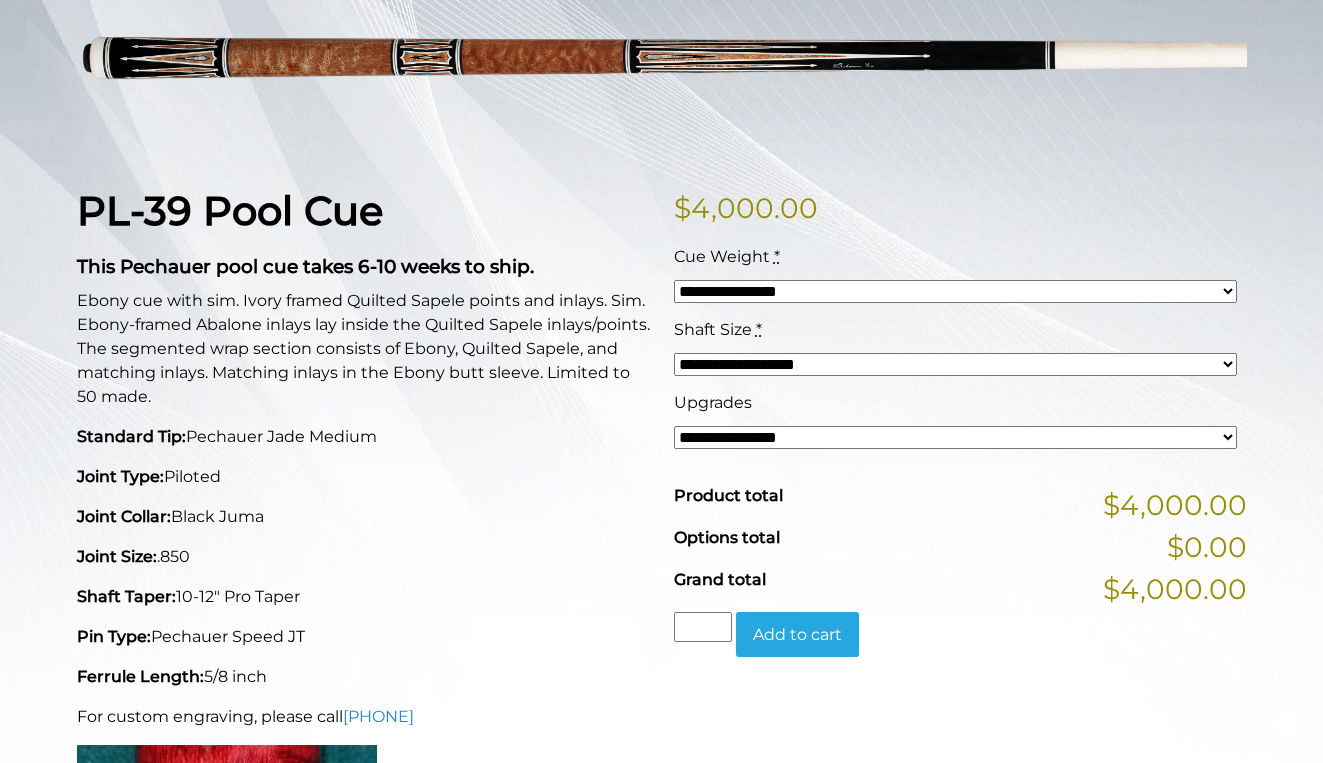 scroll, scrollTop: 333, scrollLeft: 0, axis: vertical 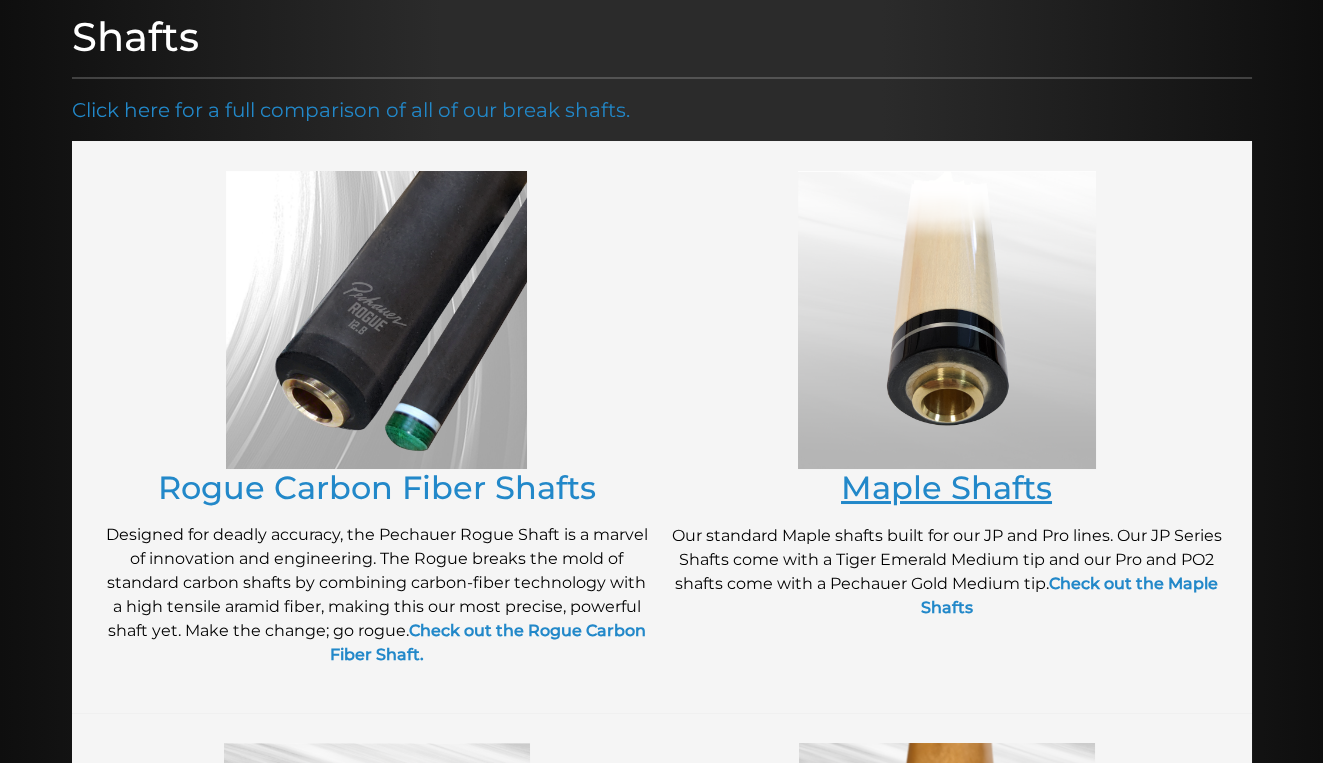 click on "Maple Shafts" at bounding box center [946, 487] 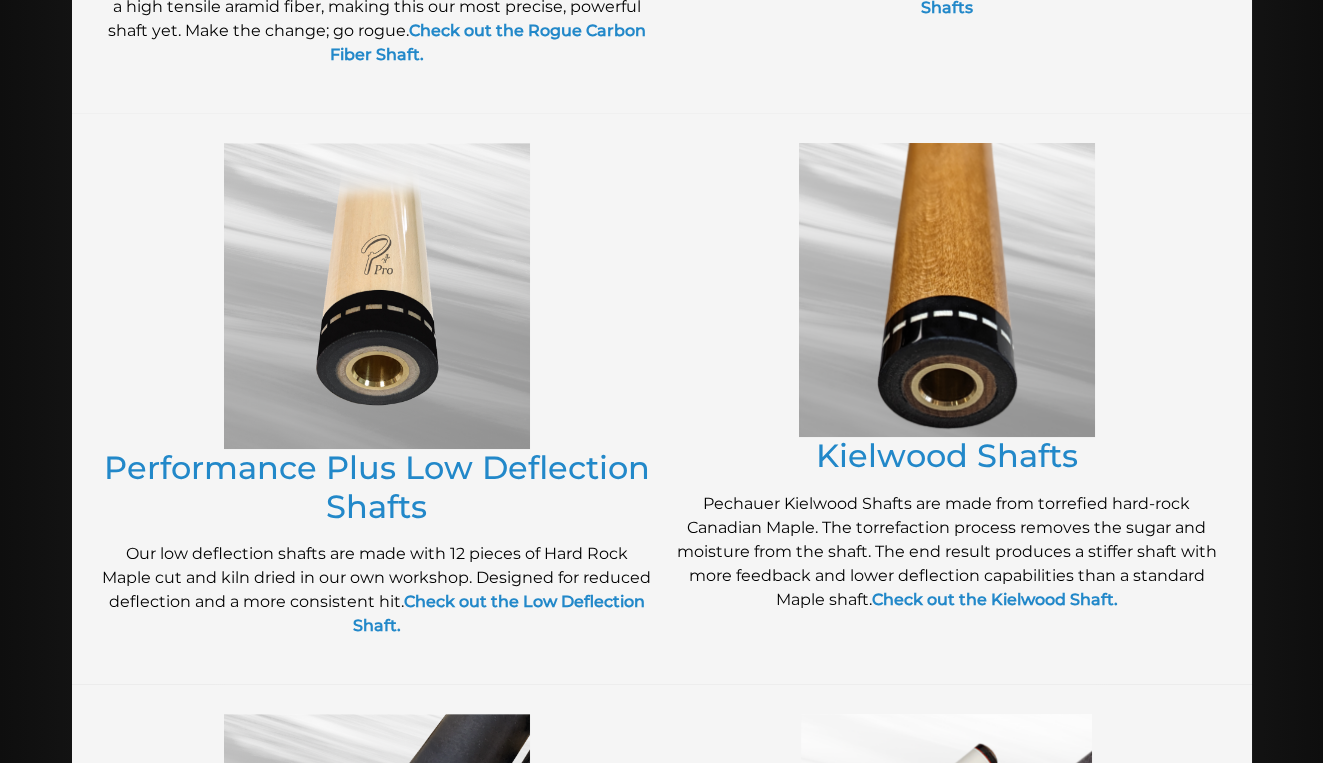 scroll, scrollTop: 856, scrollLeft: 0, axis: vertical 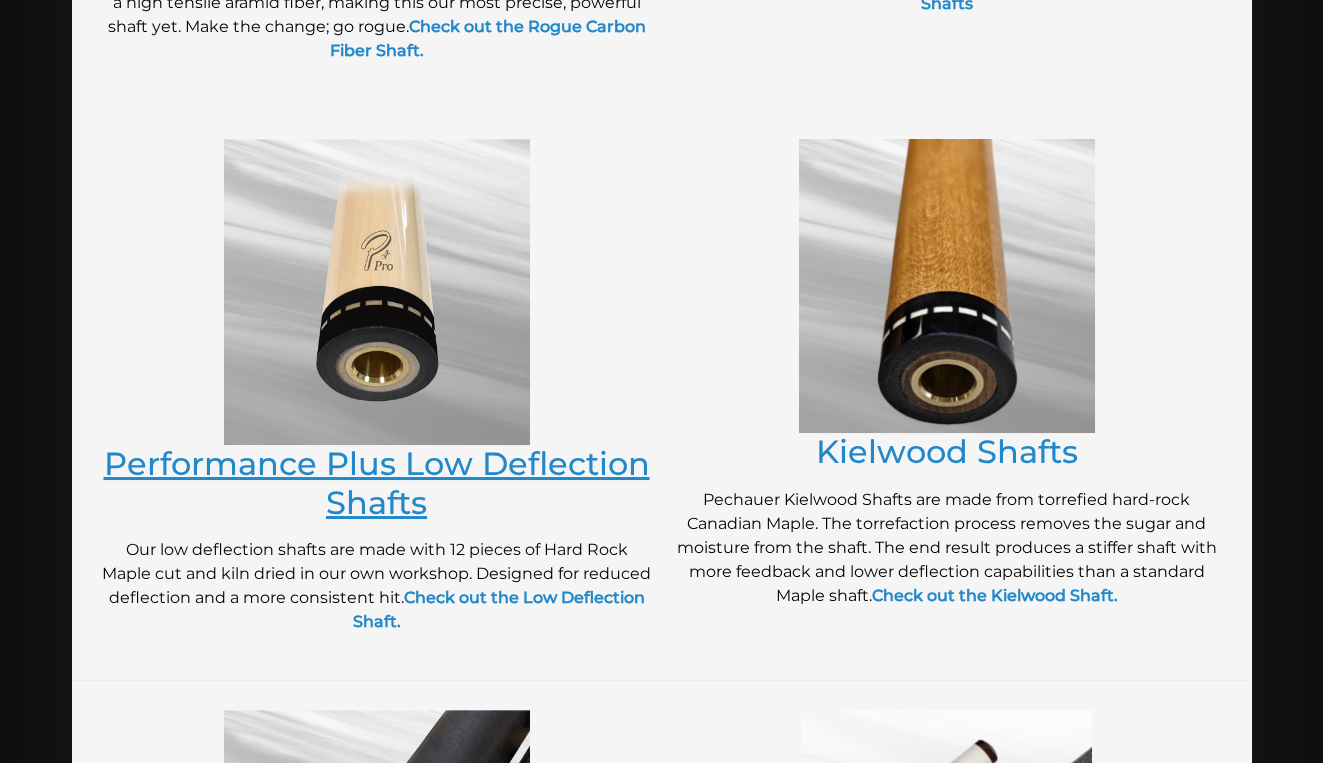 click on "Performance Plus Low Deflection Shafts" at bounding box center (377, 482) 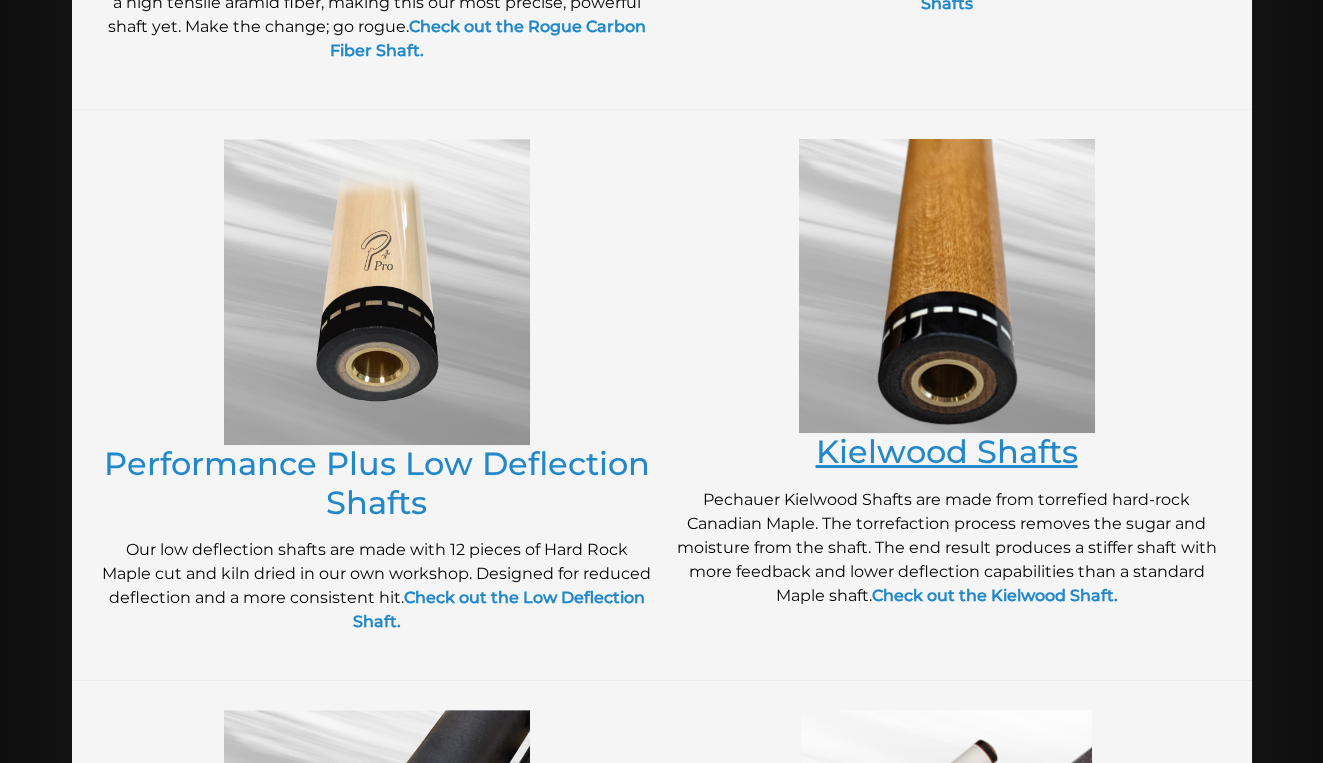 click on "Kielwood Shafts" at bounding box center [947, 451] 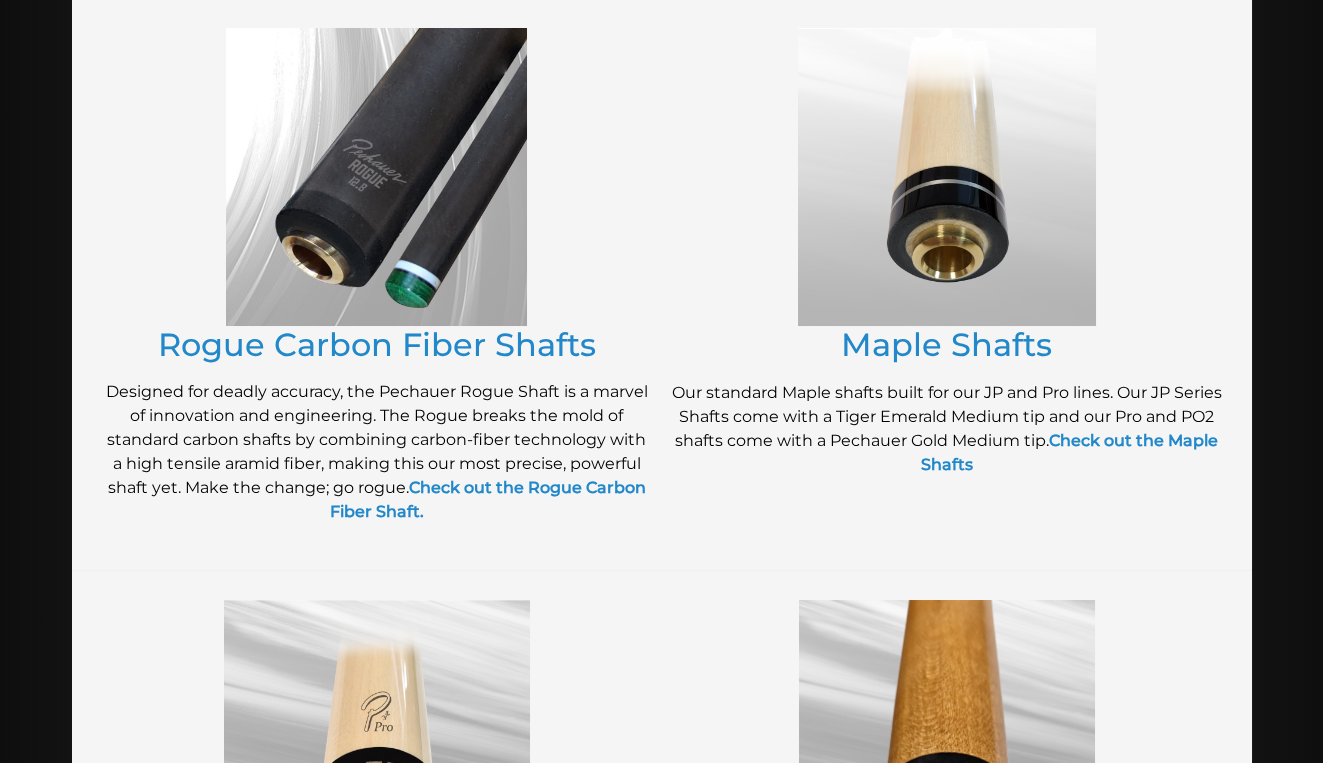 scroll, scrollTop: 387, scrollLeft: 0, axis: vertical 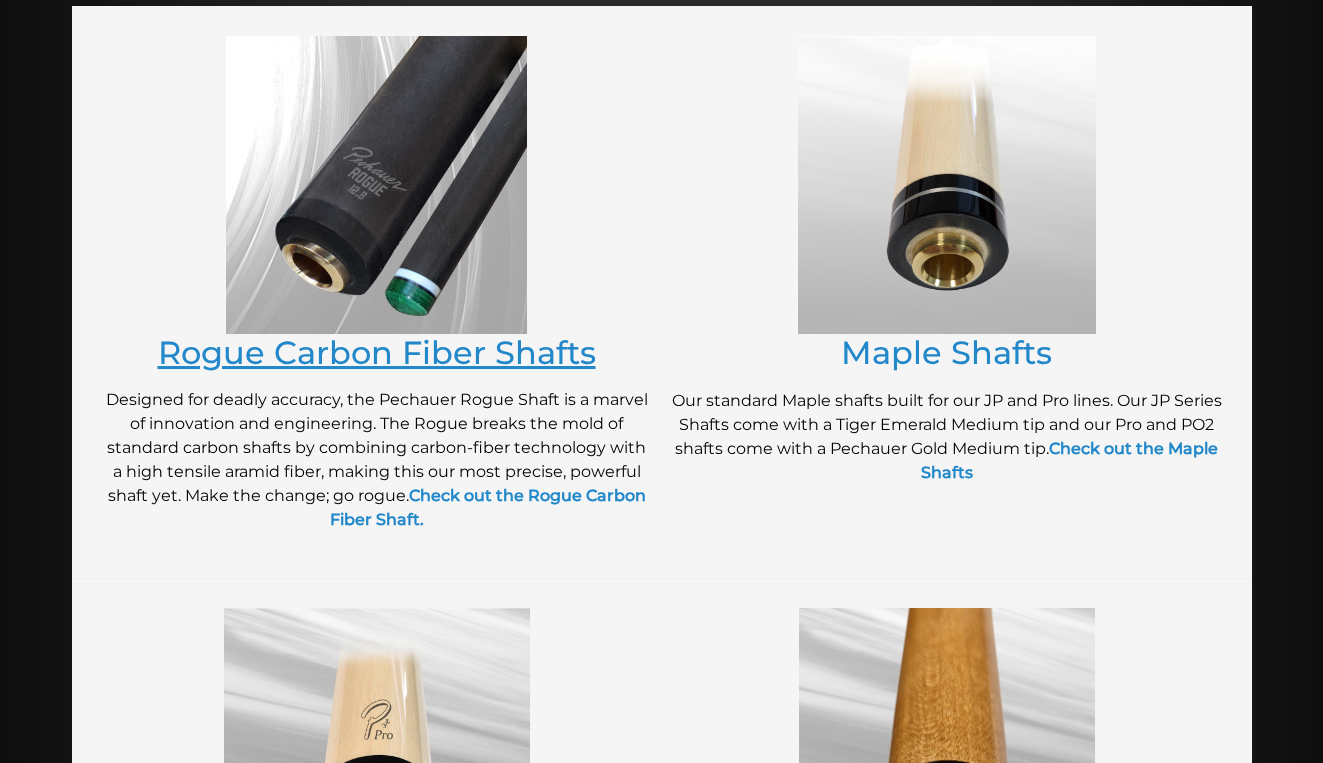 click on "Rogue Carbon Fiber Shafts" at bounding box center [377, 352] 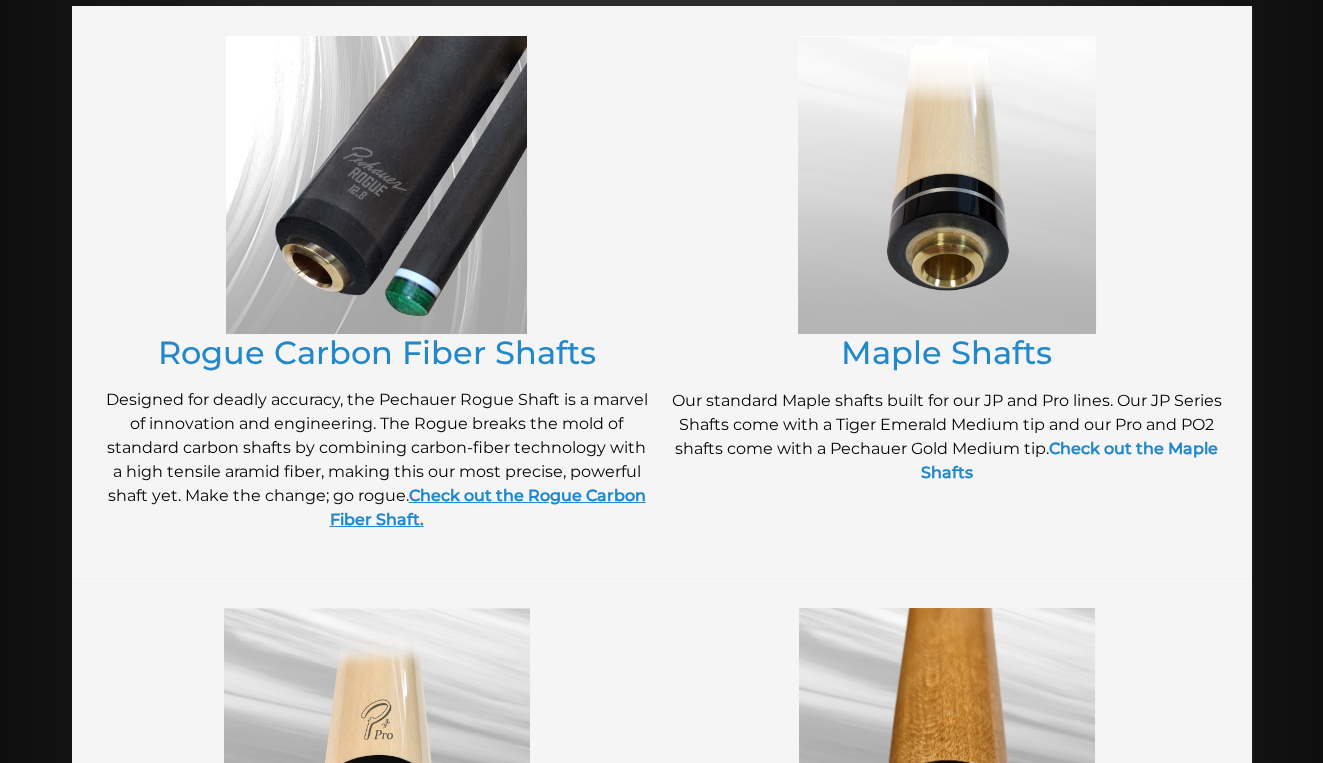 click on "Check out the Rogue Carbon Fiber Shaft." at bounding box center [488, 507] 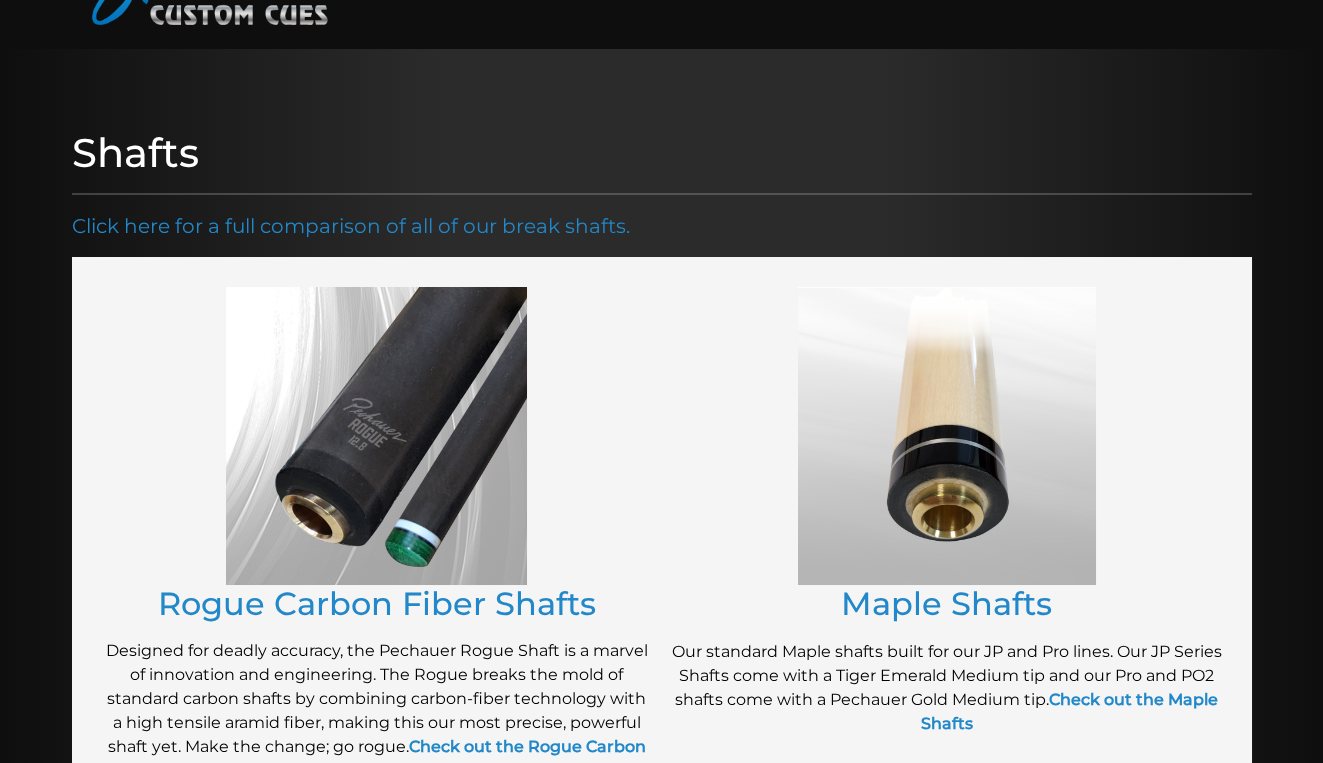 scroll, scrollTop: 0, scrollLeft: 0, axis: both 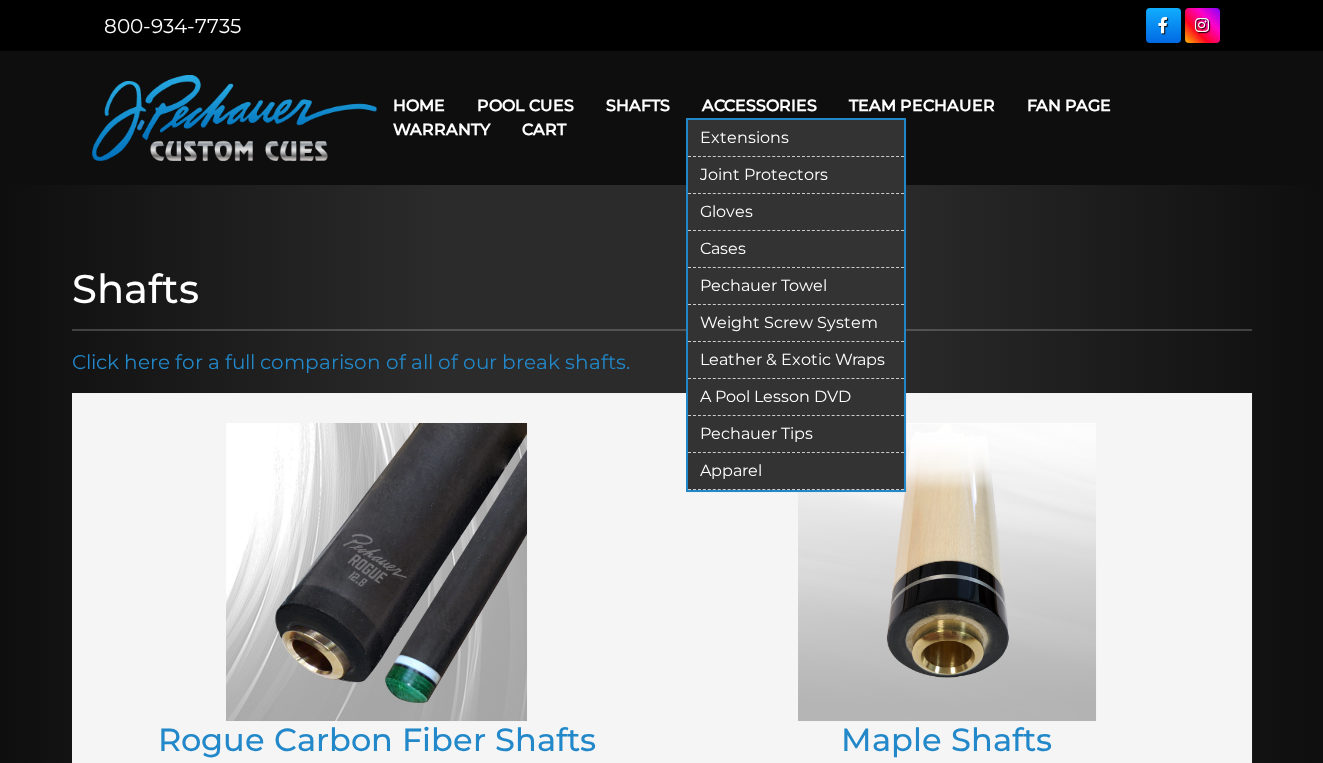click on "Joint Protectors" at bounding box center [796, 175] 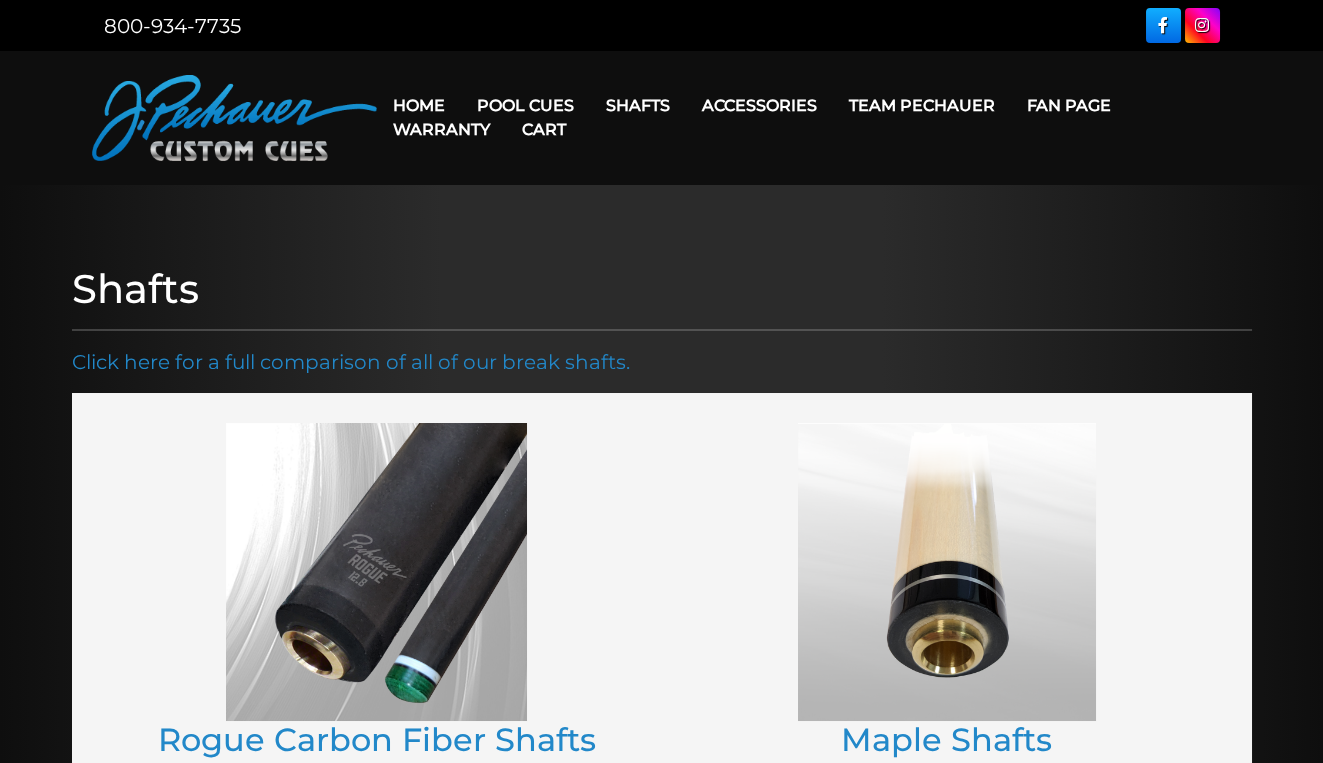 click on "Home" at bounding box center (419, 105) 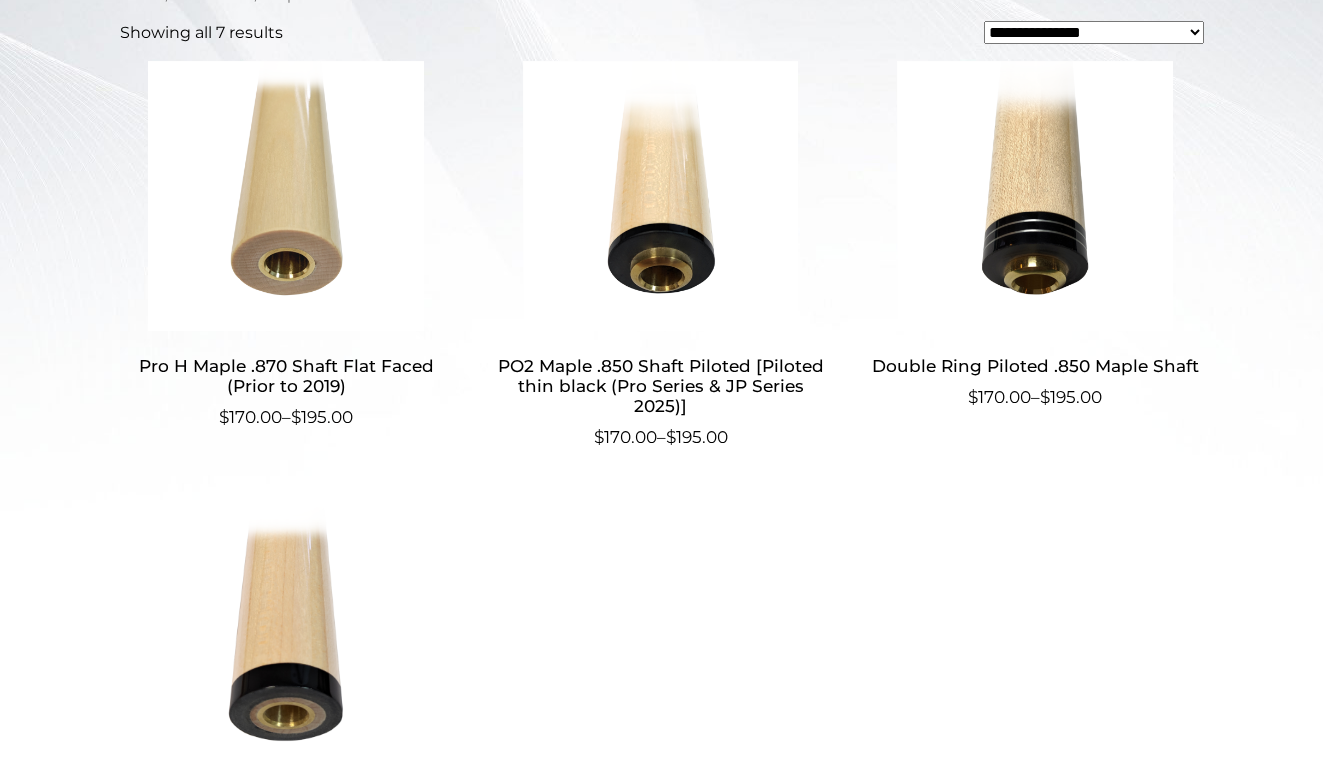 scroll, scrollTop: 627, scrollLeft: 0, axis: vertical 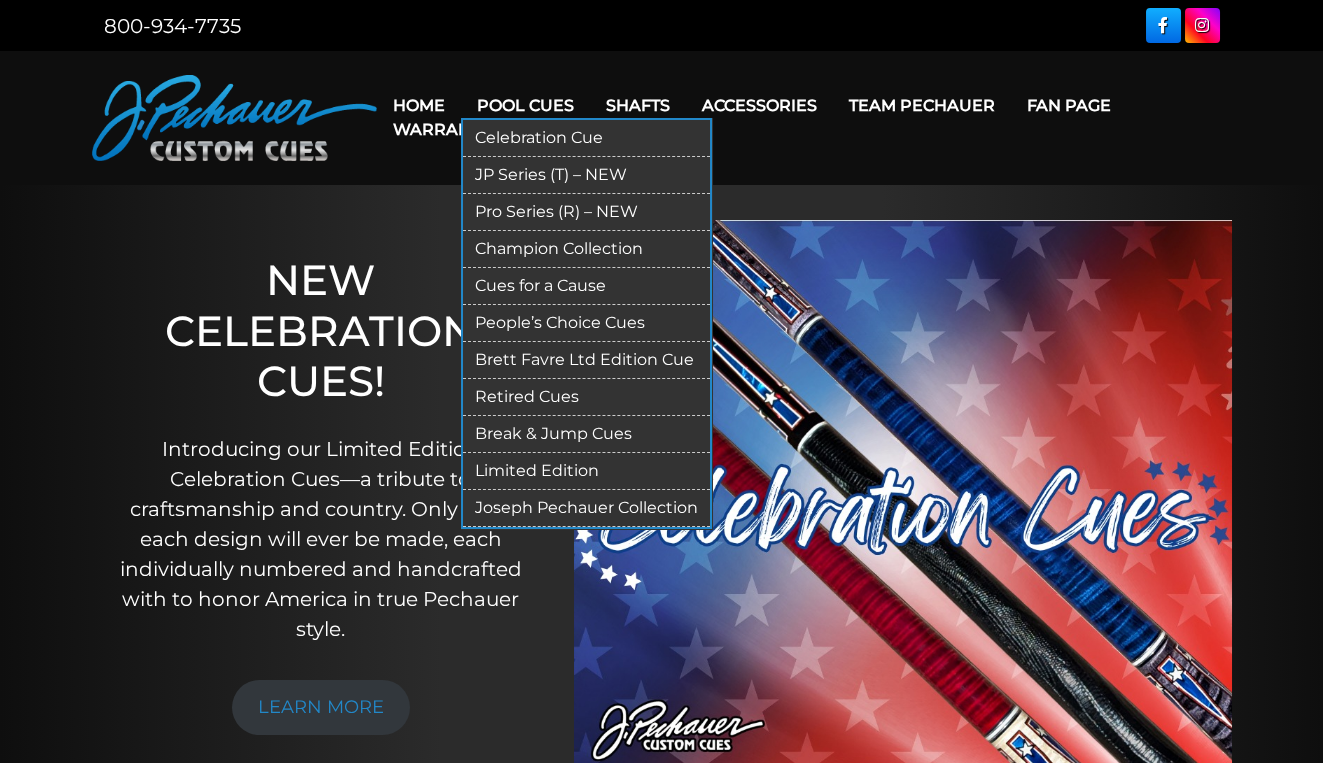 click on "Pool Cues" at bounding box center (525, 105) 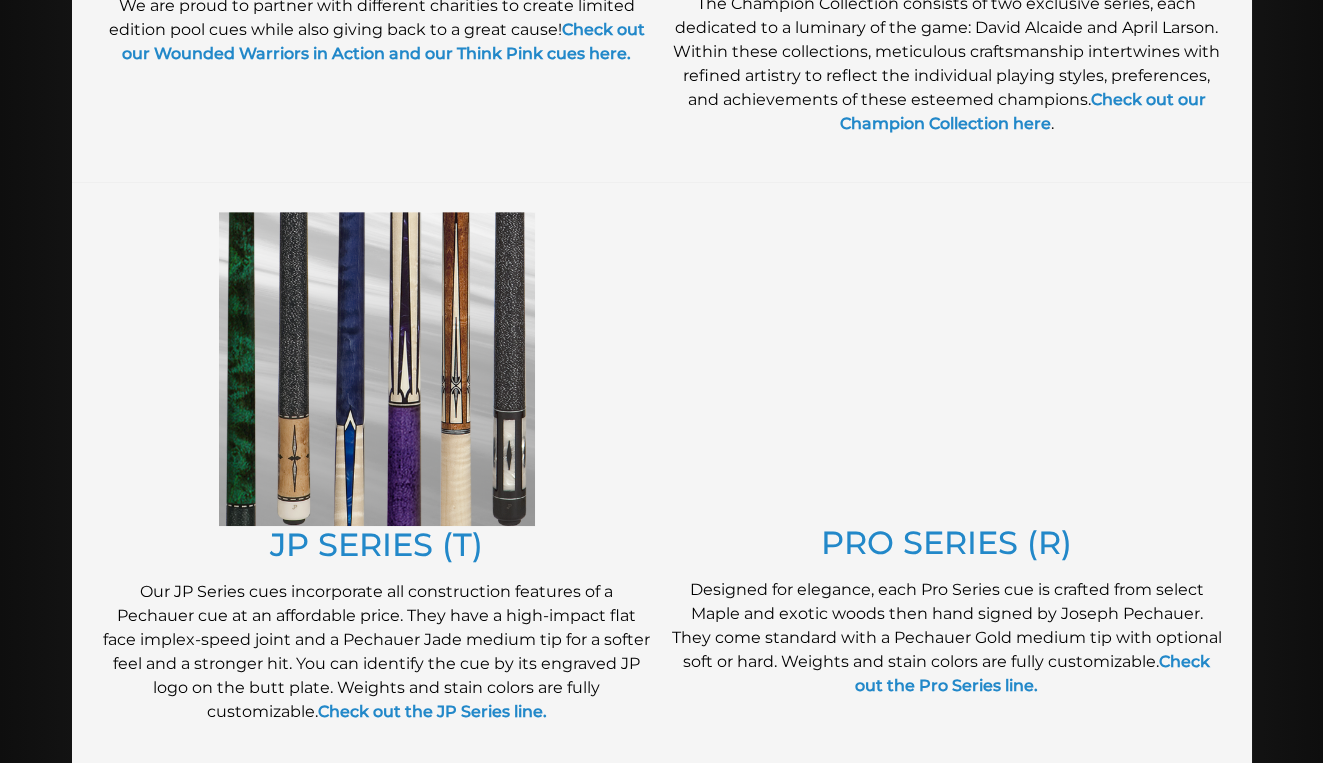 scroll, scrollTop: 873, scrollLeft: 0, axis: vertical 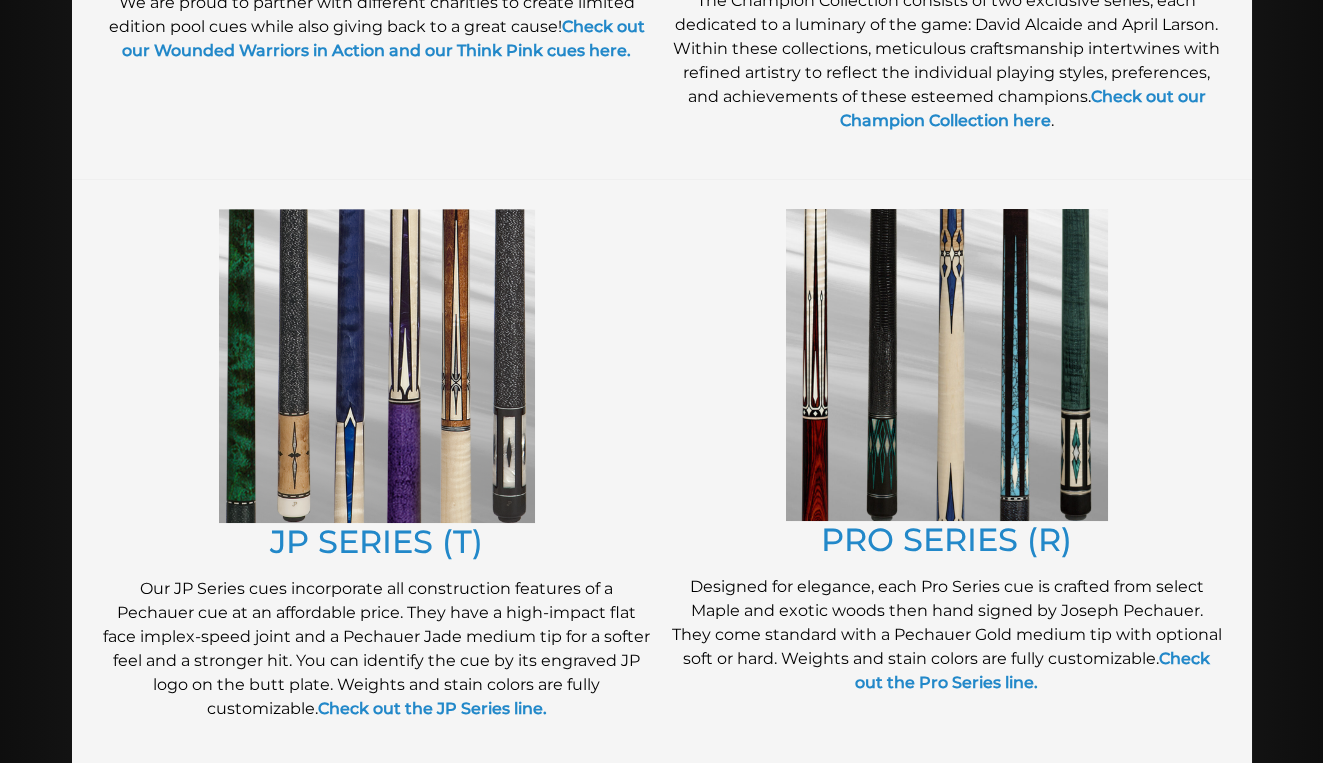 click at bounding box center [947, 365] 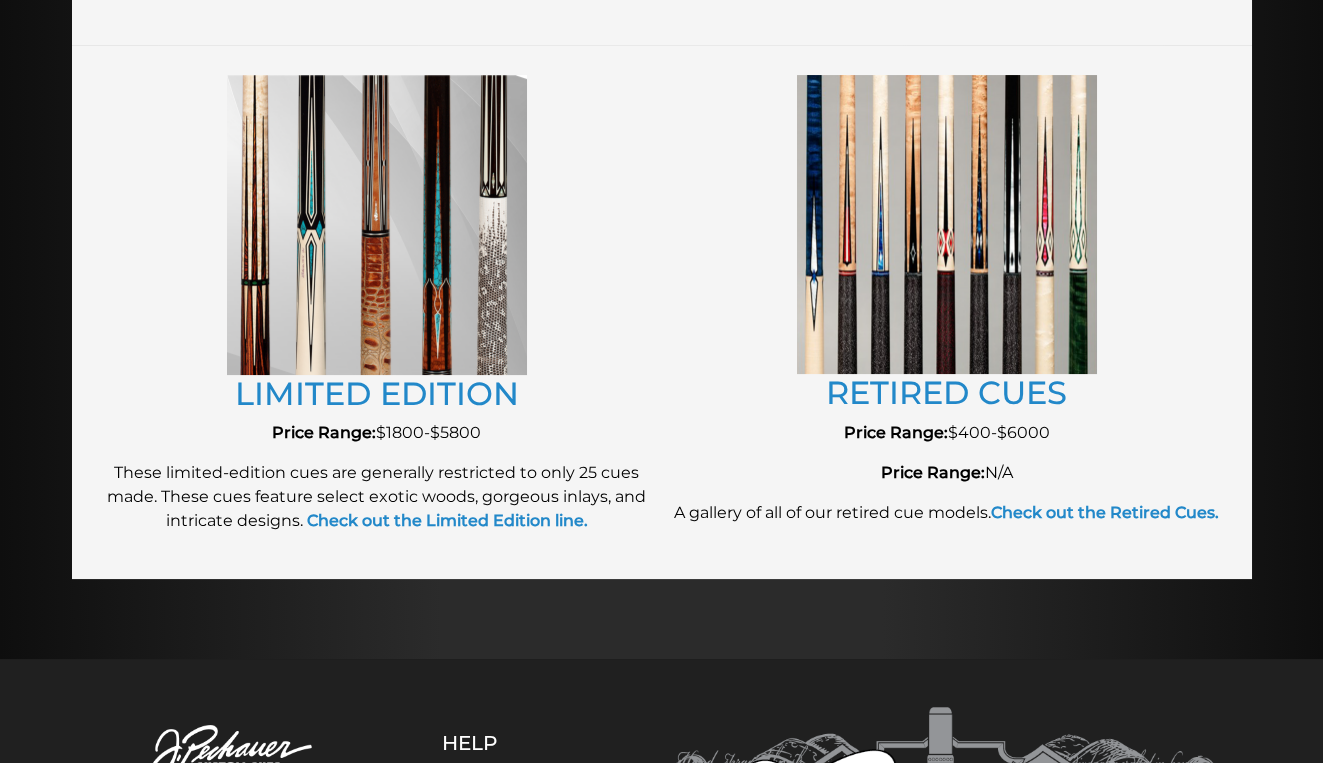 scroll, scrollTop: 2214, scrollLeft: 0, axis: vertical 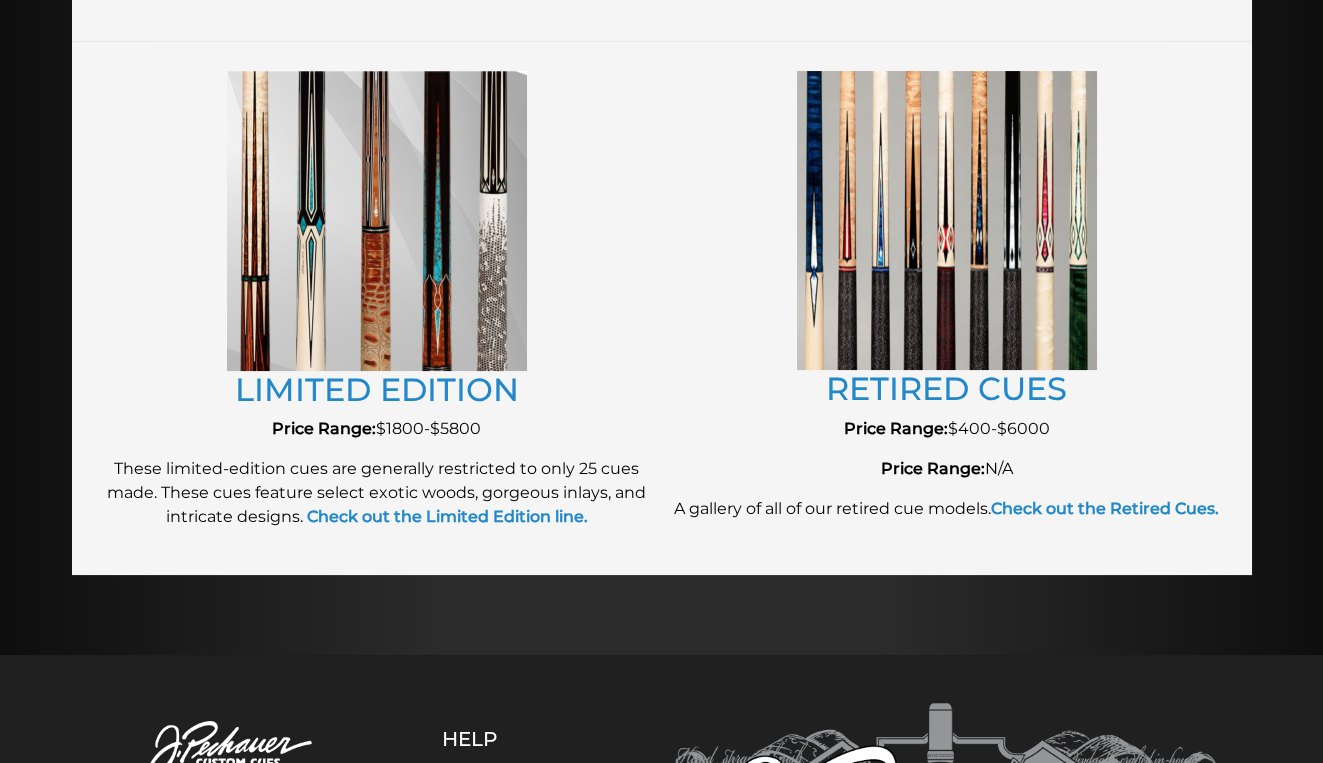 click at bounding box center (947, 220) 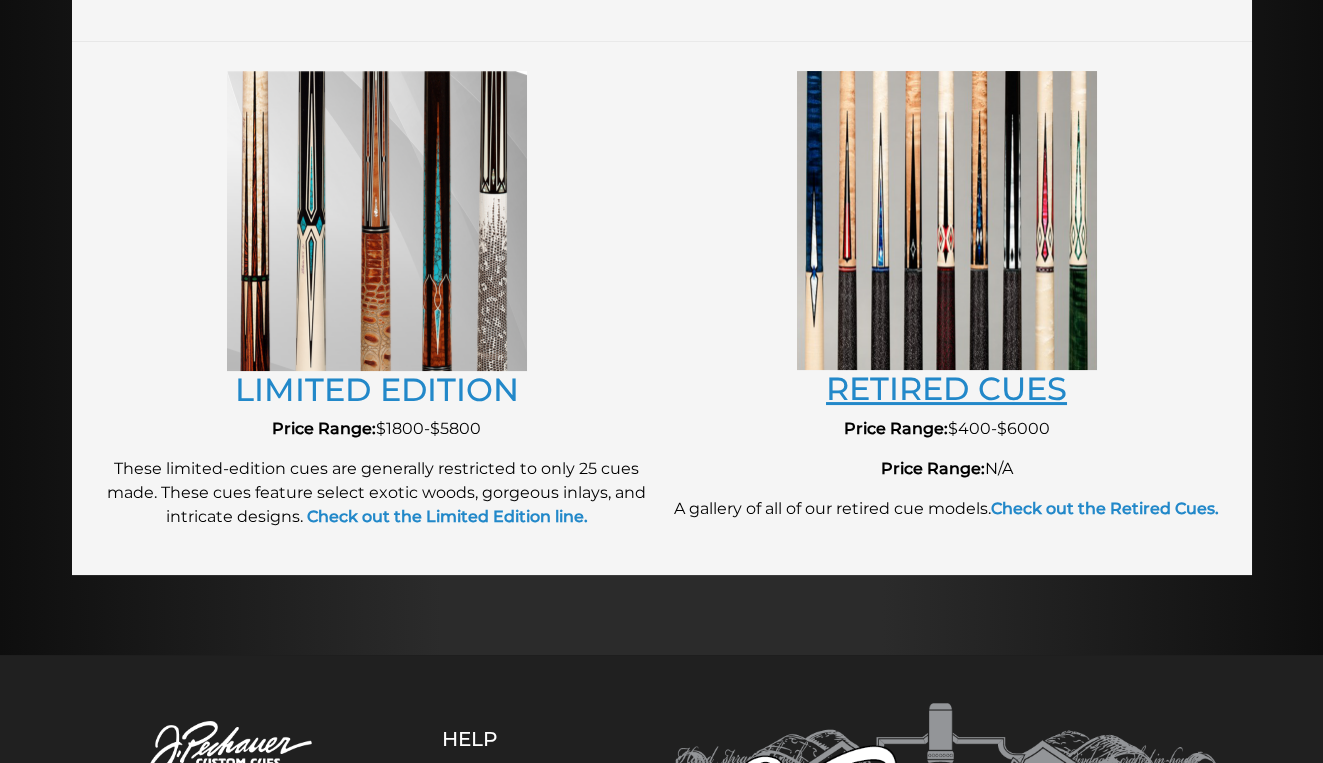 click on "RETIRED CUES" at bounding box center [946, 388] 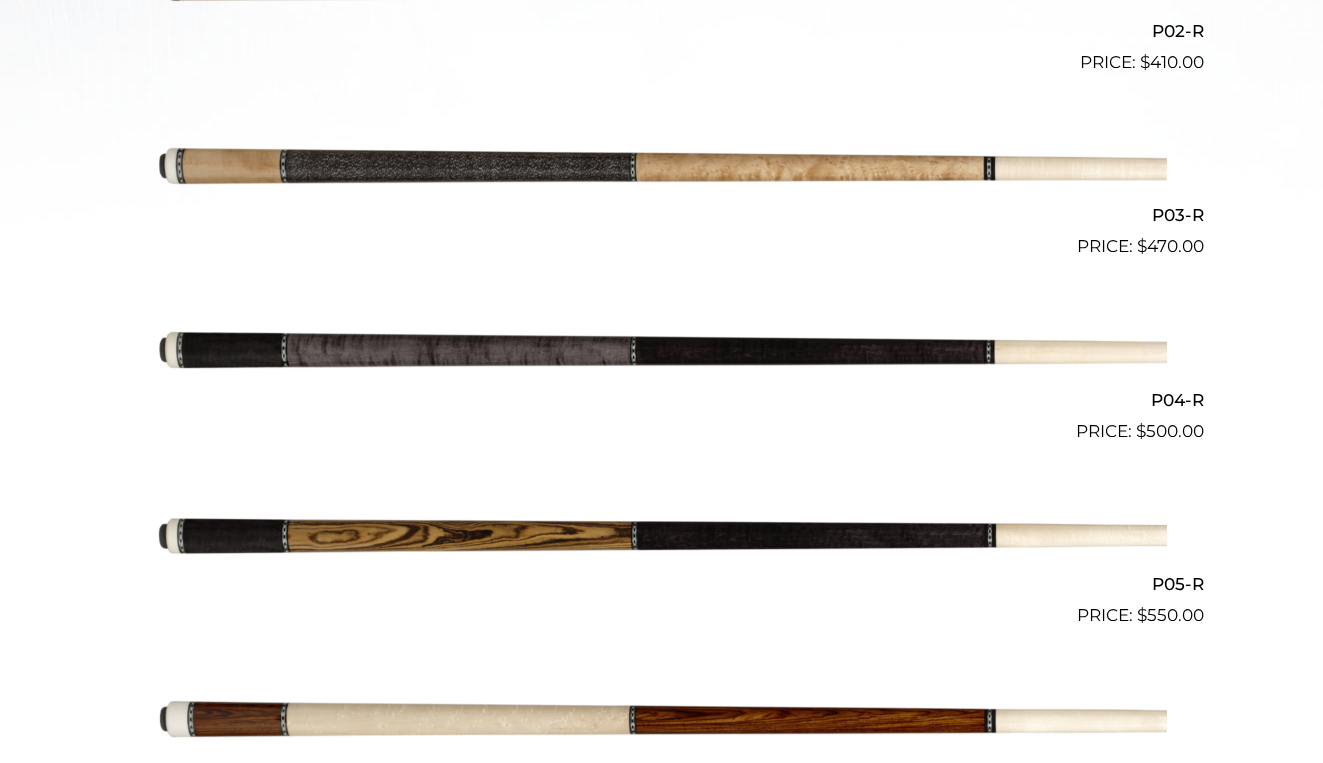scroll, scrollTop: 919, scrollLeft: 0, axis: vertical 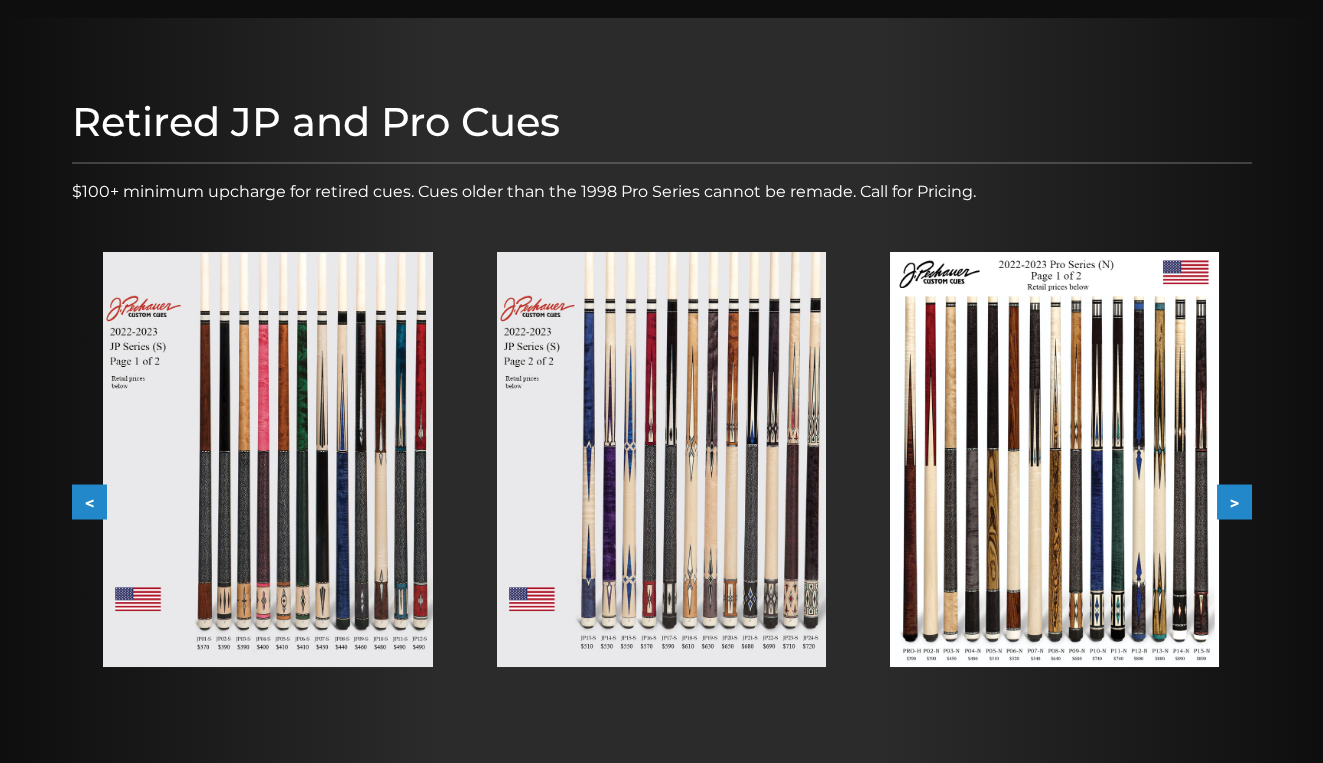 click on ">" at bounding box center [1234, 502] 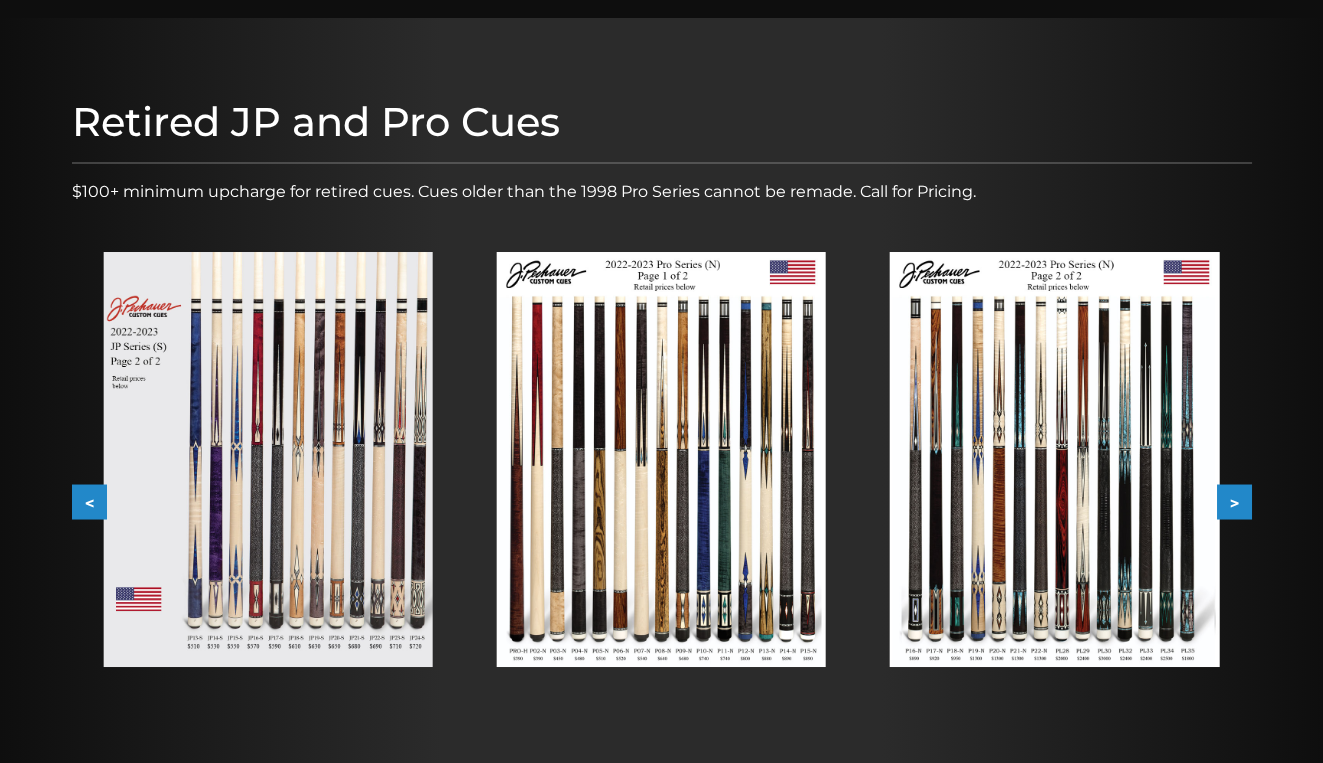 click on ">" at bounding box center [1234, 502] 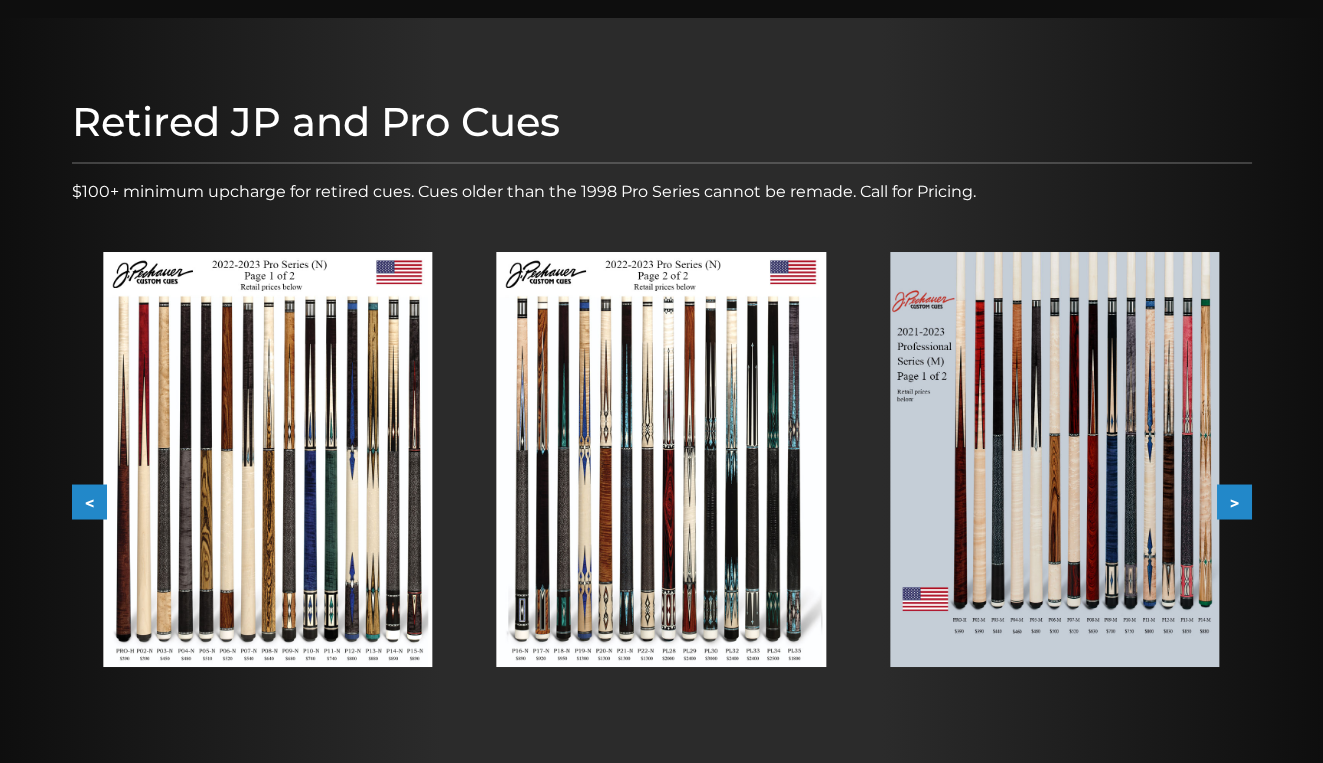 click on ">" at bounding box center (1234, 502) 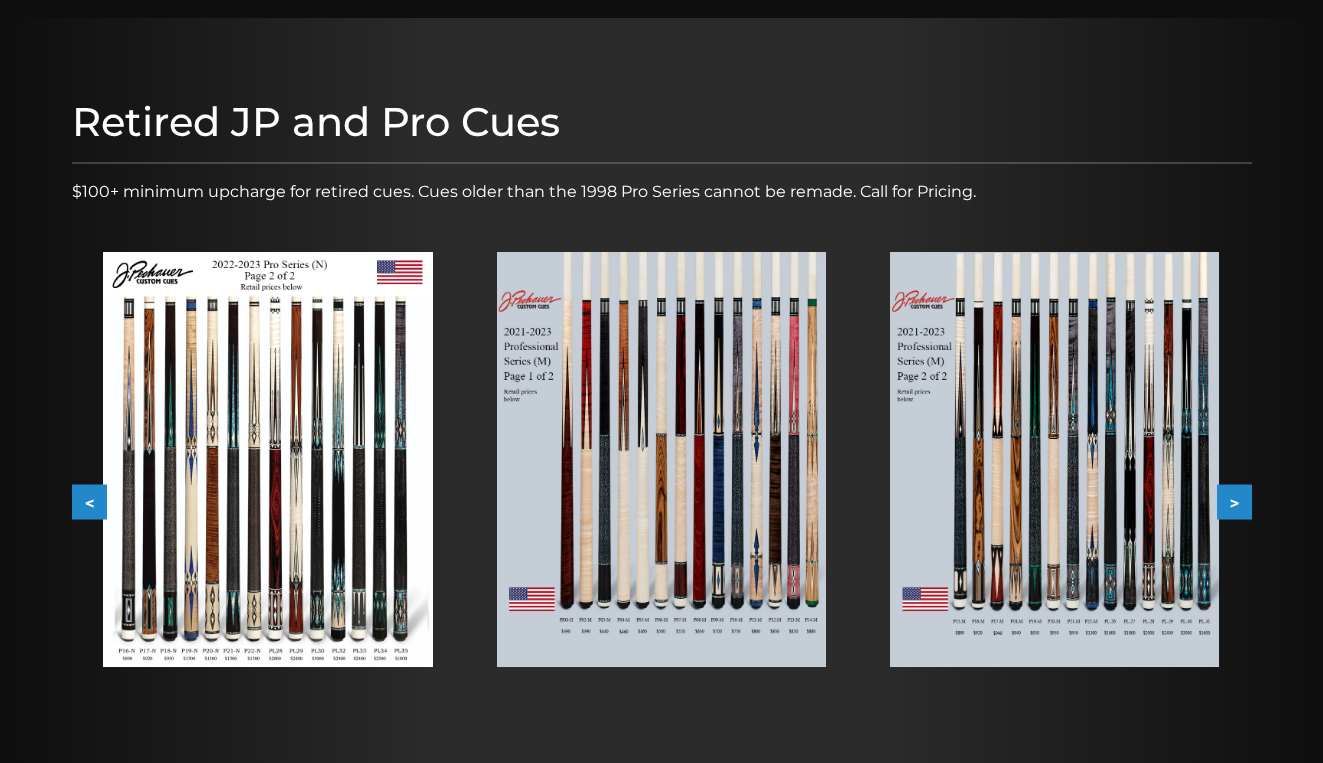 click on ">" at bounding box center (1234, 502) 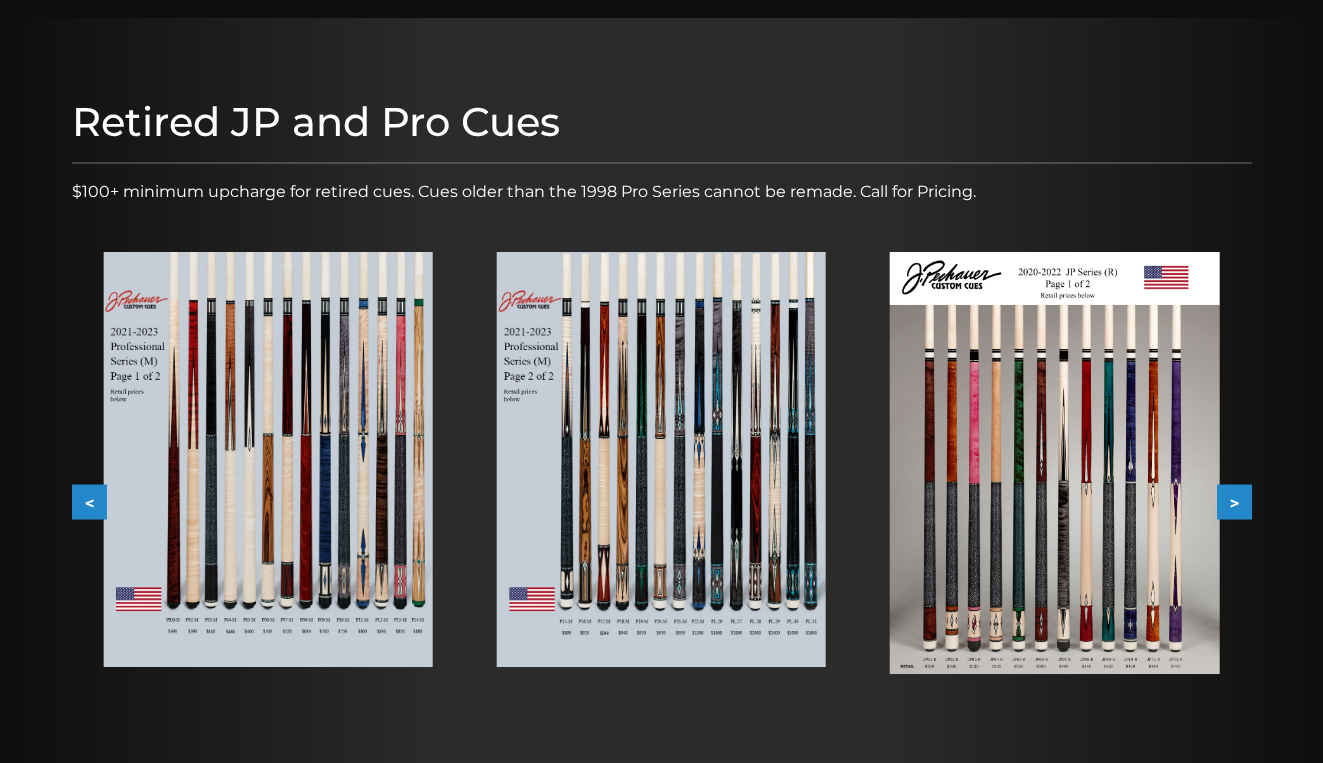 click on ">" at bounding box center (1234, 502) 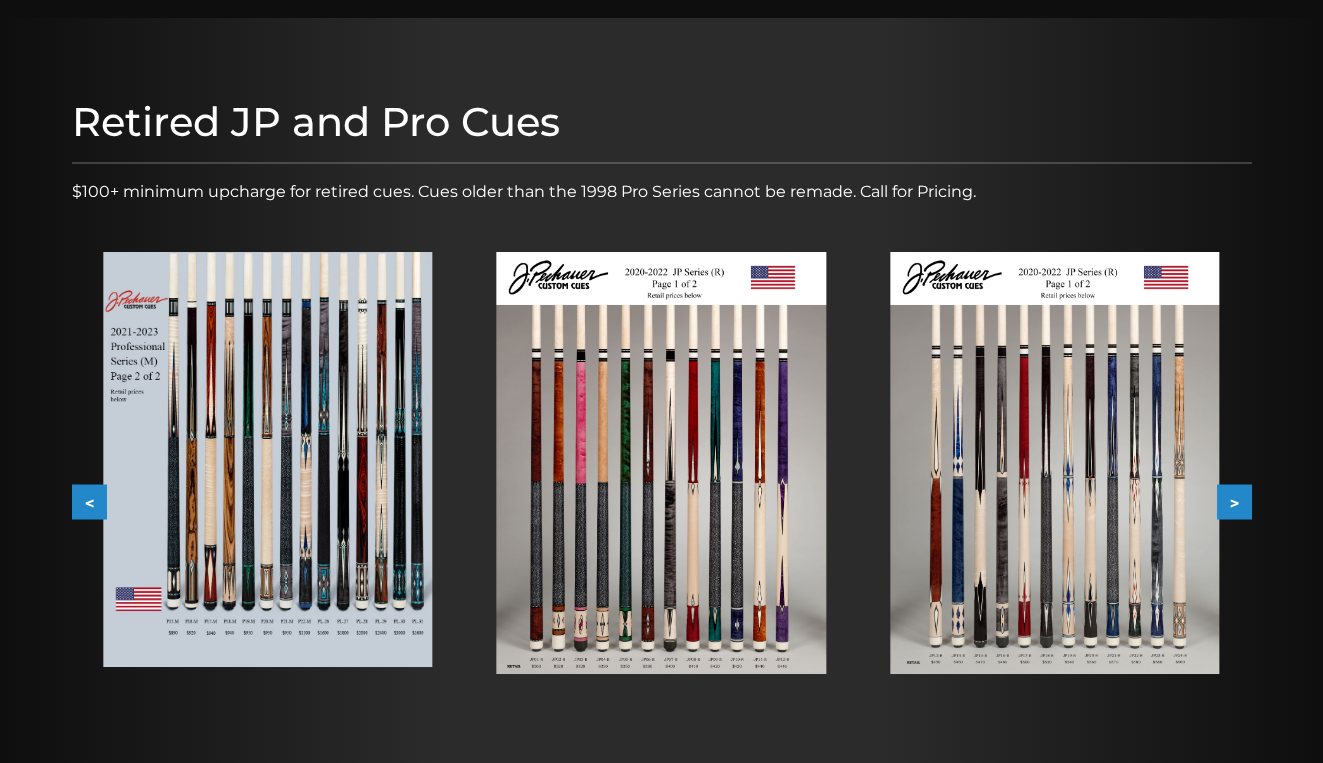 click on ">" at bounding box center [1234, 502] 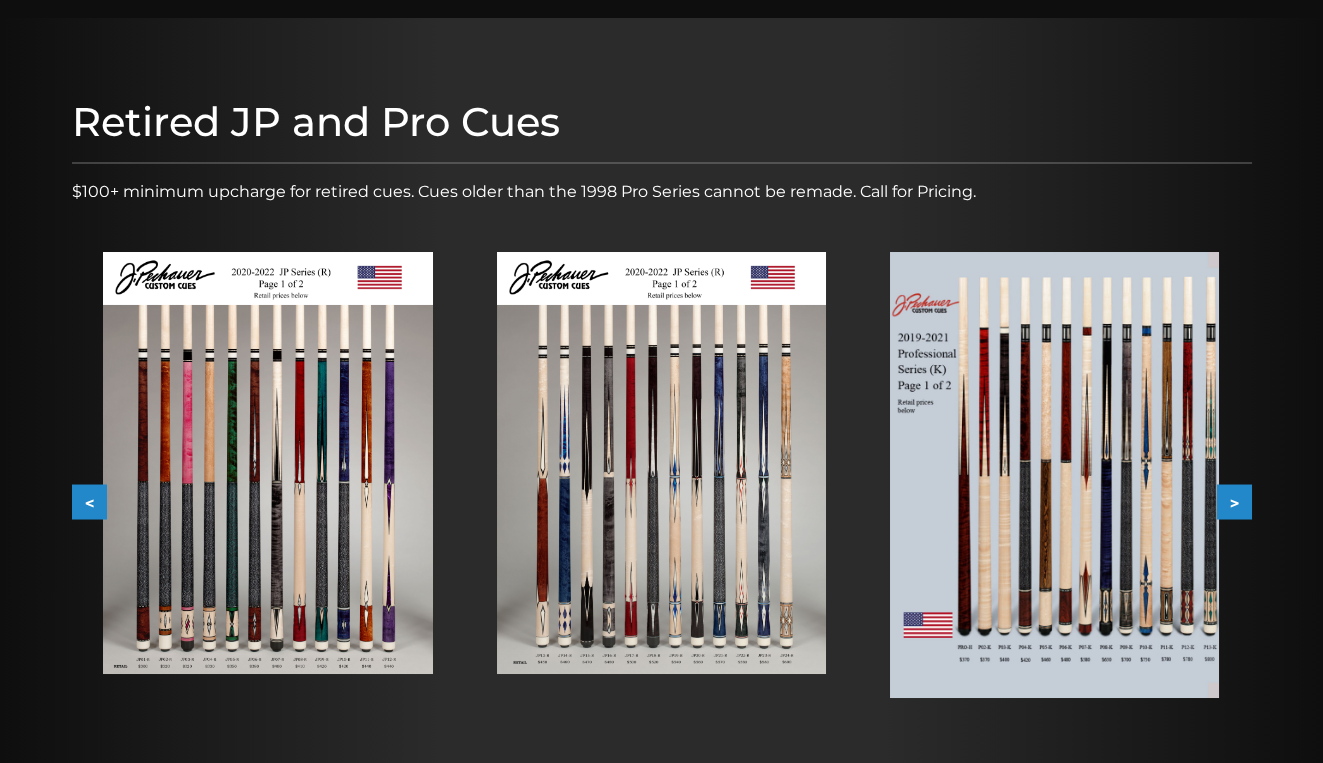 click on ">" at bounding box center (1234, 502) 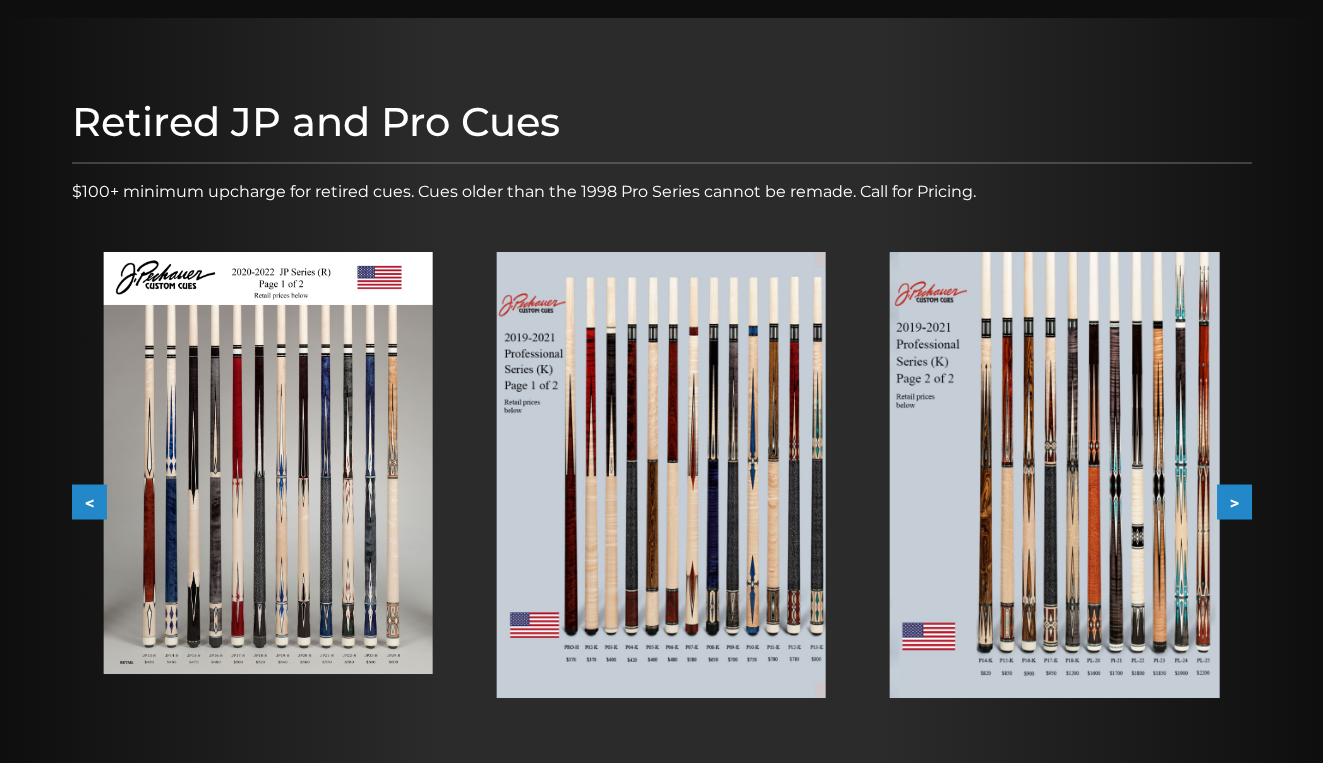 click on ">" at bounding box center (1234, 502) 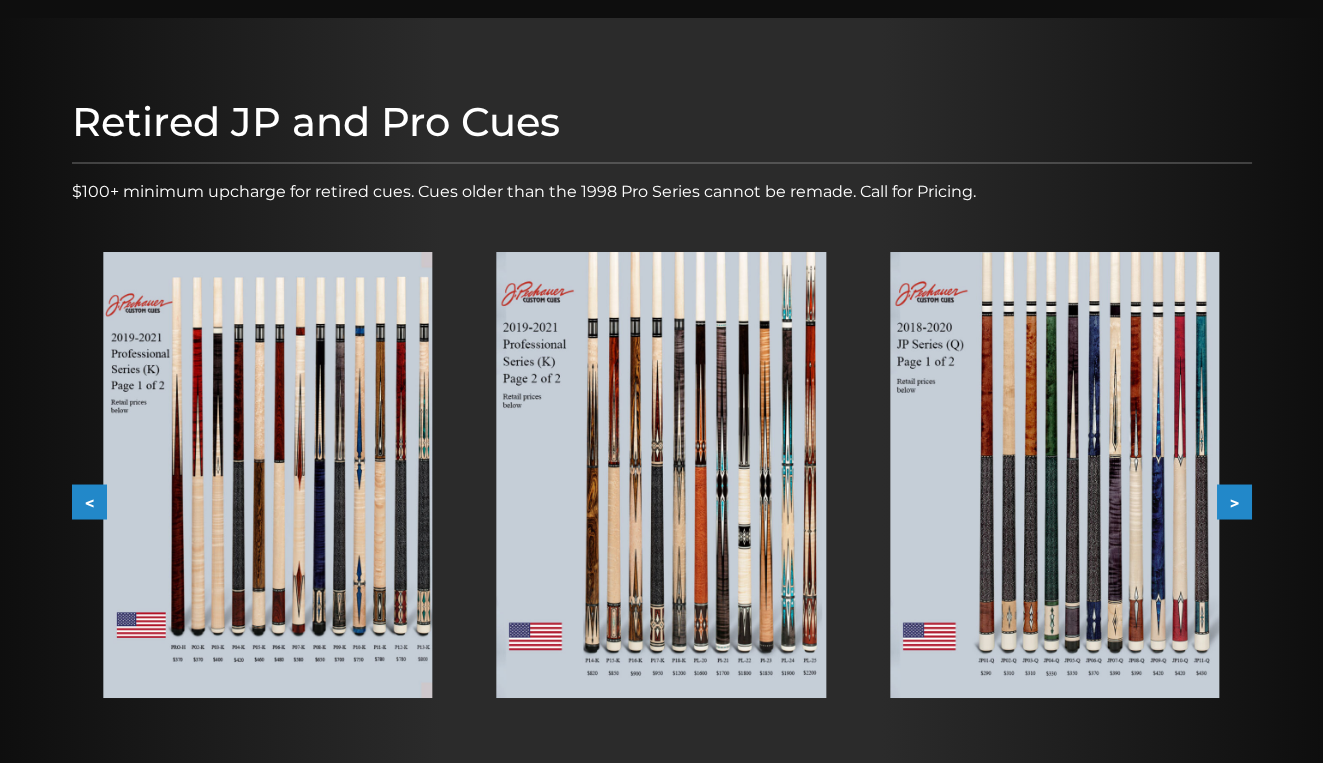 click on ">" at bounding box center [1234, 502] 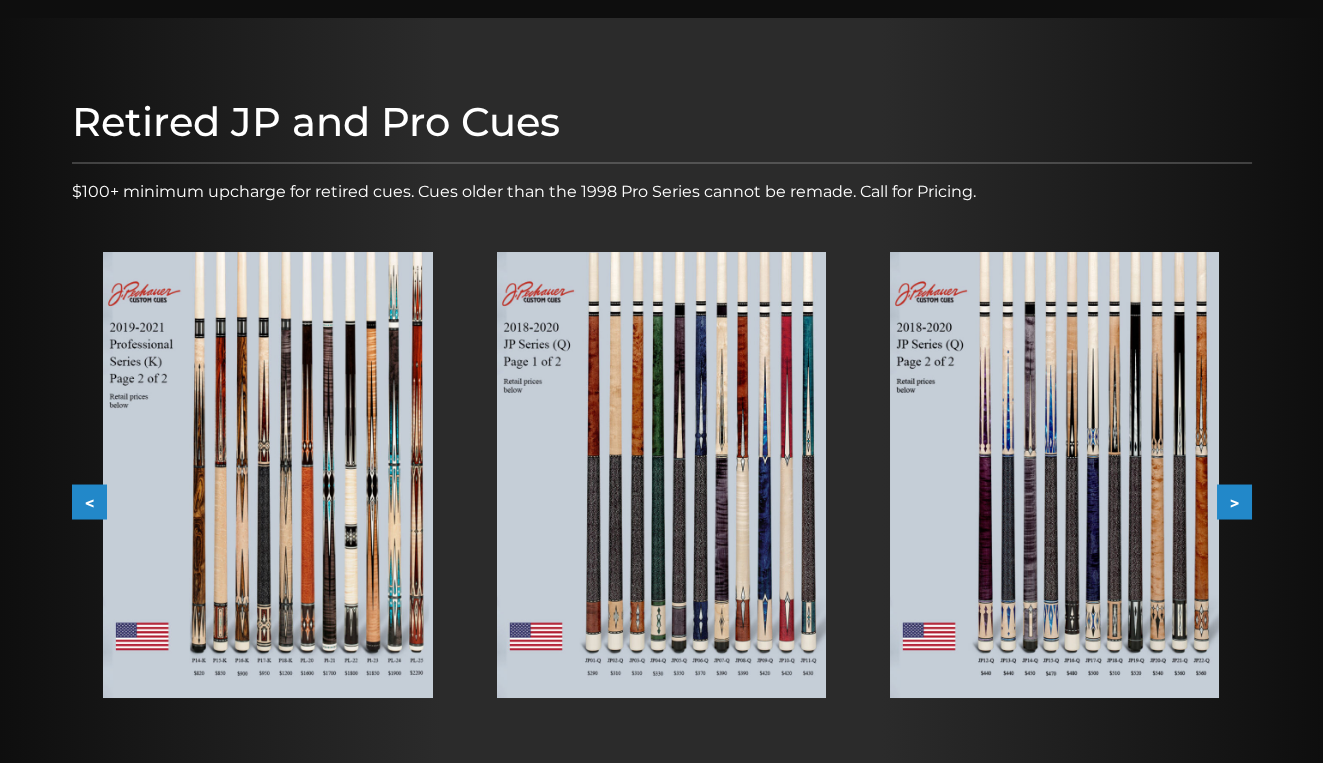 click on ">" at bounding box center [1234, 502] 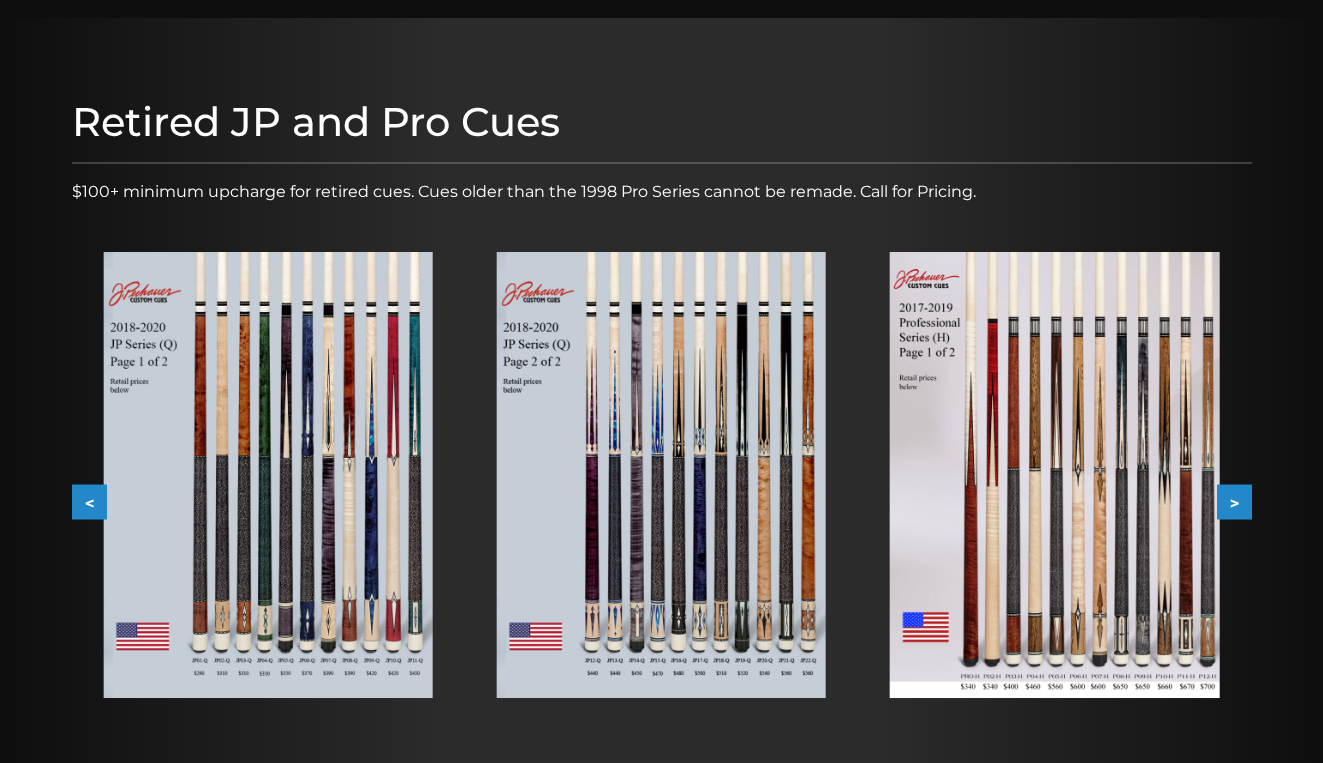 click on ">" at bounding box center [1234, 502] 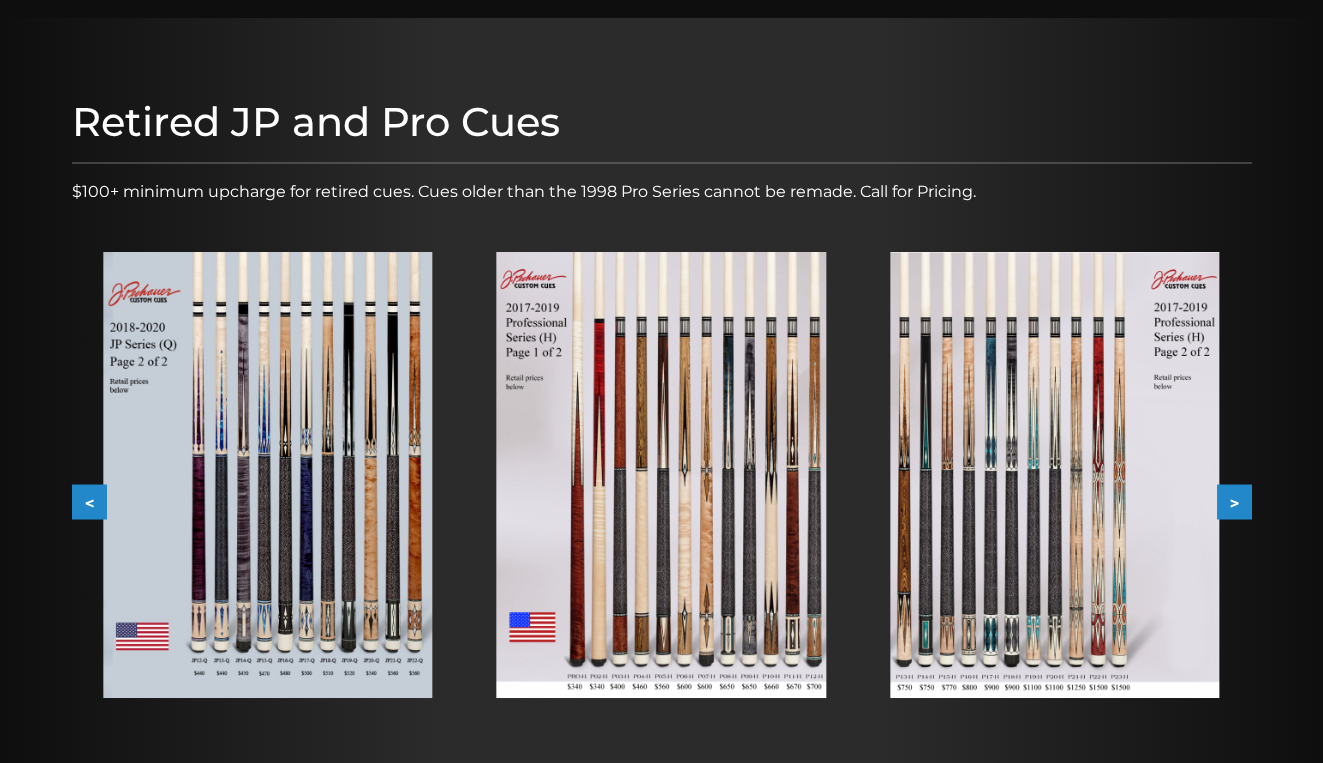 click on ">" at bounding box center (1234, 502) 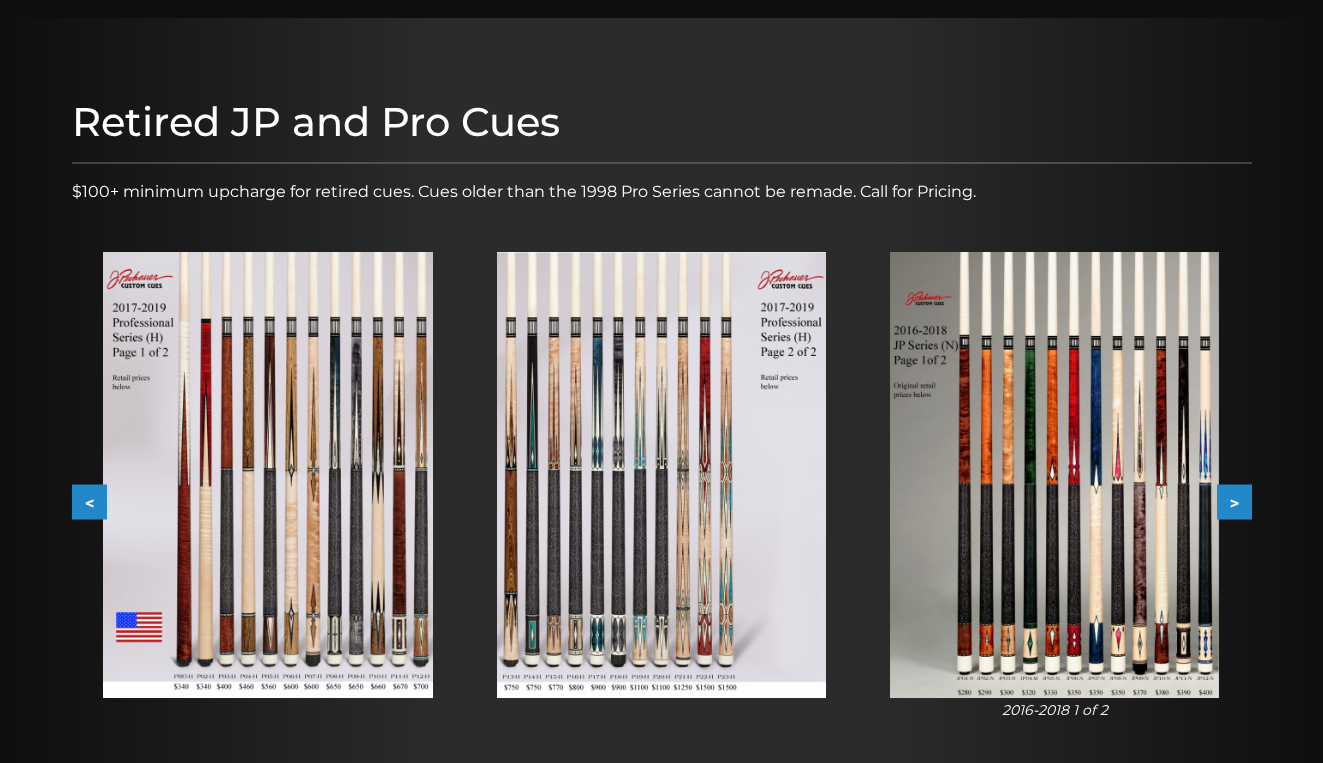 click on ">" at bounding box center [1234, 502] 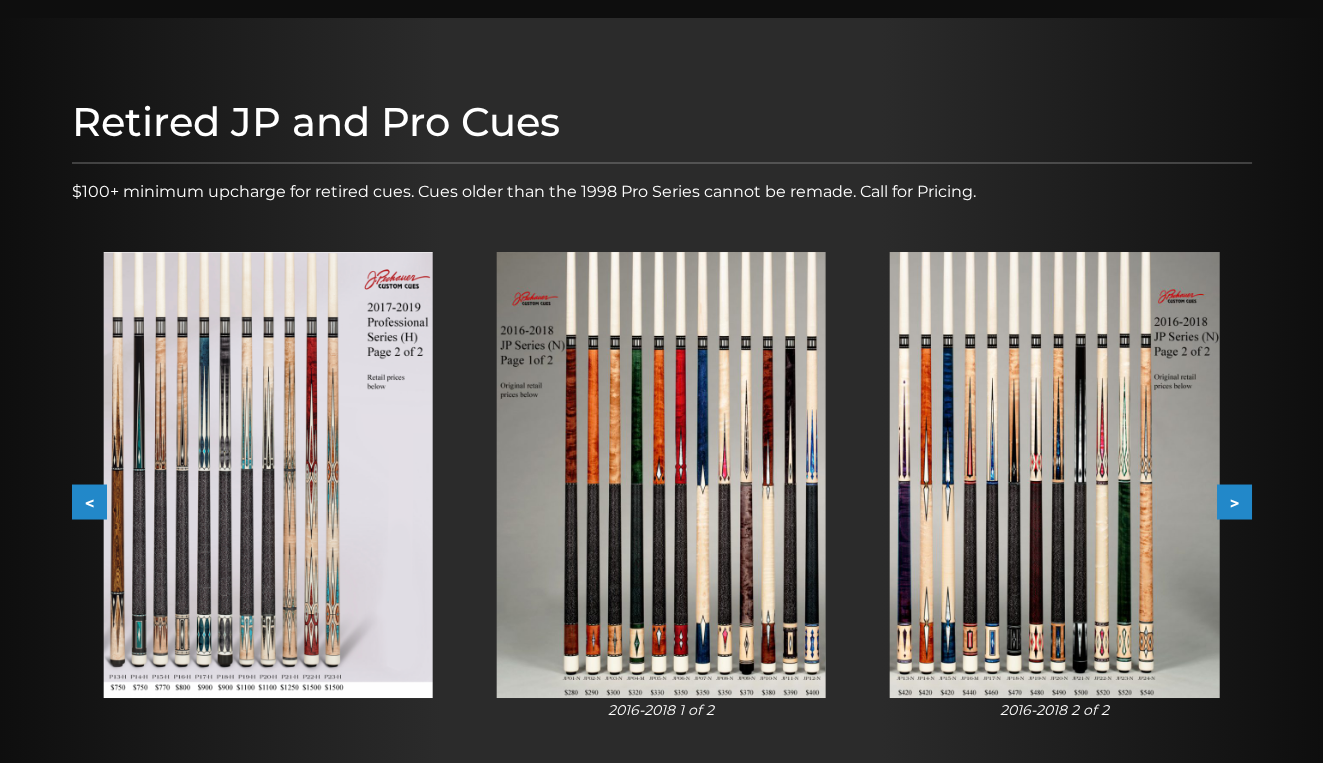 click on ">" at bounding box center [1234, 502] 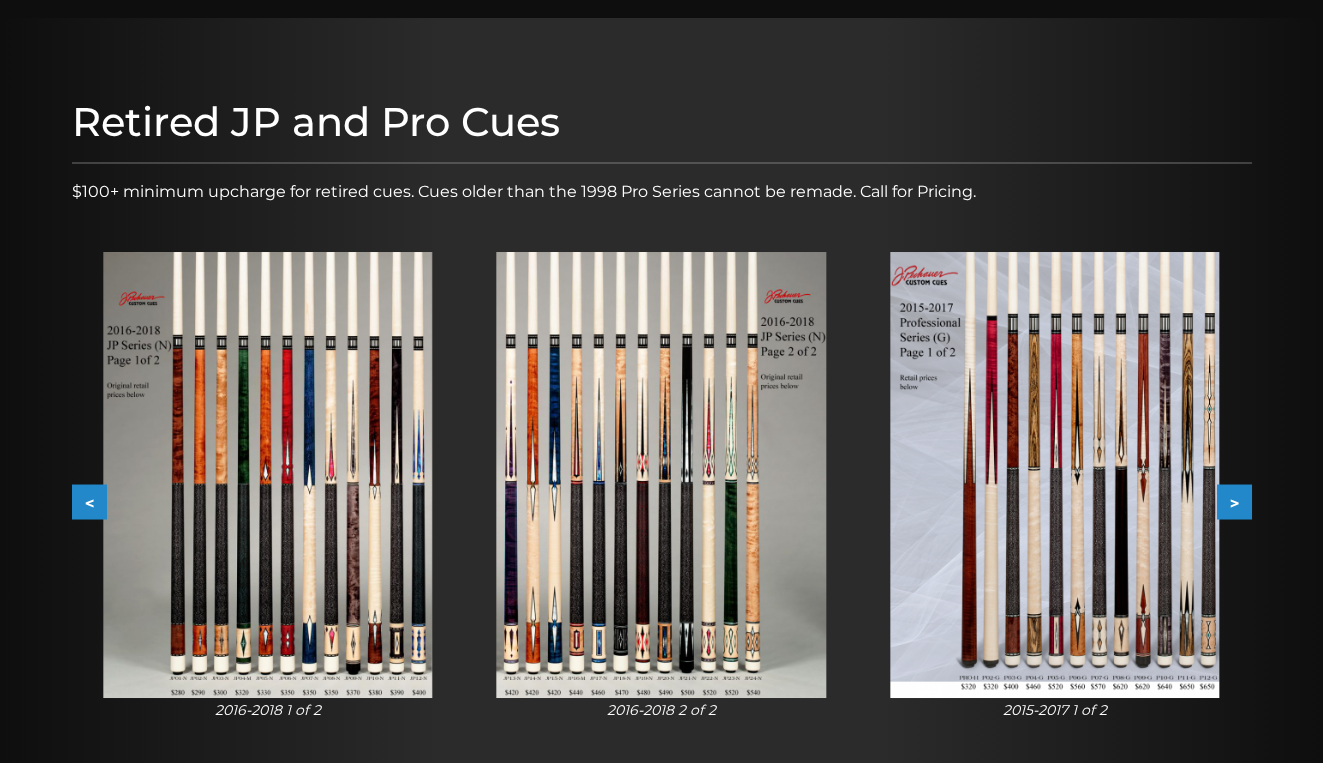 click on ">" at bounding box center [1234, 502] 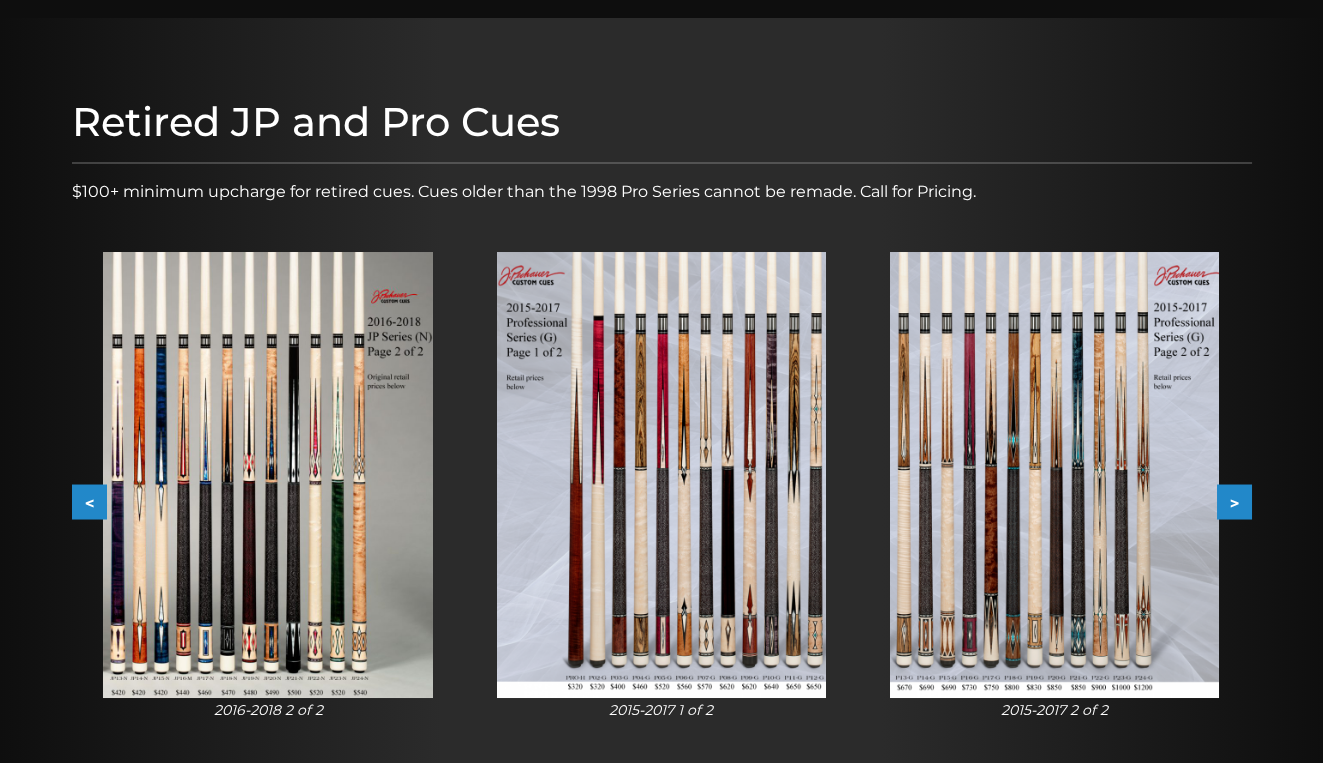click on ">" at bounding box center [1234, 502] 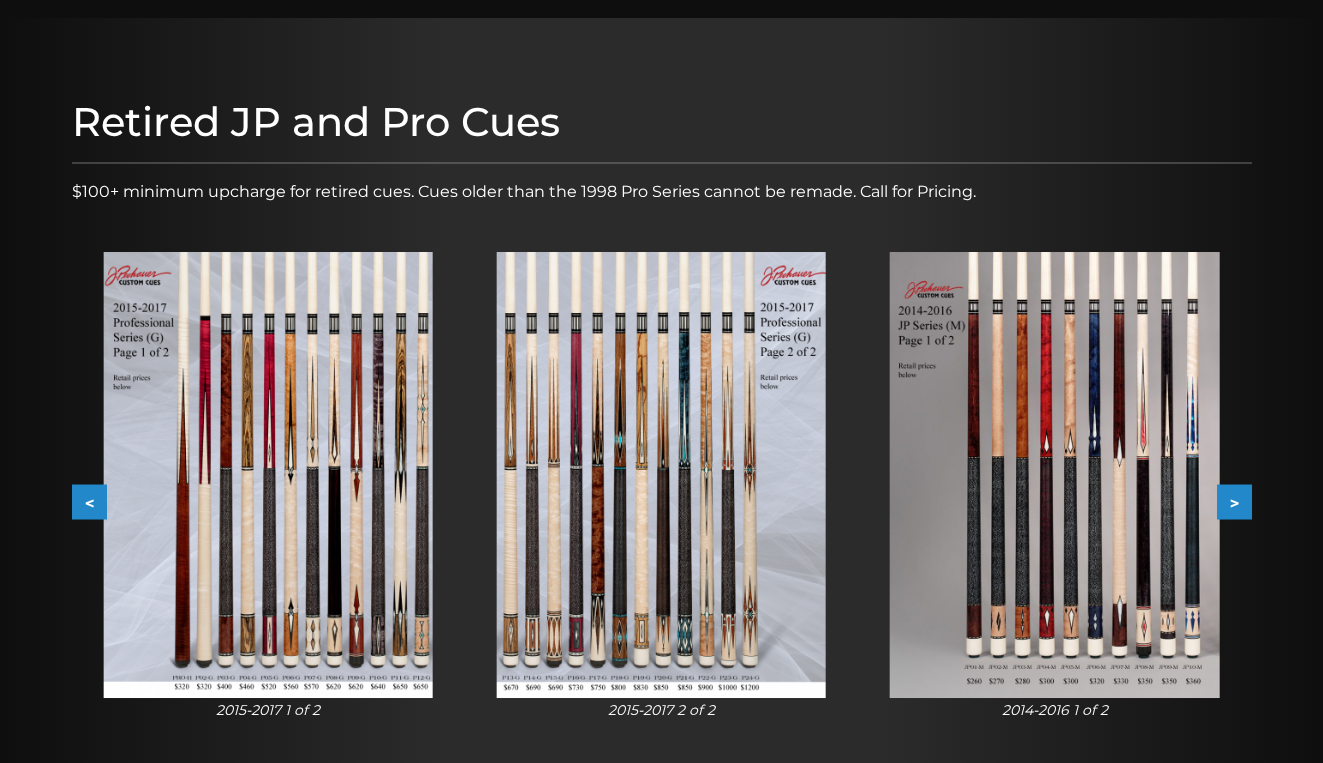 click on ">" at bounding box center [1234, 502] 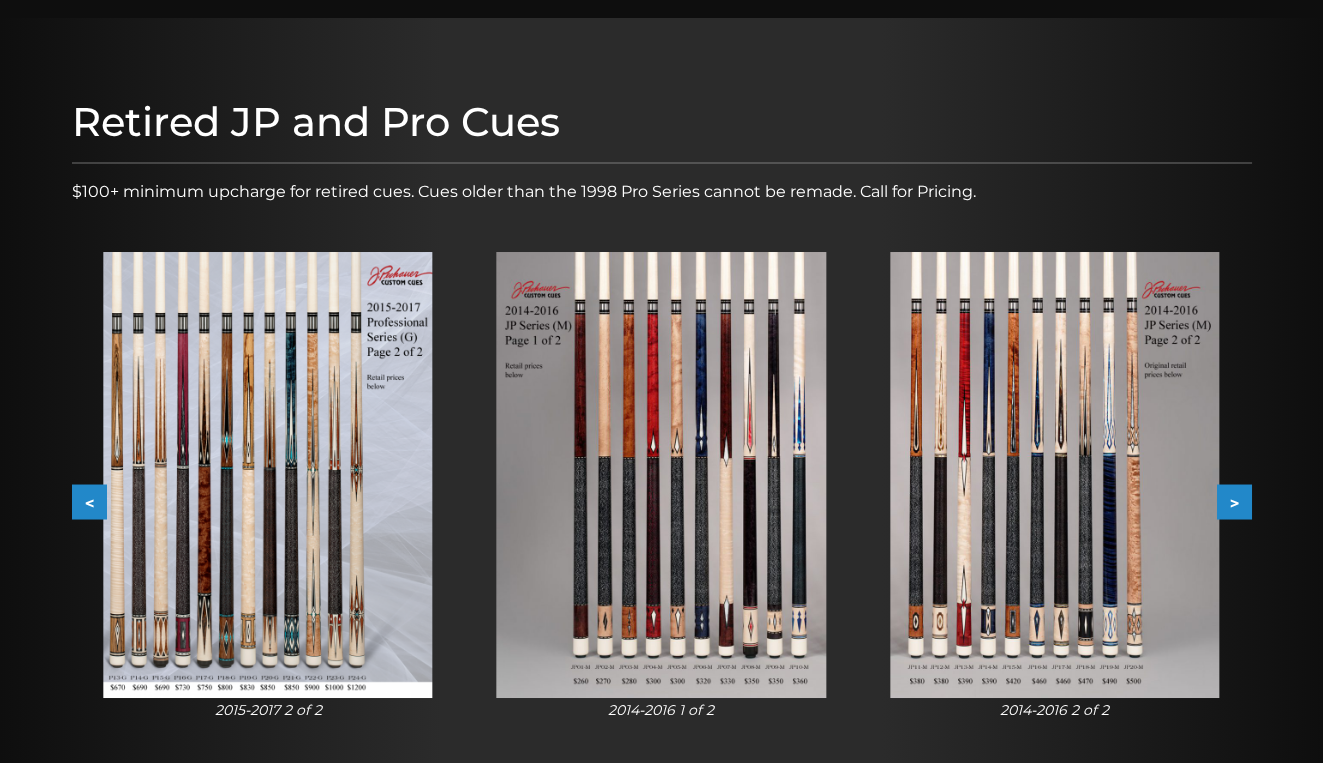 click on ">" at bounding box center (1234, 502) 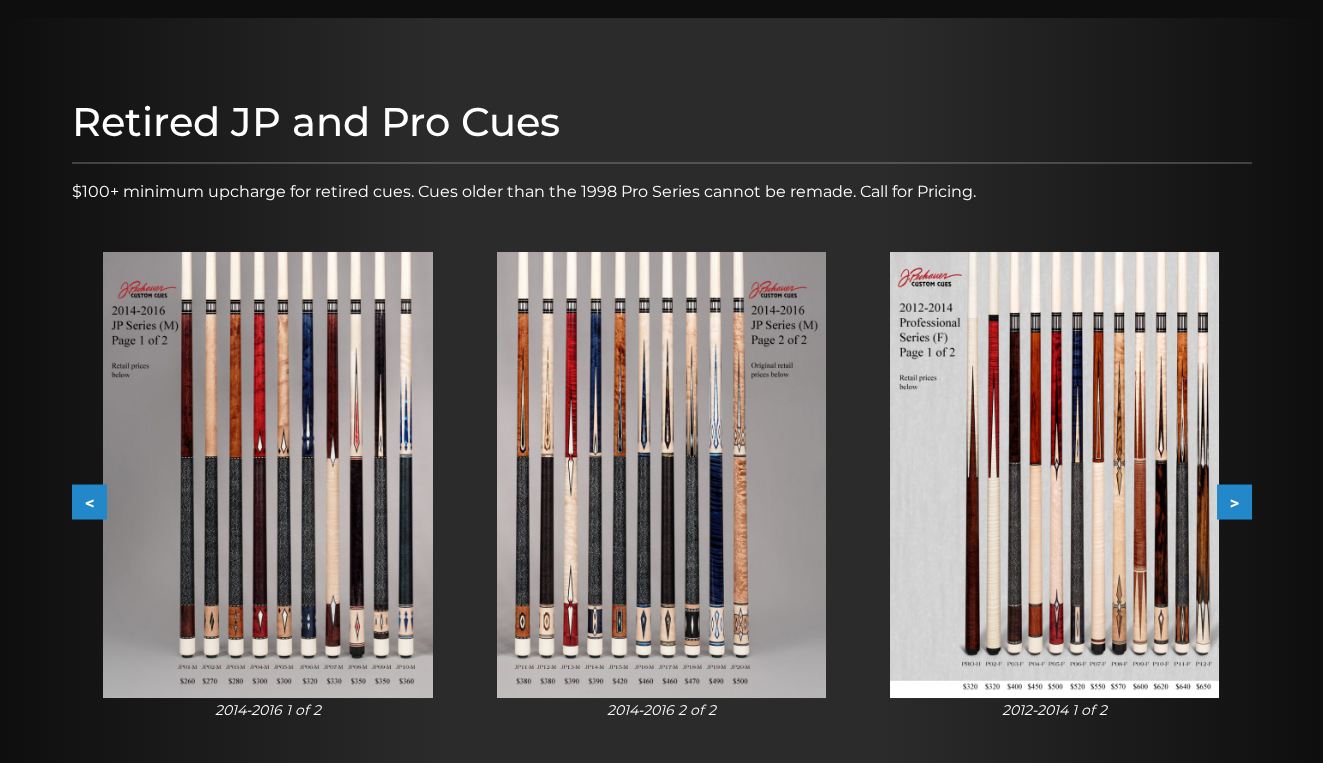click on ">" at bounding box center [1234, 502] 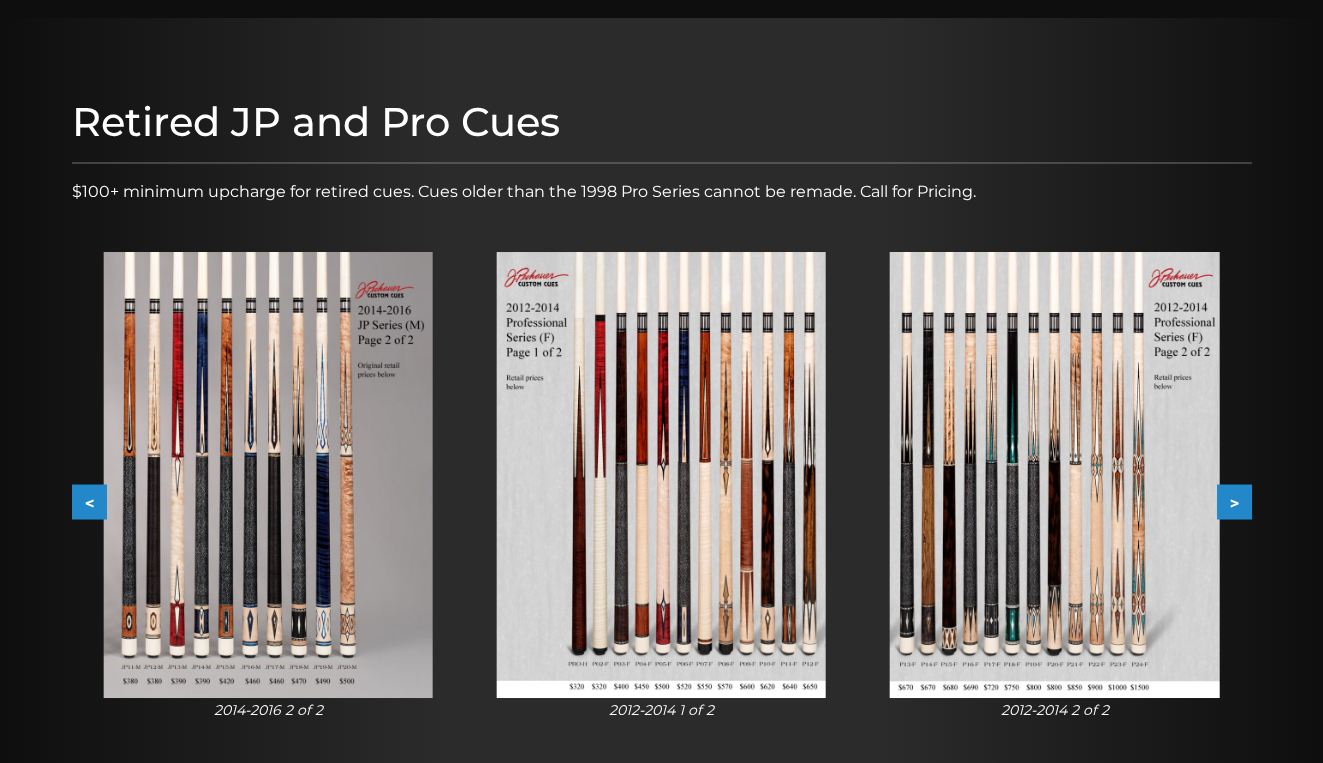 click on ">" at bounding box center [1234, 502] 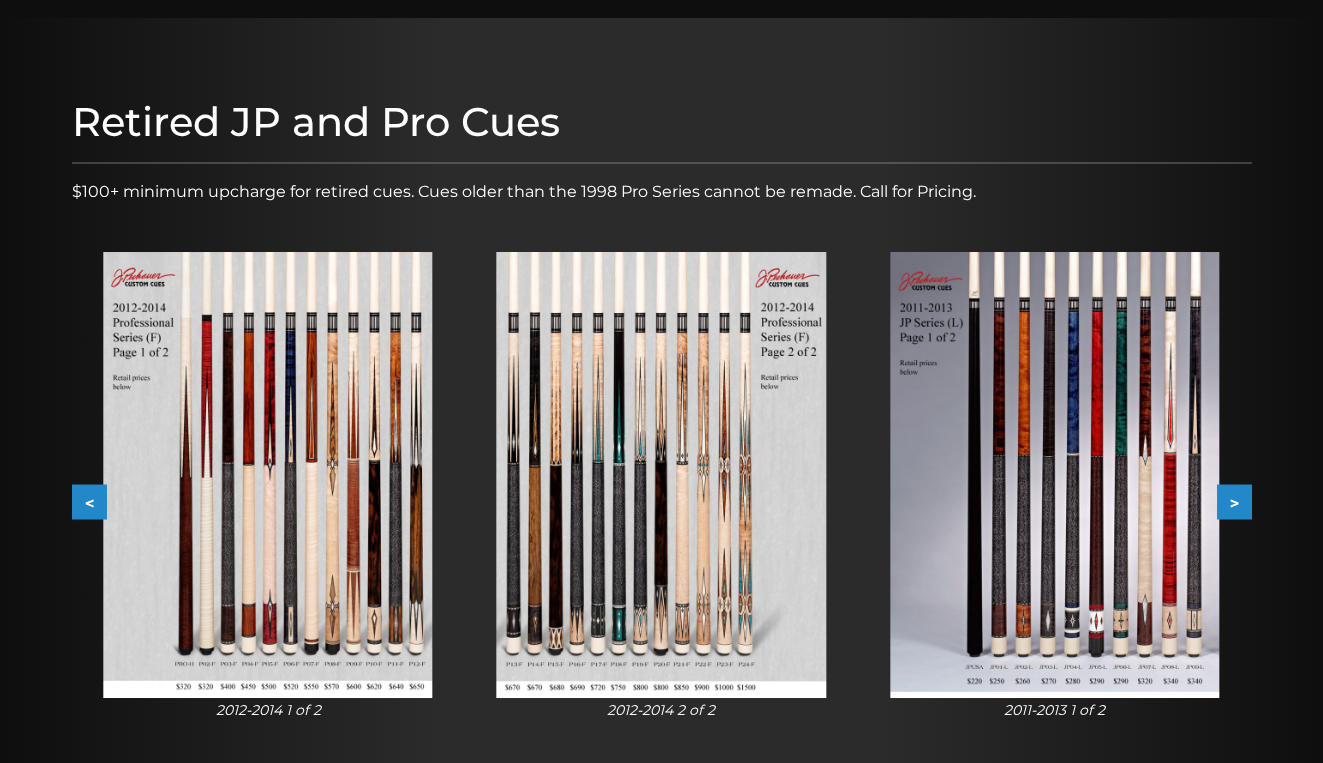 click on ">" at bounding box center (1234, 502) 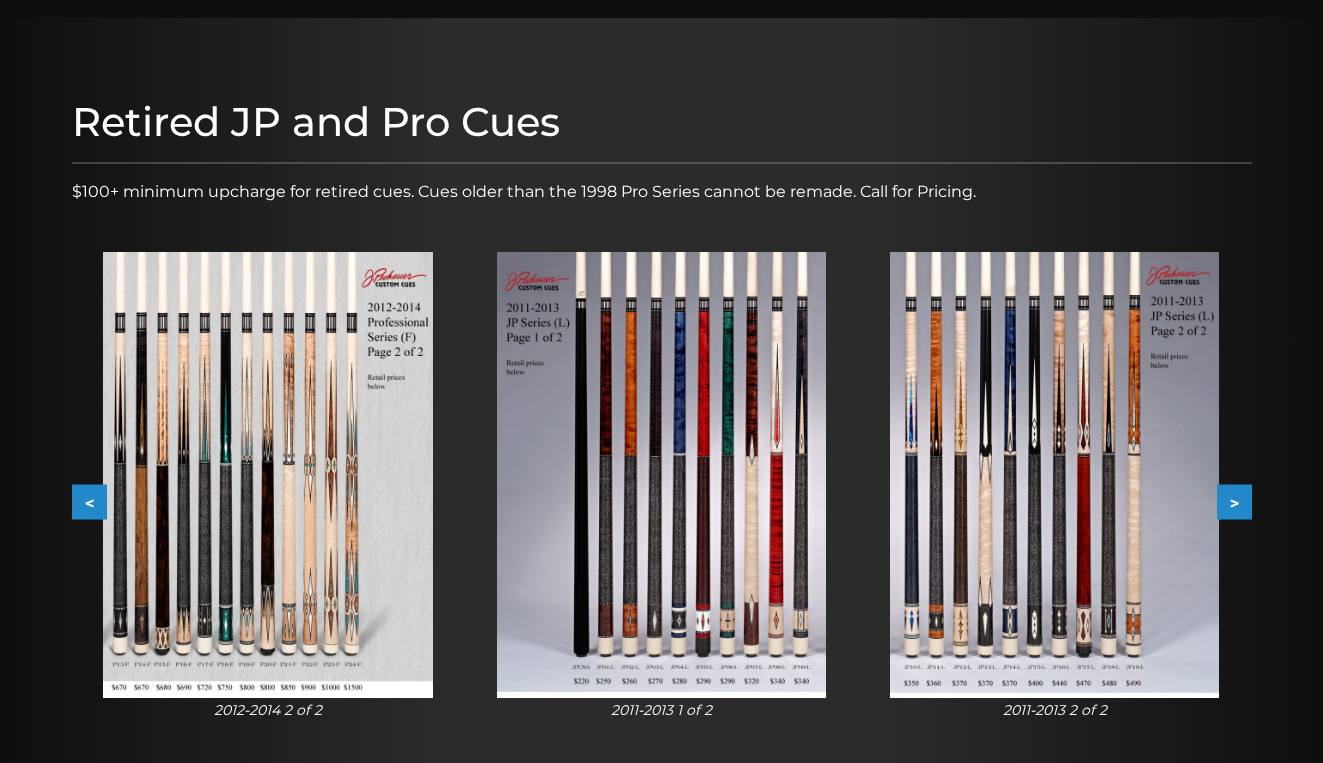 click on ">" at bounding box center [1234, 502] 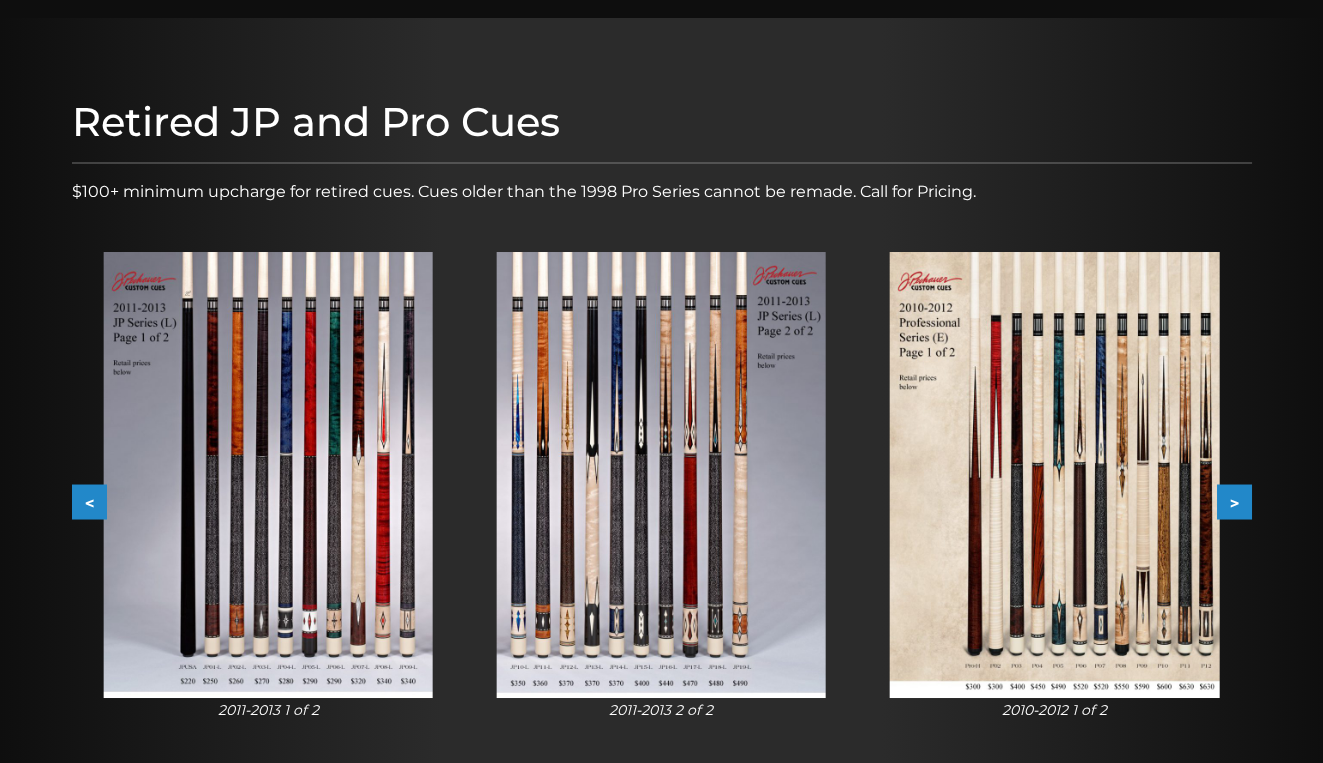 click on ">" at bounding box center [1234, 502] 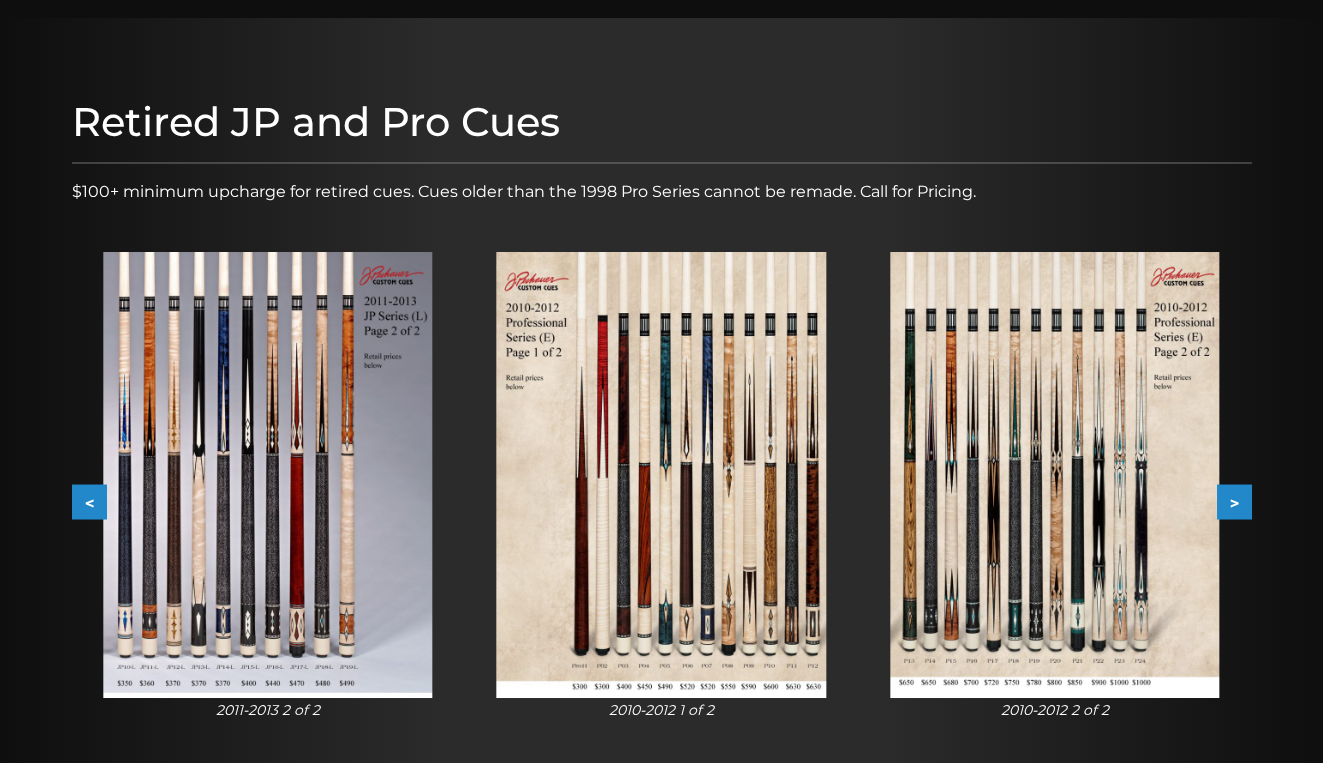 click on ">" at bounding box center [1234, 502] 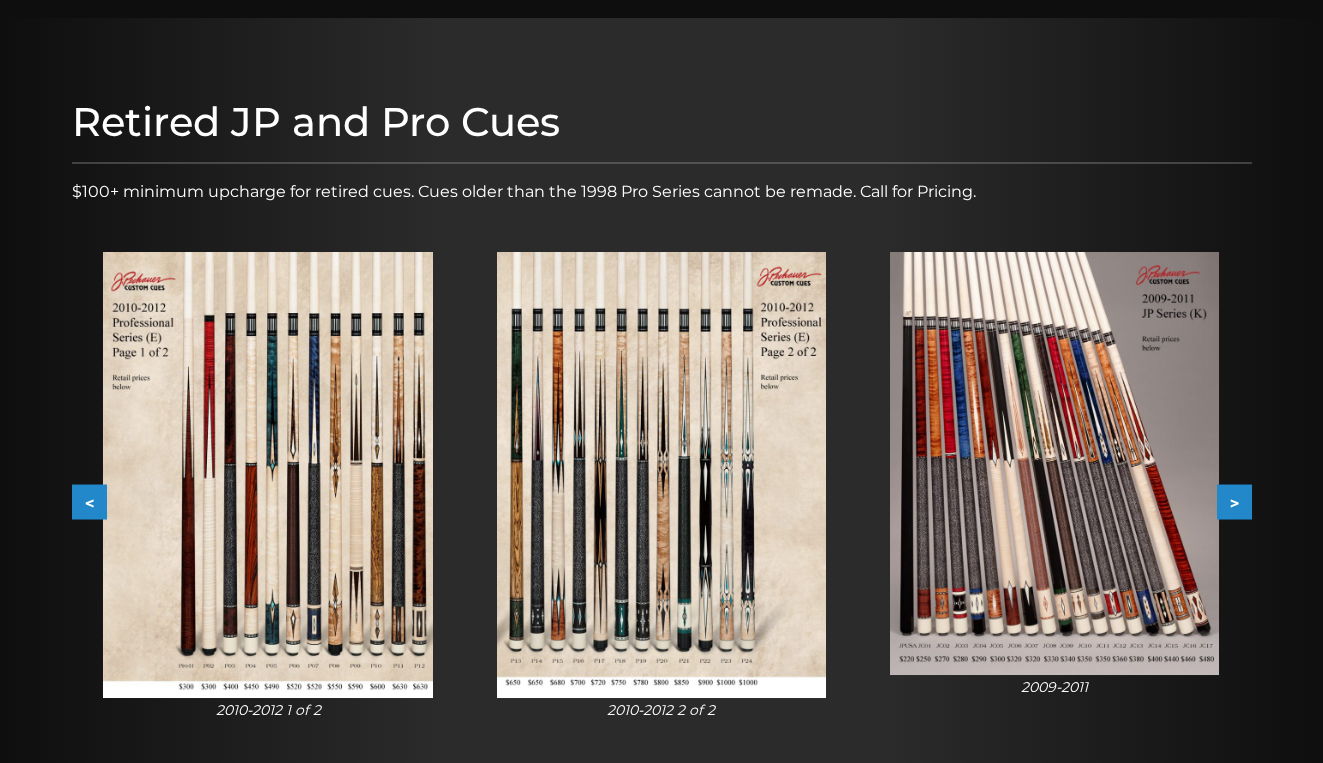 click on ">" at bounding box center (1234, 502) 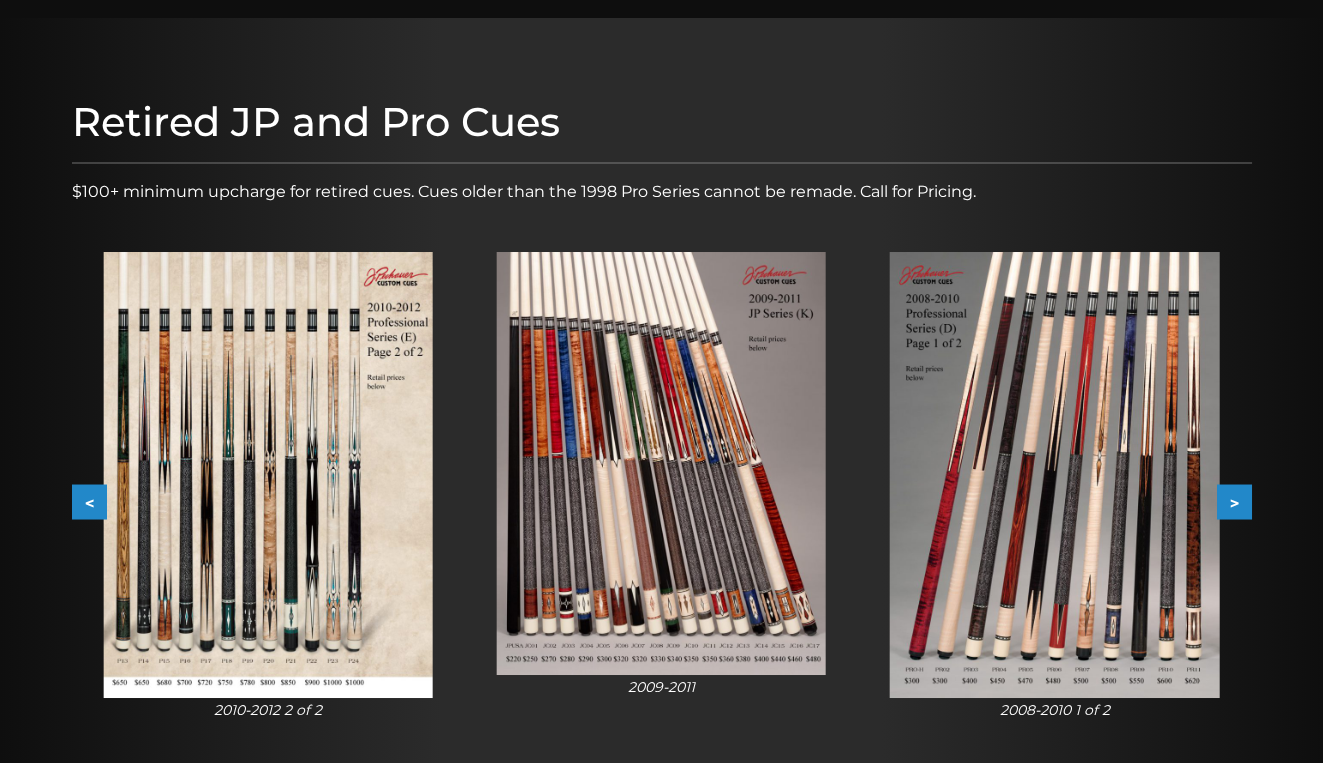 click at bounding box center (1054, 475) 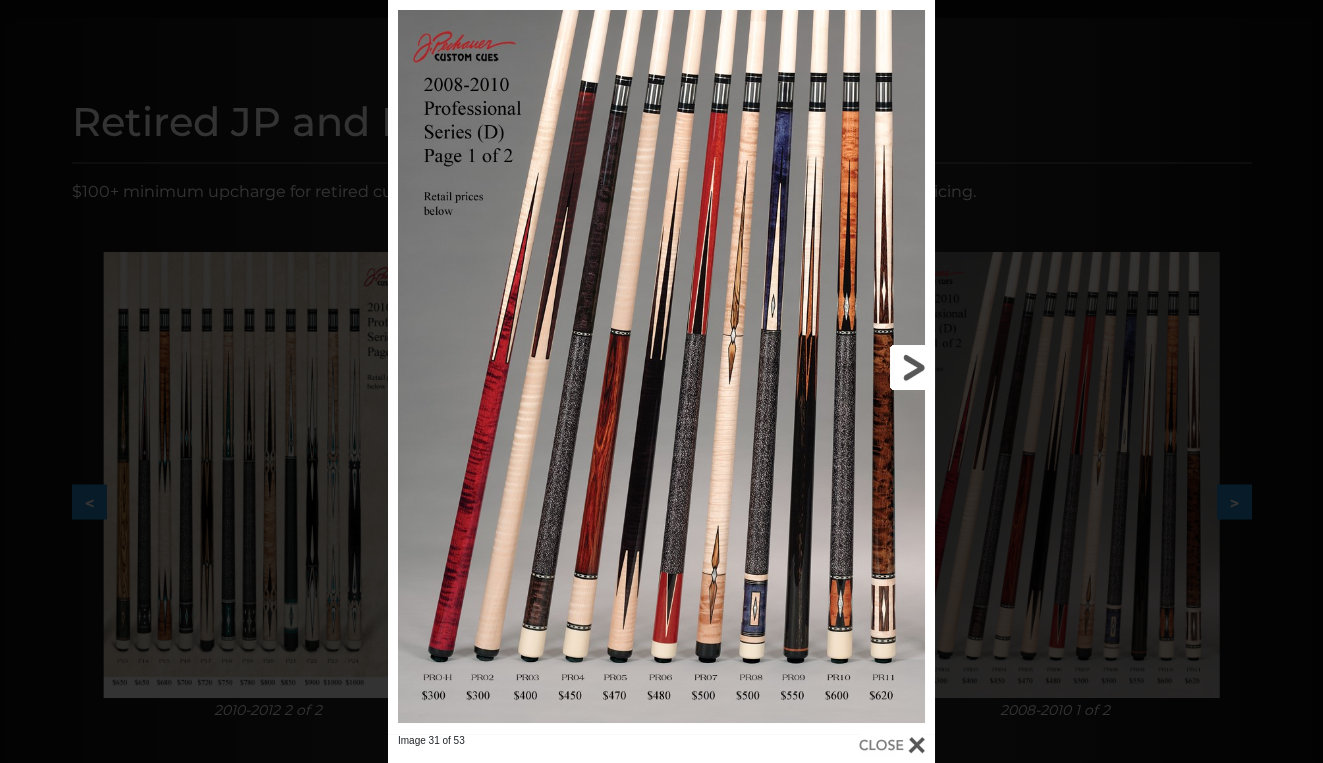 click at bounding box center (812, 367) 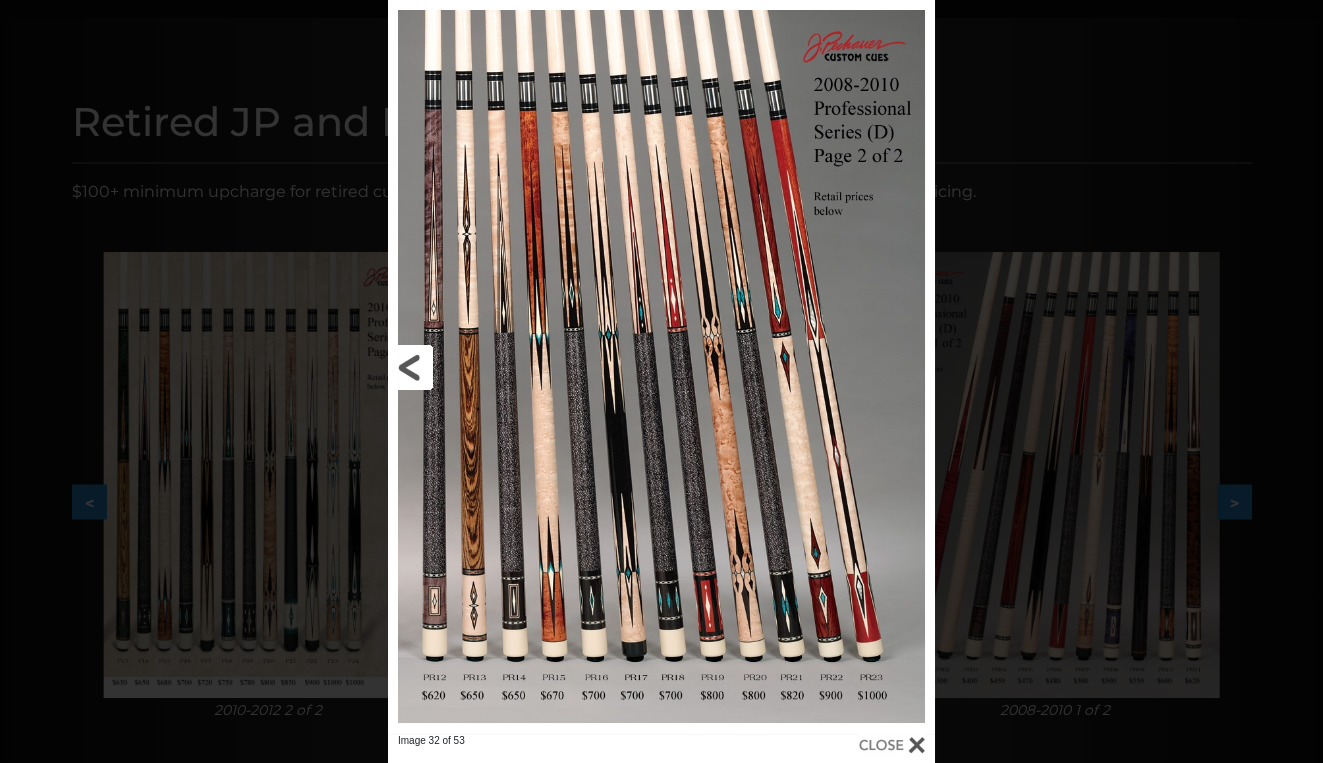 click at bounding box center (511, 367) 